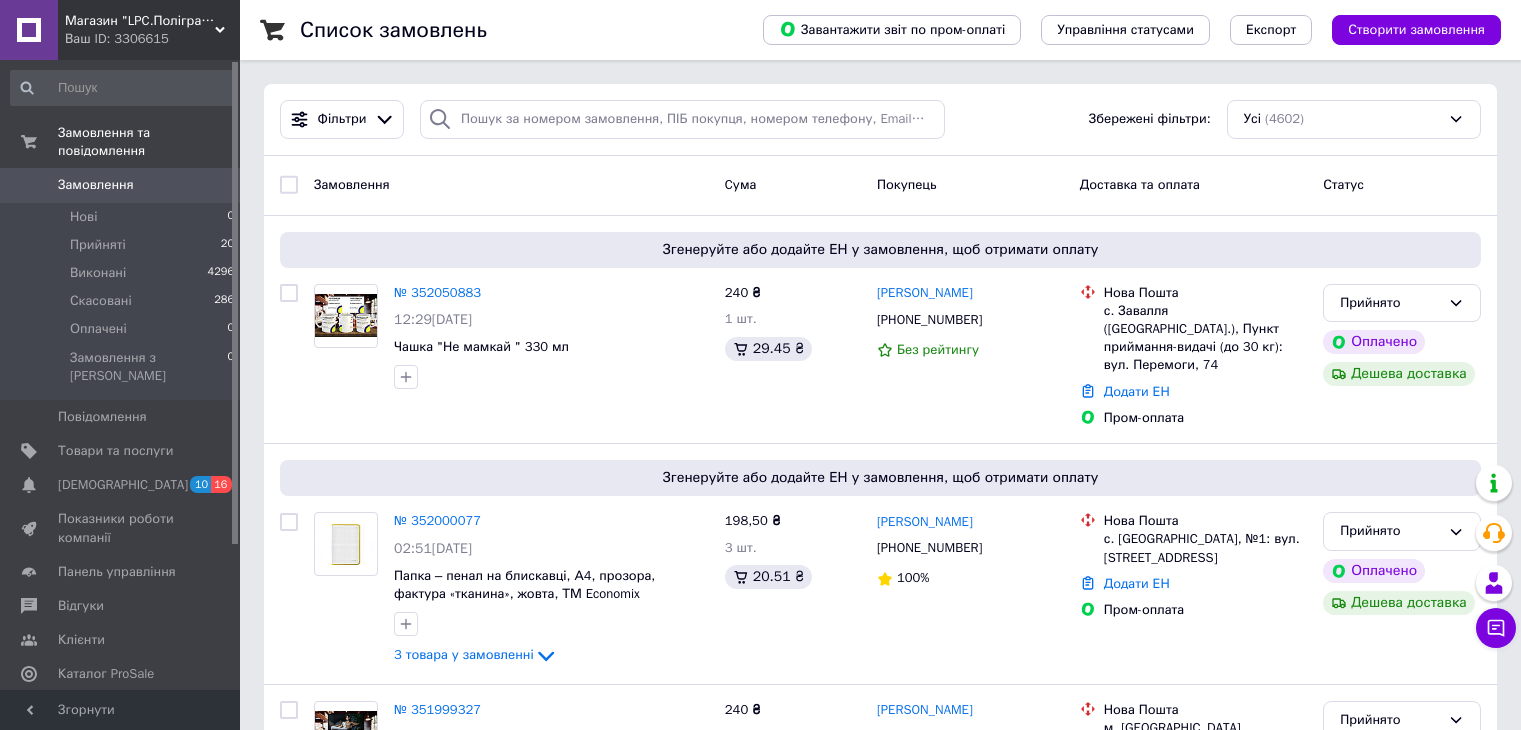 scroll, scrollTop: 0, scrollLeft: 0, axis: both 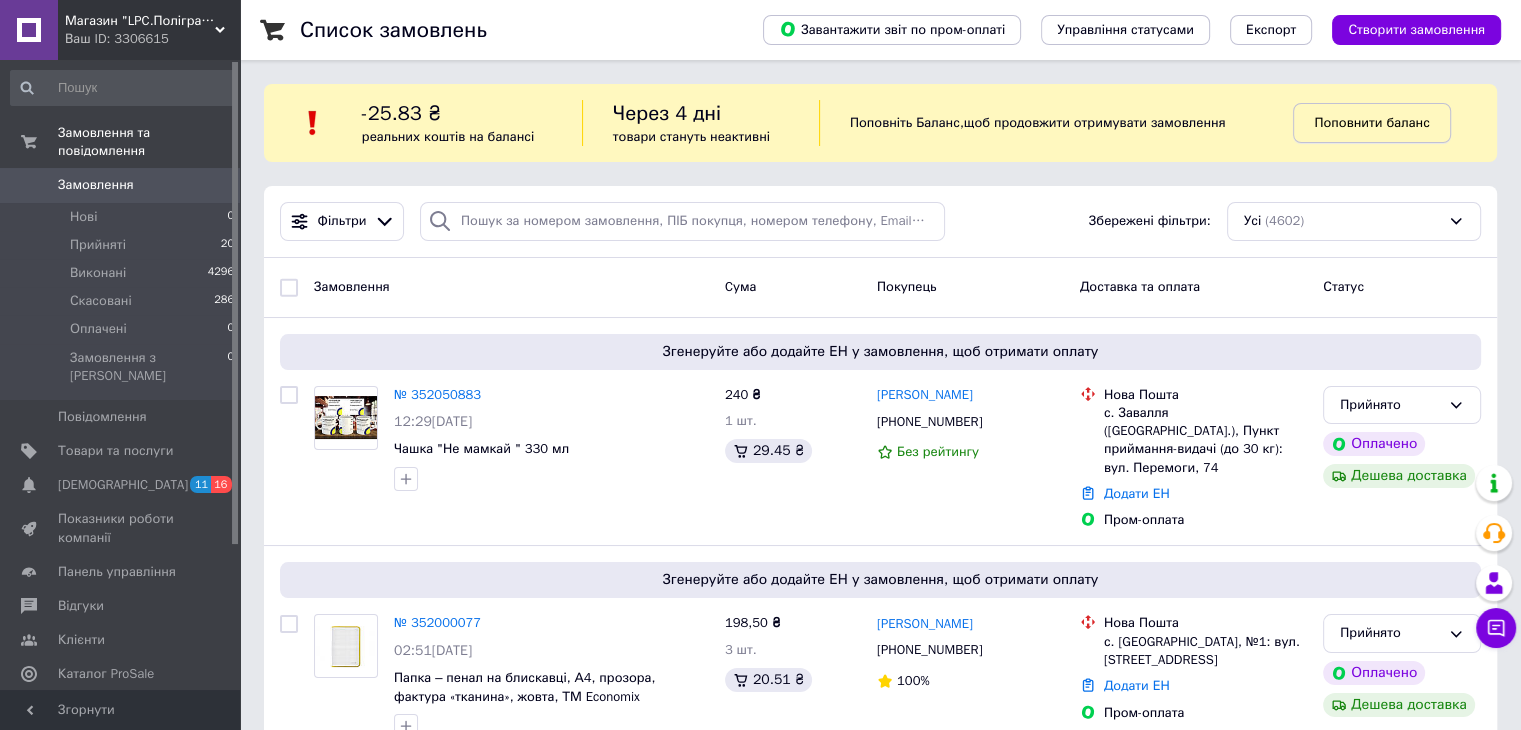 click on "Поповнити баланс" at bounding box center [1371, 122] 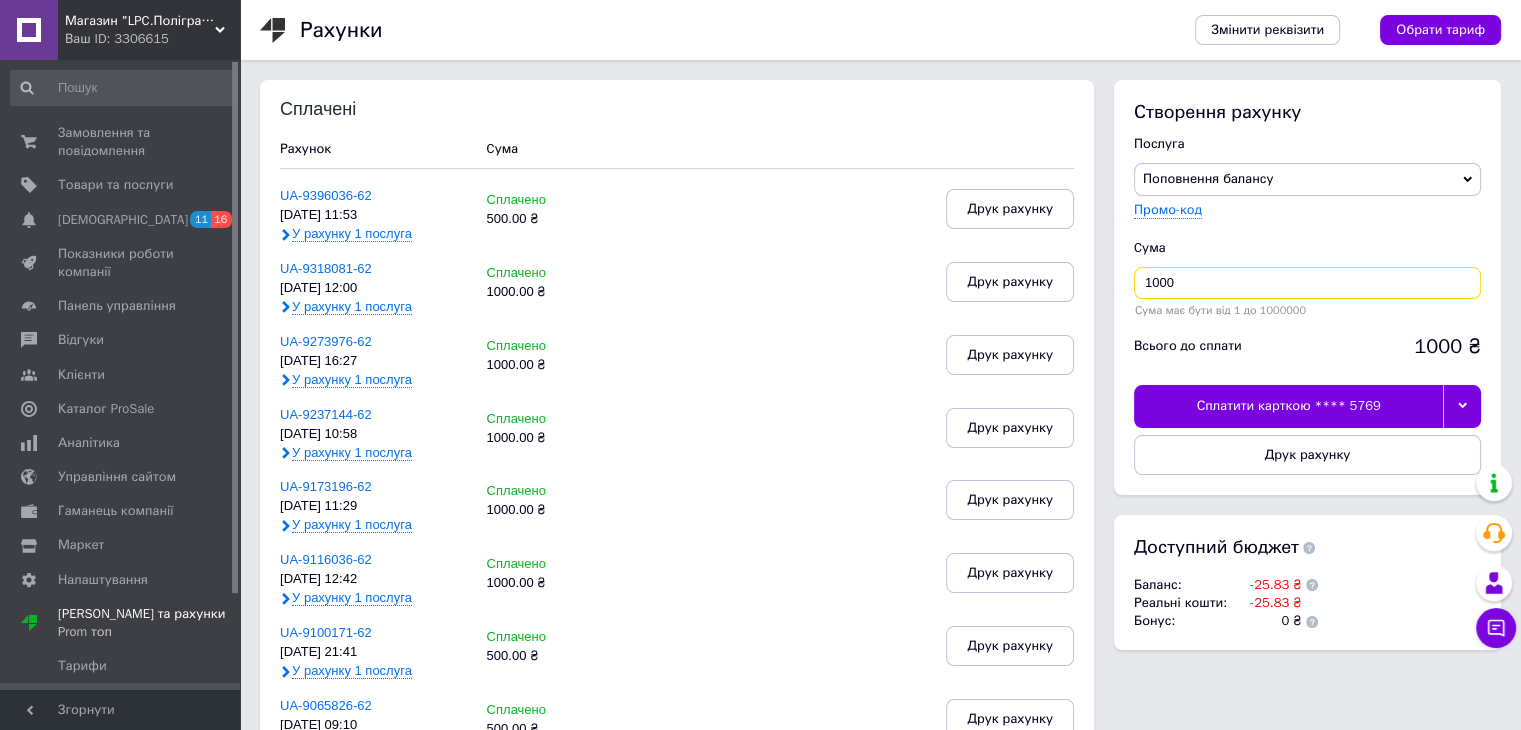 drag, startPoint x: 1199, startPoint y: 281, endPoint x: 1125, endPoint y: 267, distance: 75.31268 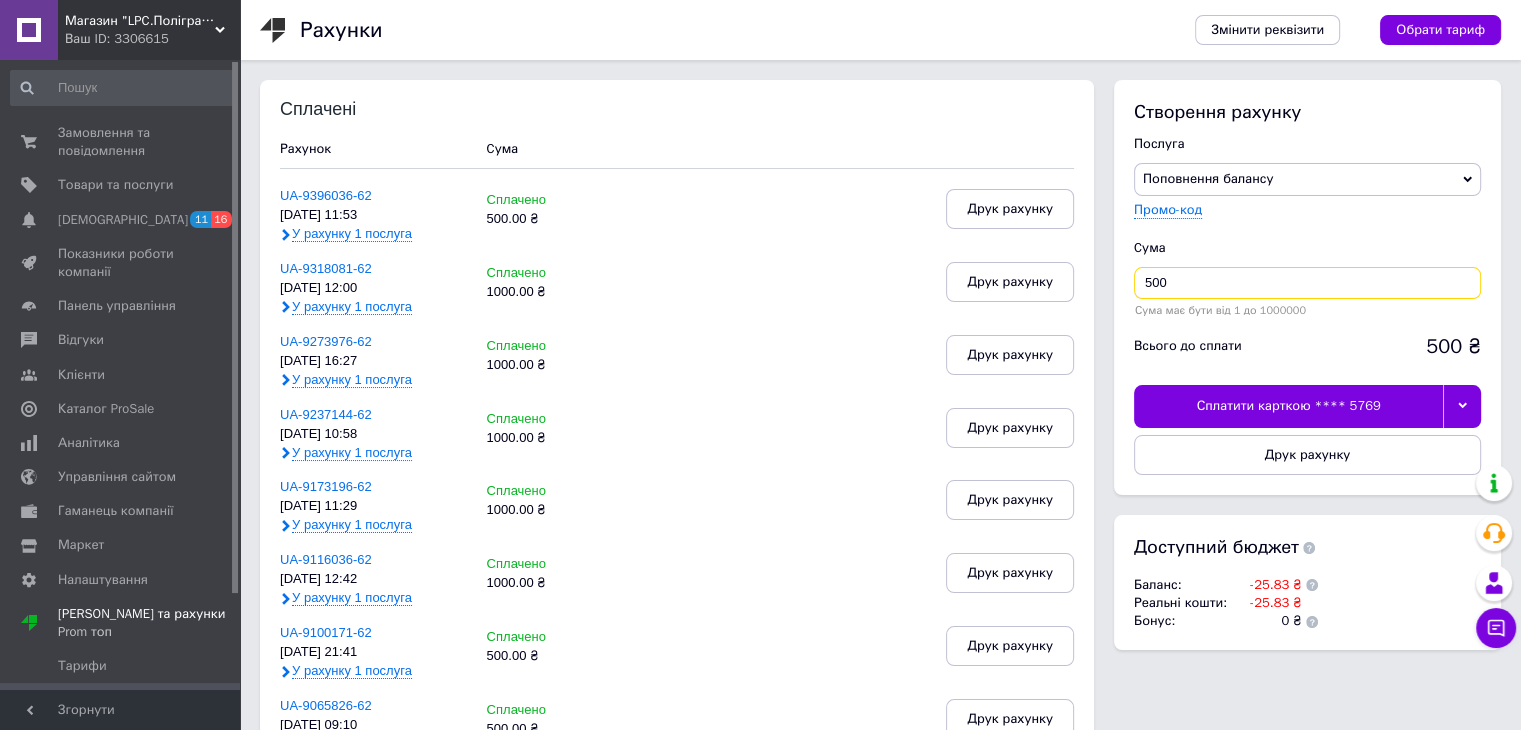 type on "500" 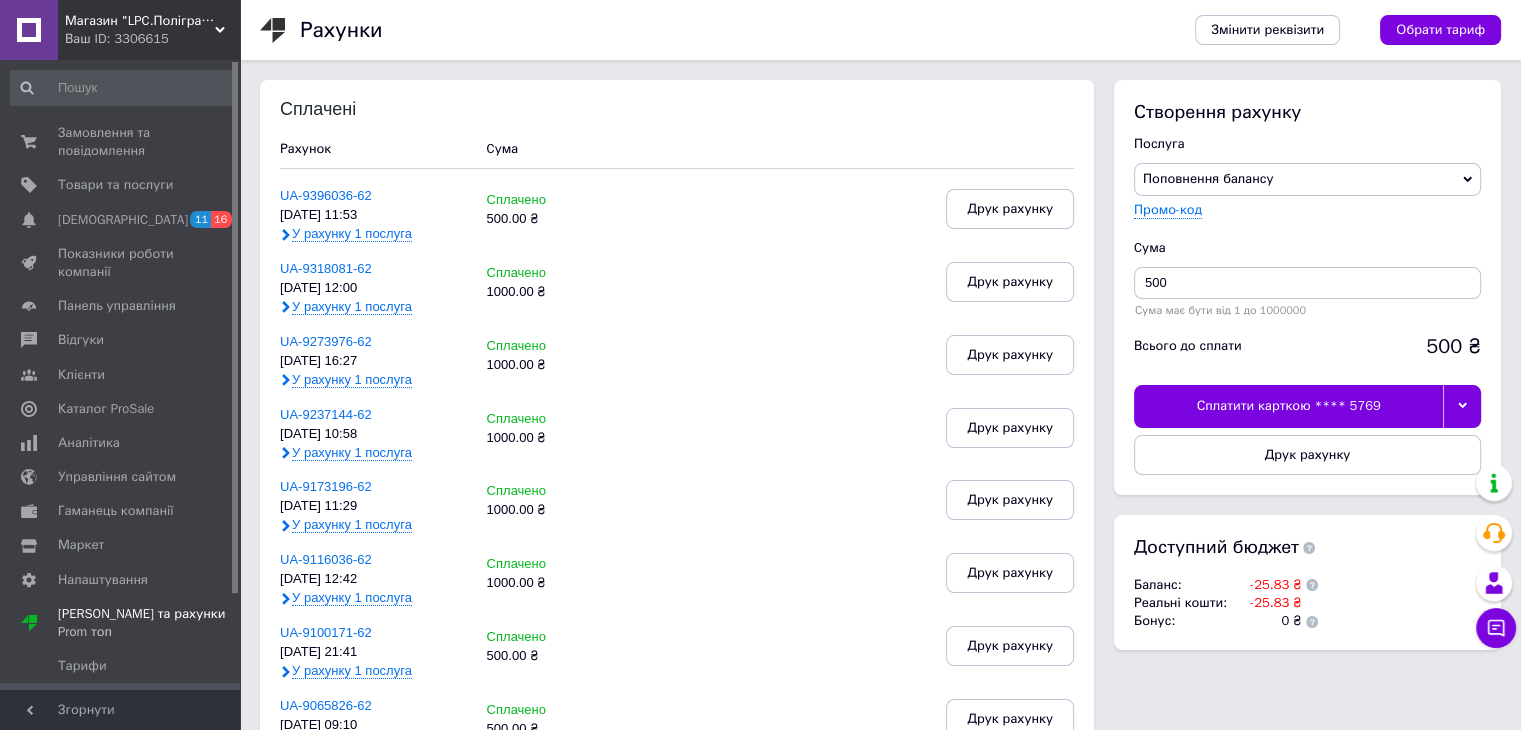click on "Сплатити карткою  **** 5769" at bounding box center (1288, 406) 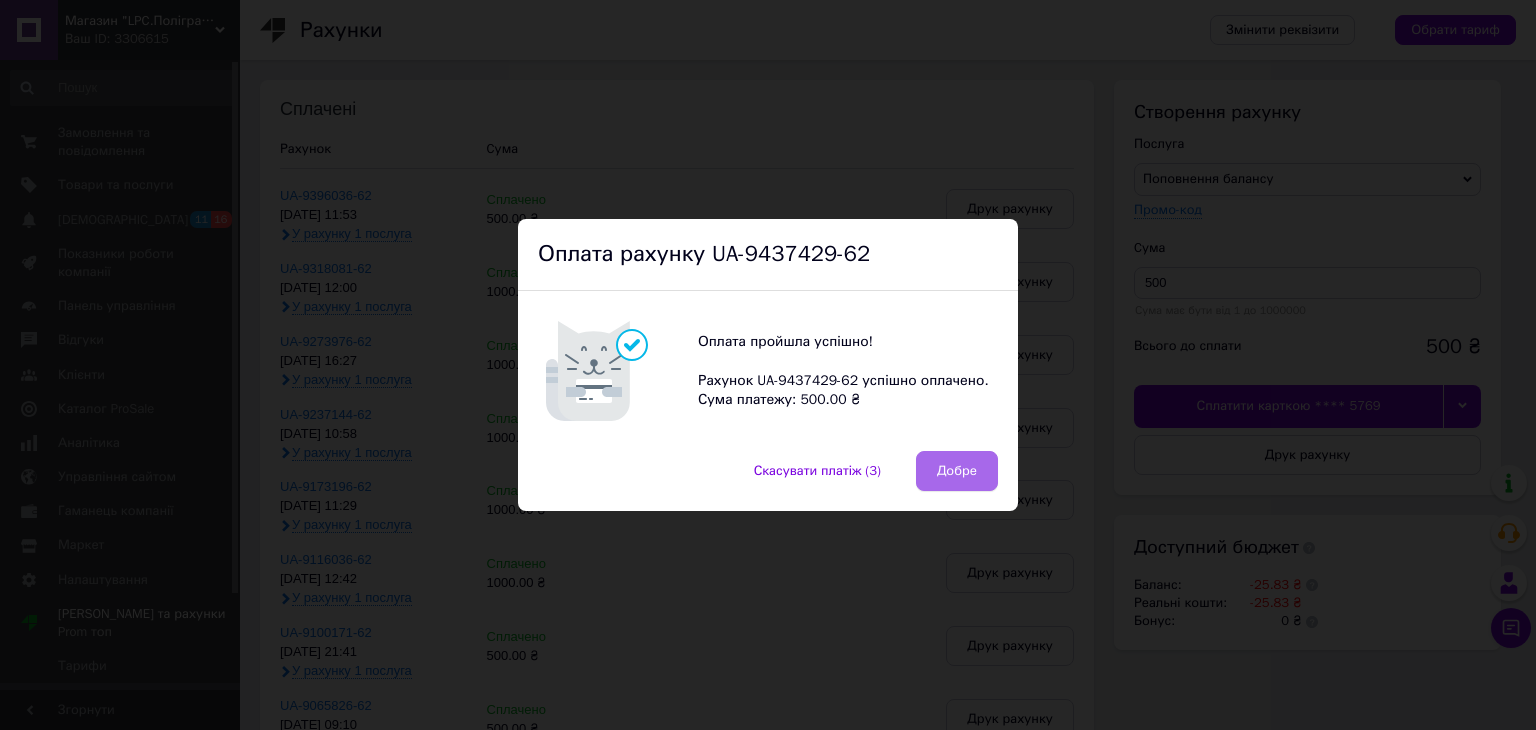 click on "Добре" at bounding box center (957, 471) 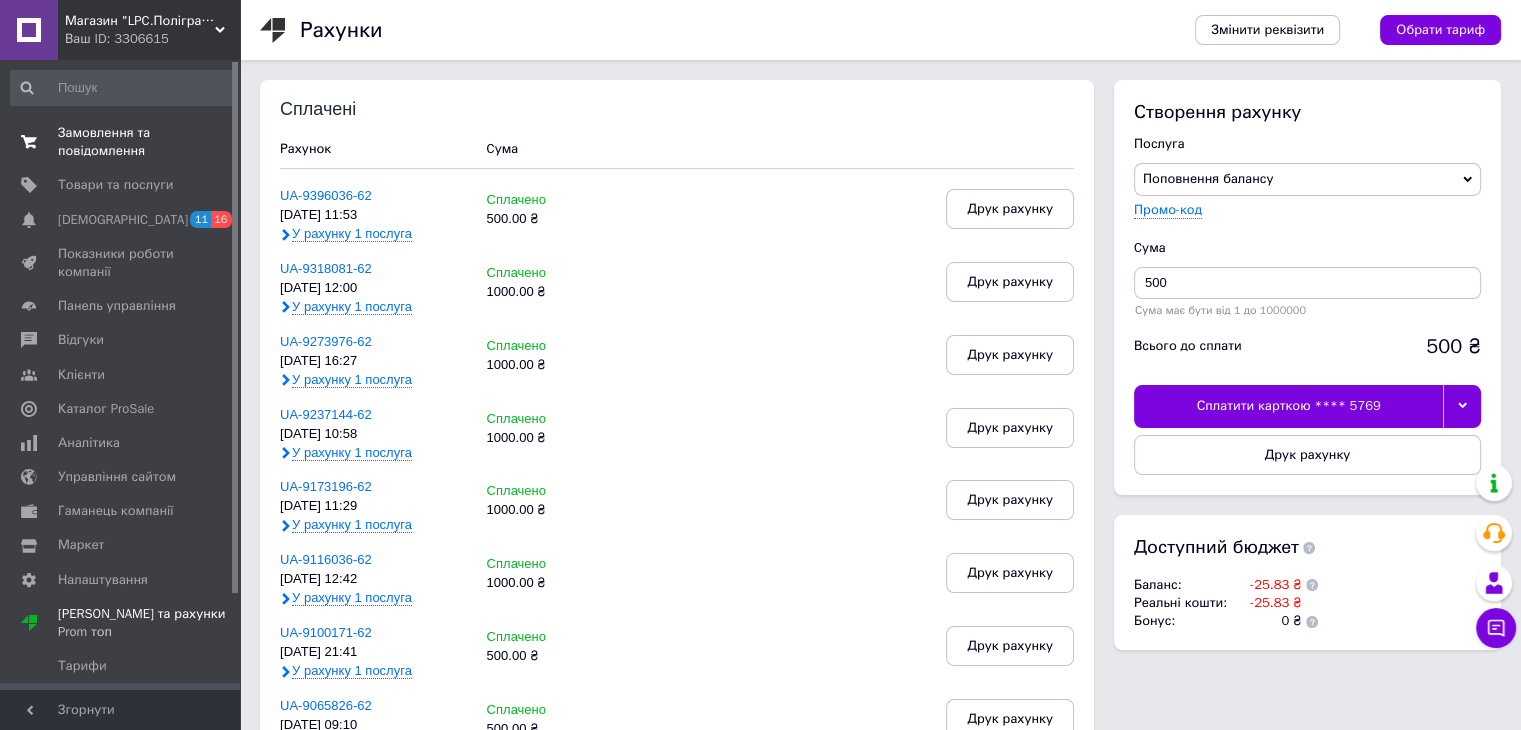 click on "Замовлення та повідомлення" at bounding box center (121, 142) 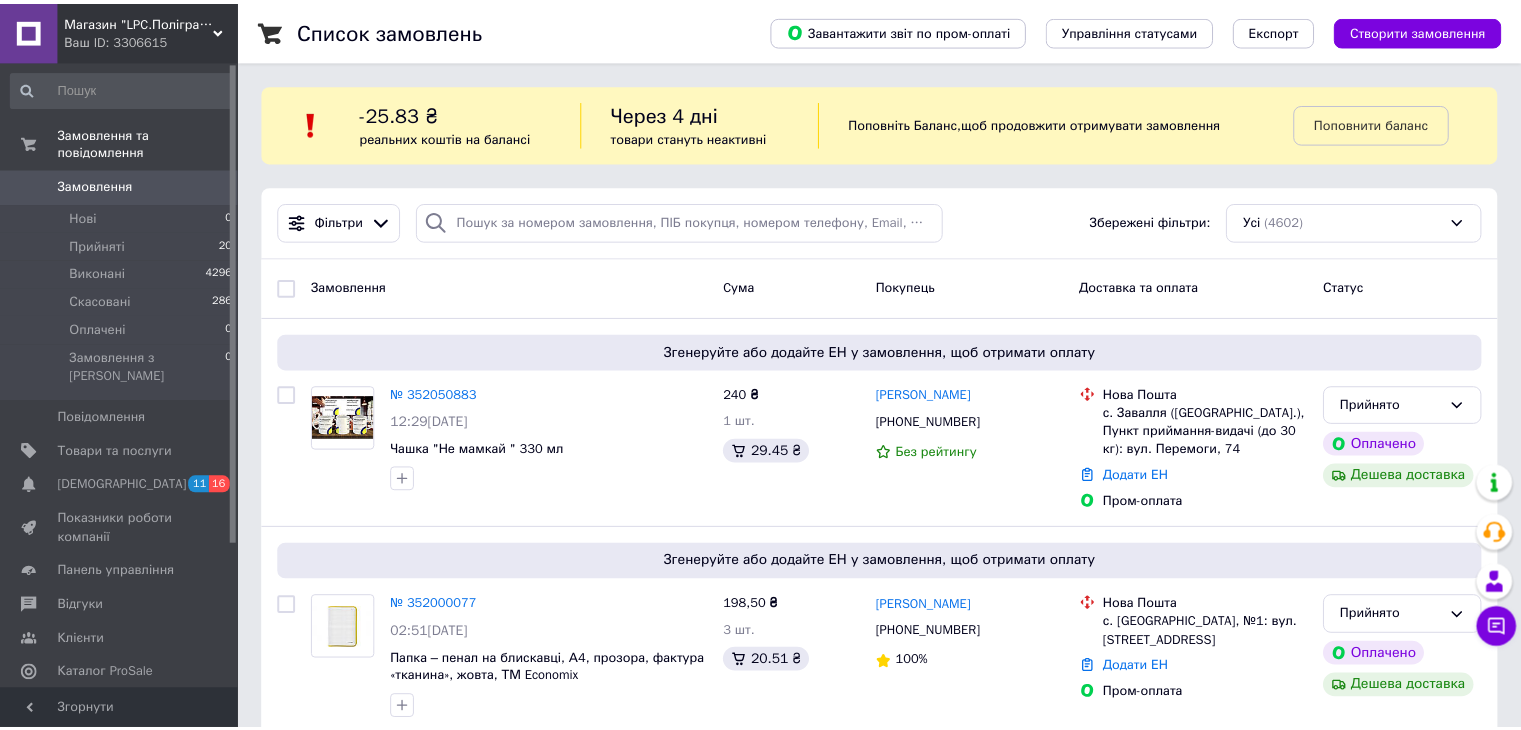 scroll, scrollTop: 0, scrollLeft: 0, axis: both 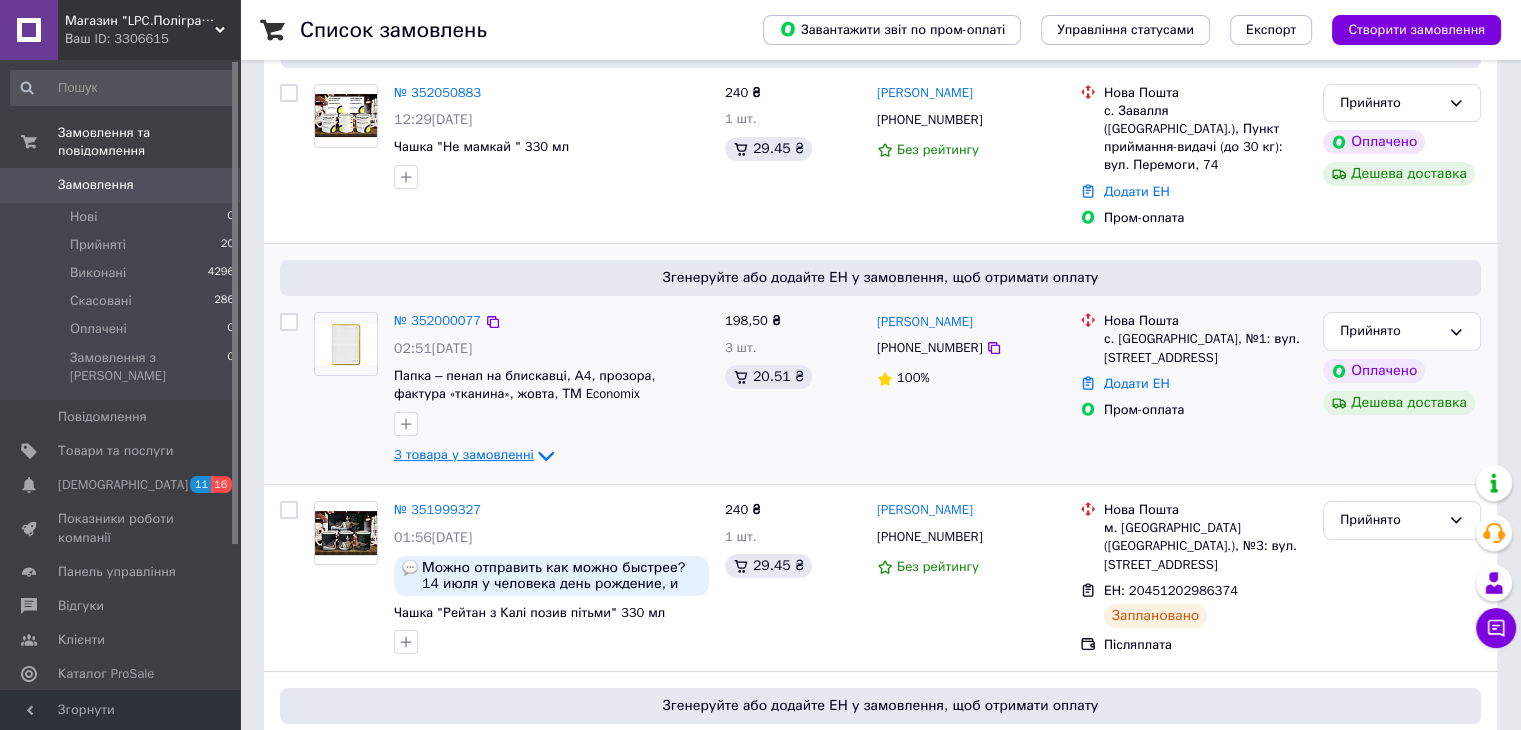 click on "3 товара у замовленні" at bounding box center [464, 455] 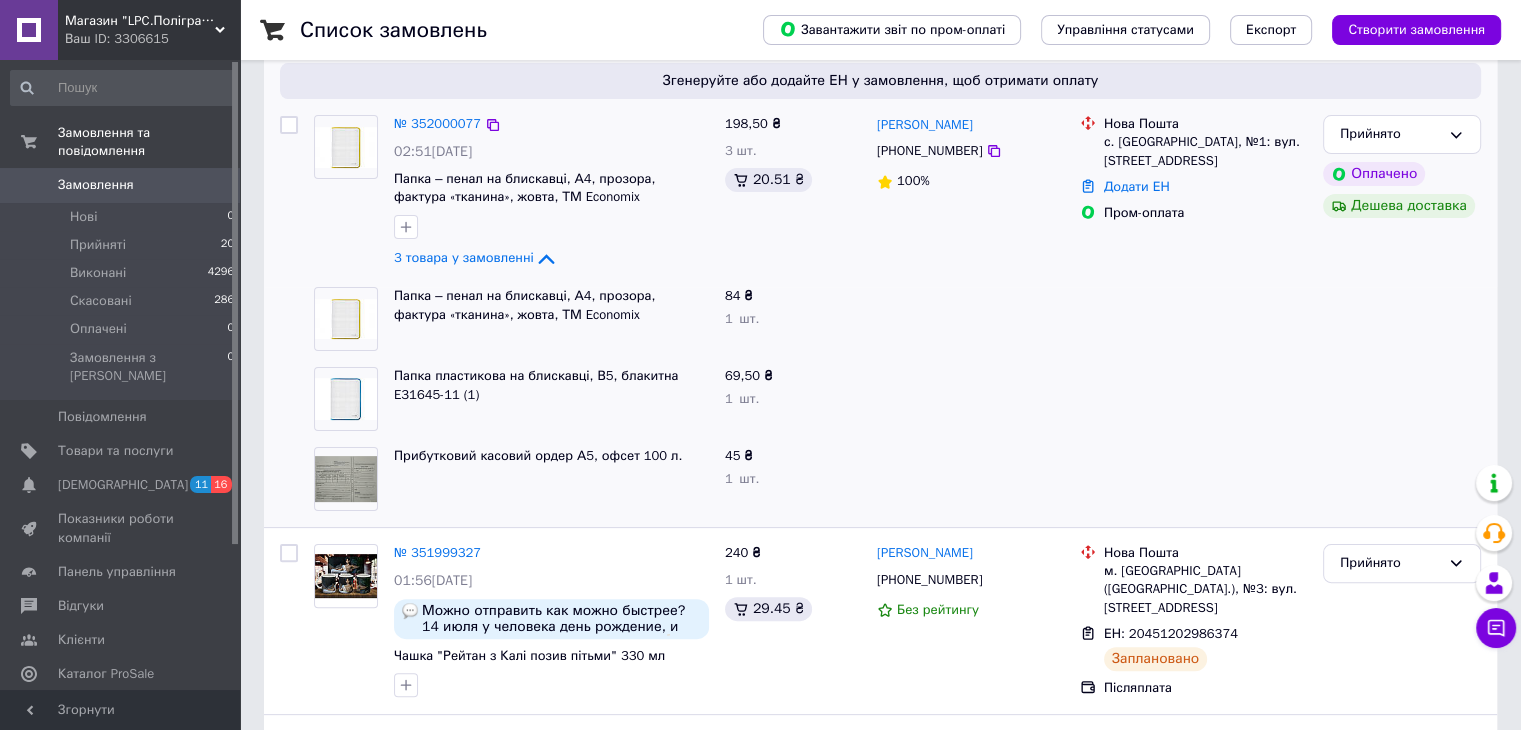 scroll, scrollTop: 400, scrollLeft: 0, axis: vertical 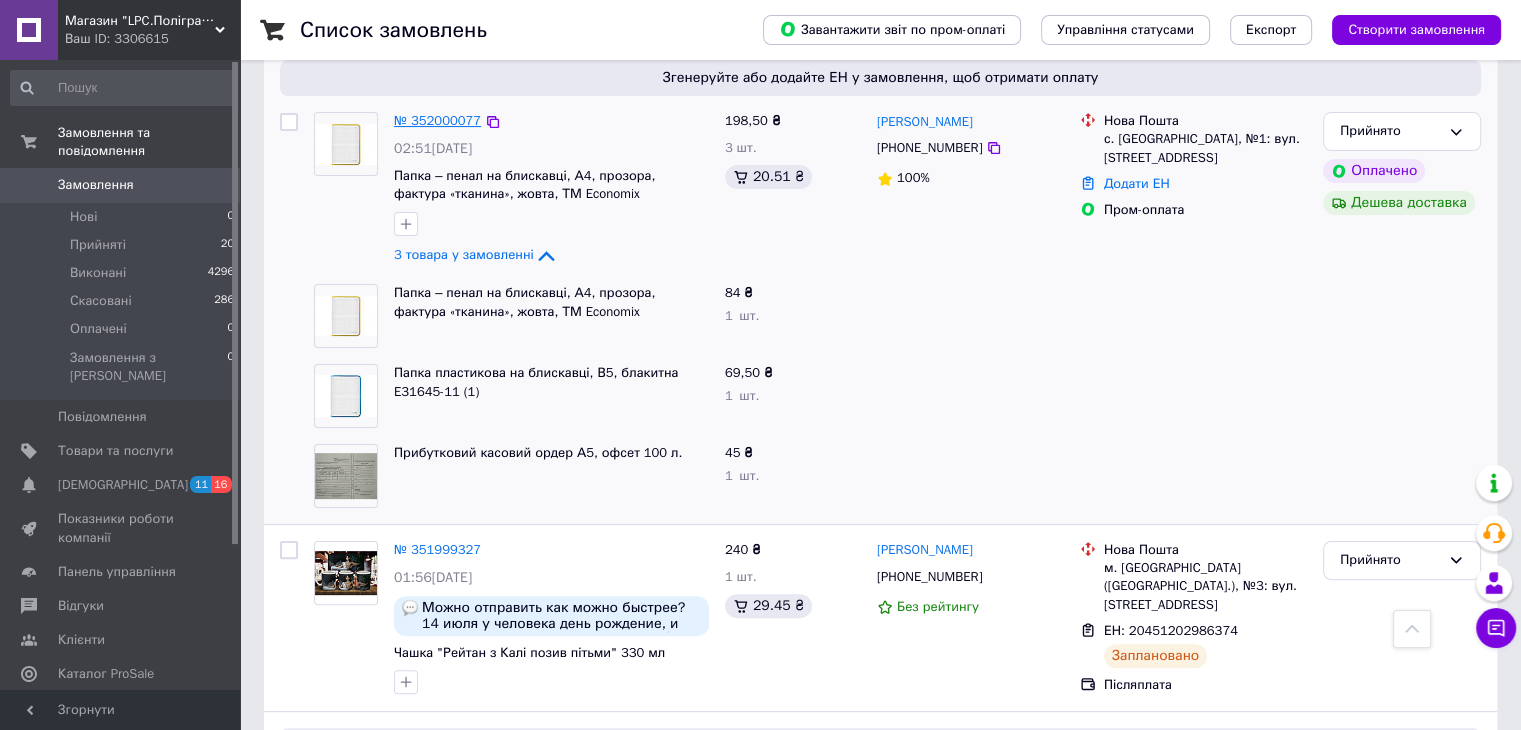 click on "№ 352000077" at bounding box center (437, 120) 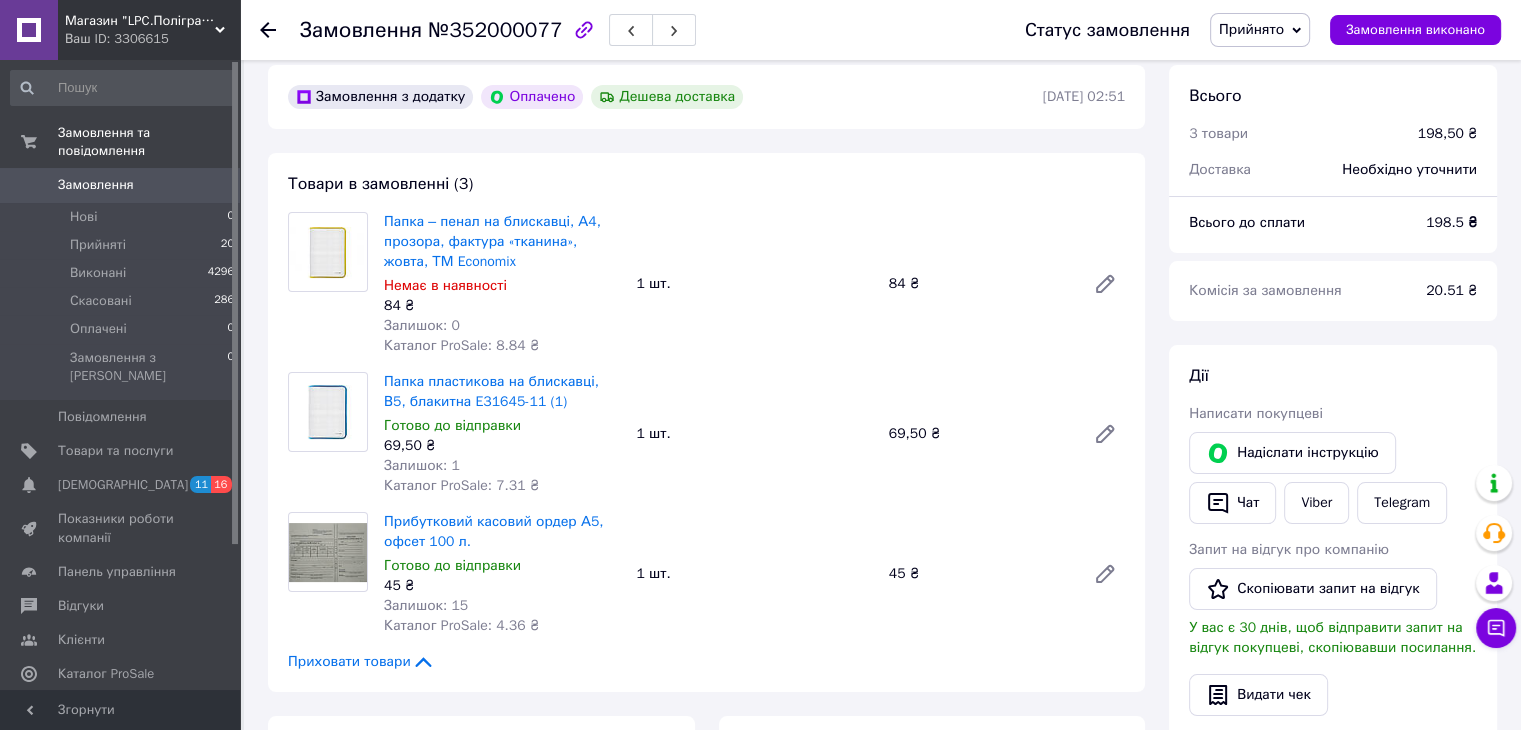 scroll, scrollTop: 300, scrollLeft: 0, axis: vertical 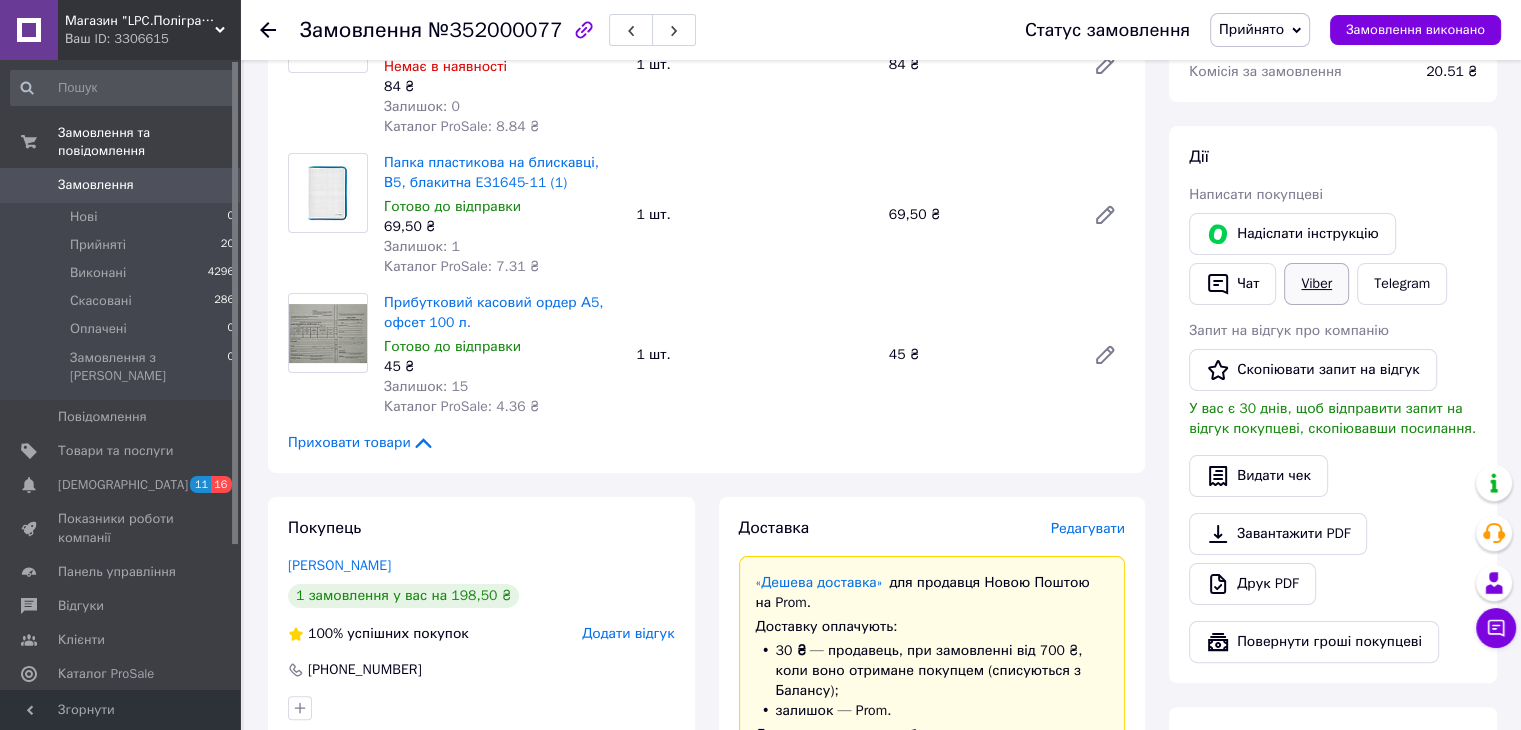 click on "Viber" at bounding box center (1316, 284) 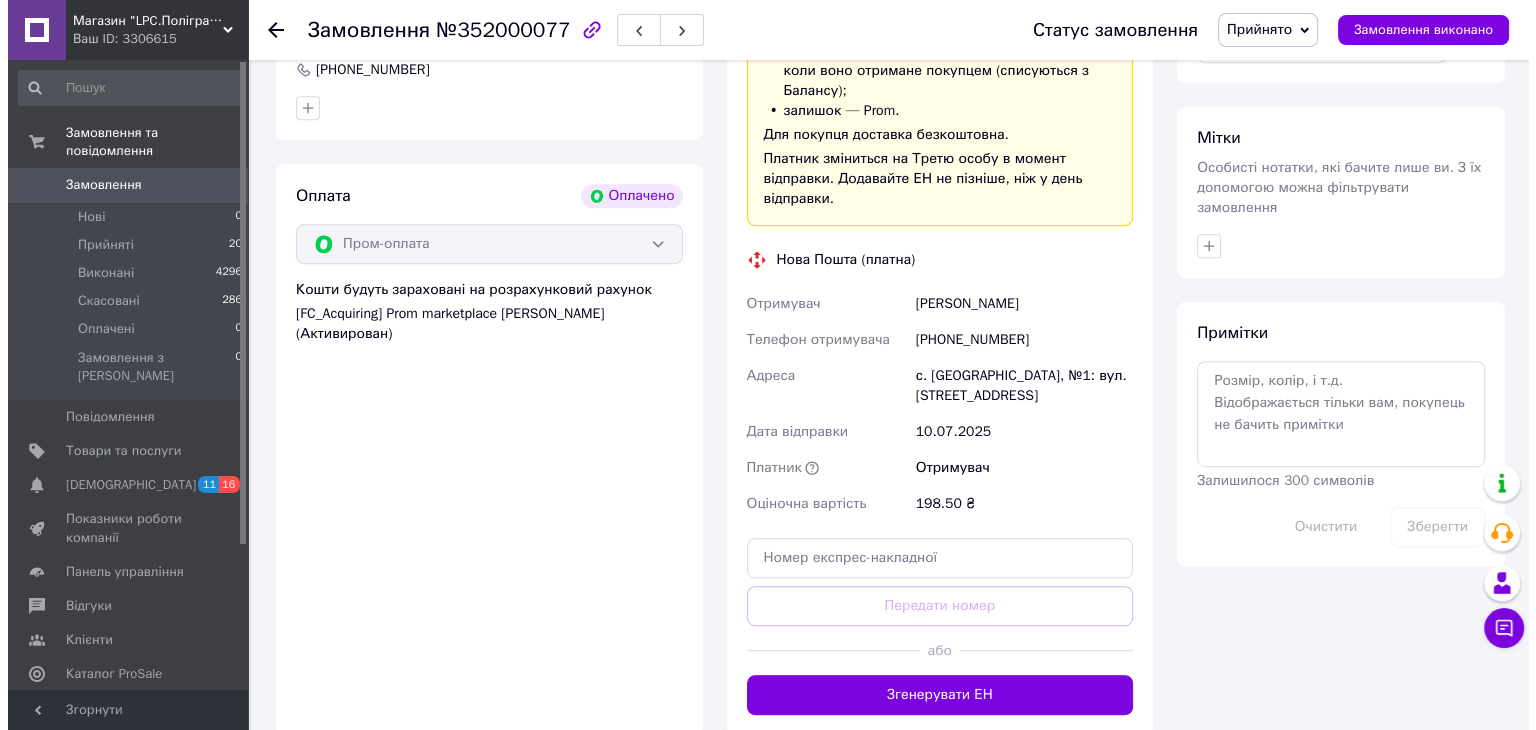 scroll, scrollTop: 700, scrollLeft: 0, axis: vertical 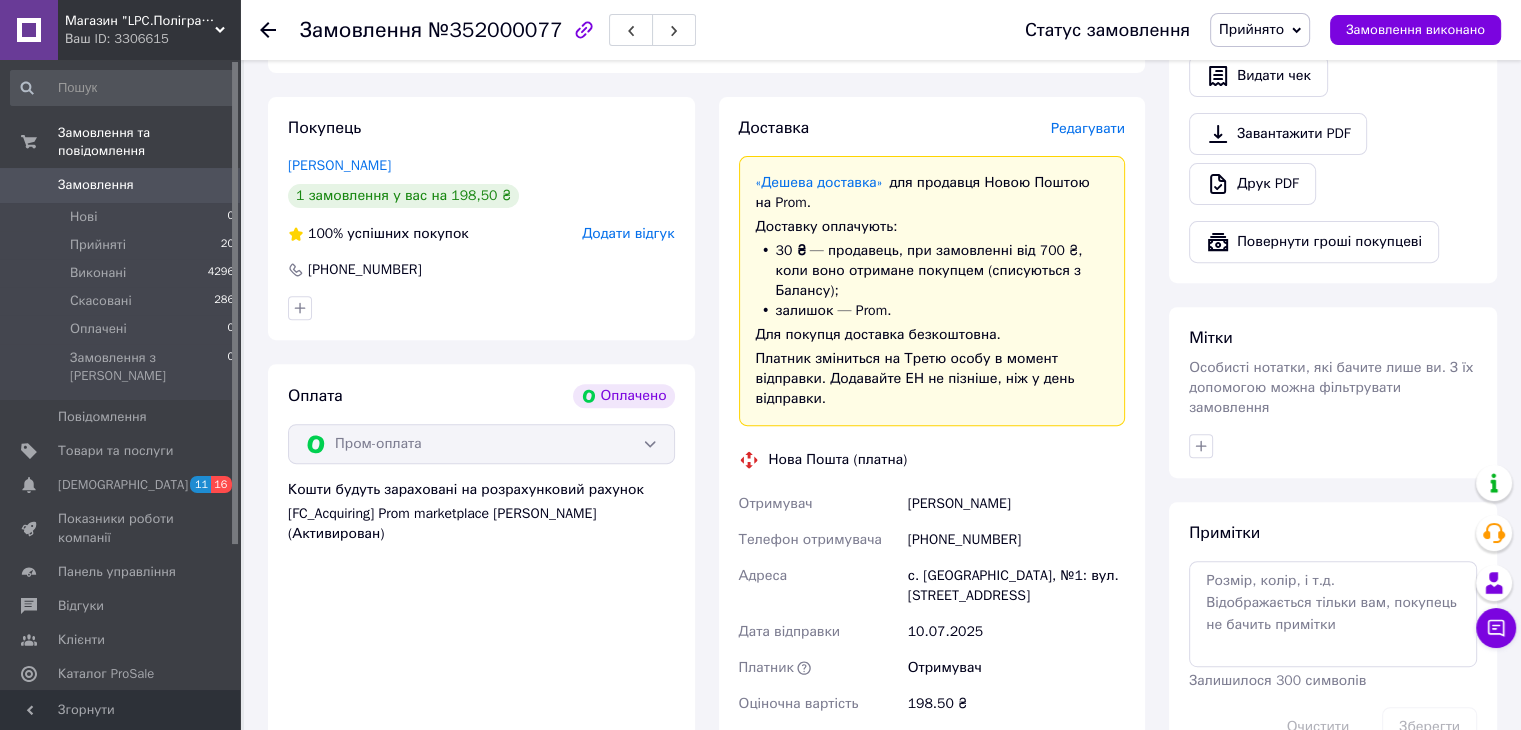 click on "Редагувати" at bounding box center [1088, 128] 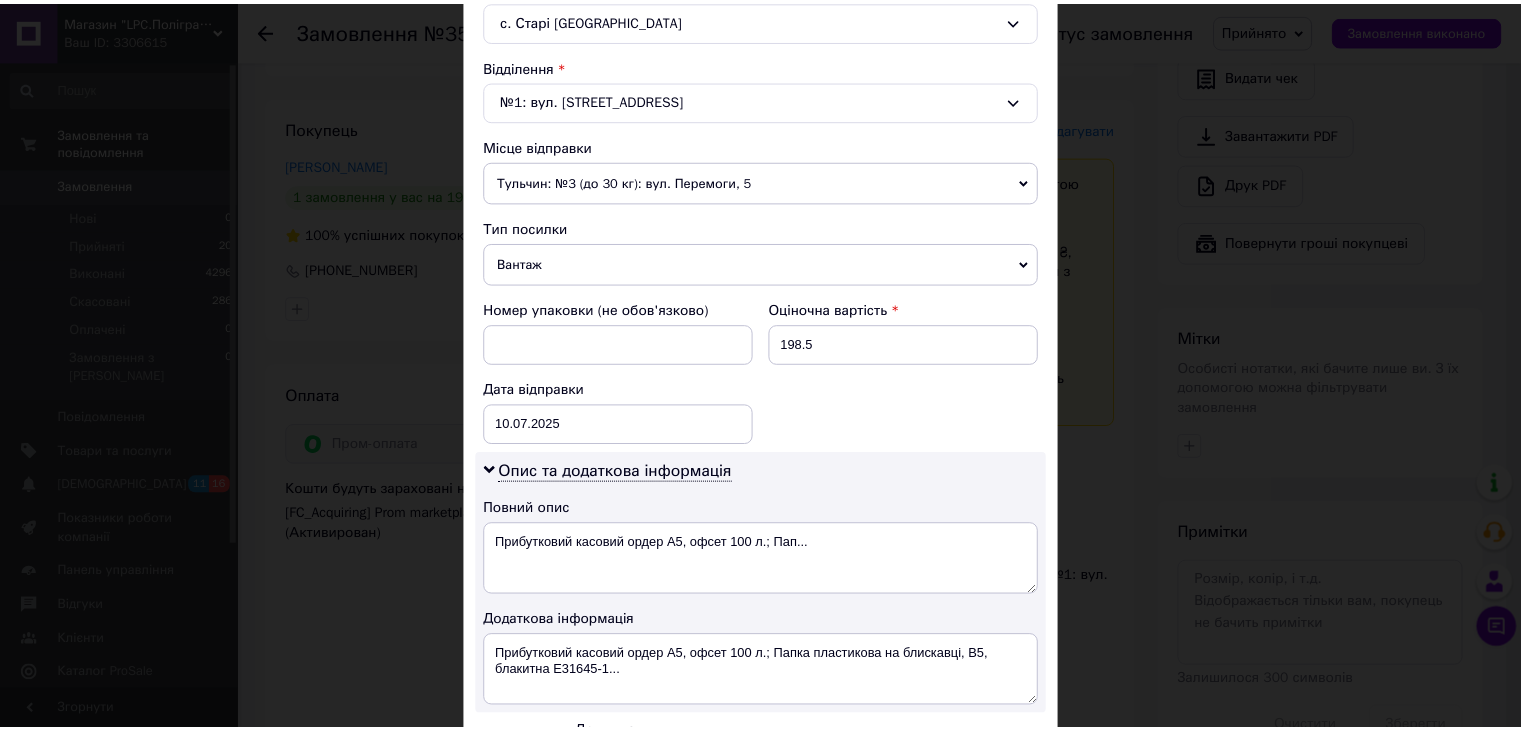 scroll, scrollTop: 816, scrollLeft: 0, axis: vertical 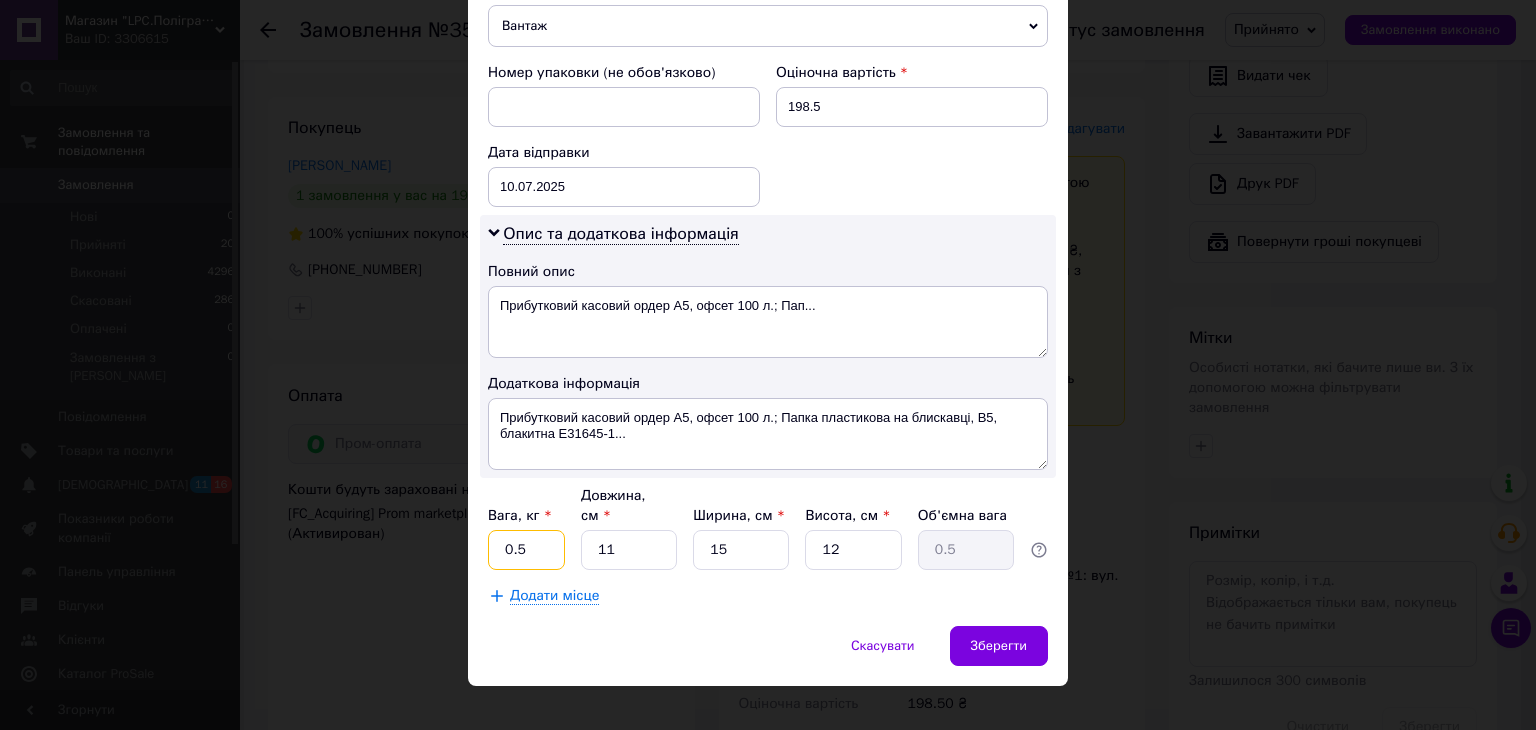click on "0.5" at bounding box center (526, 550) 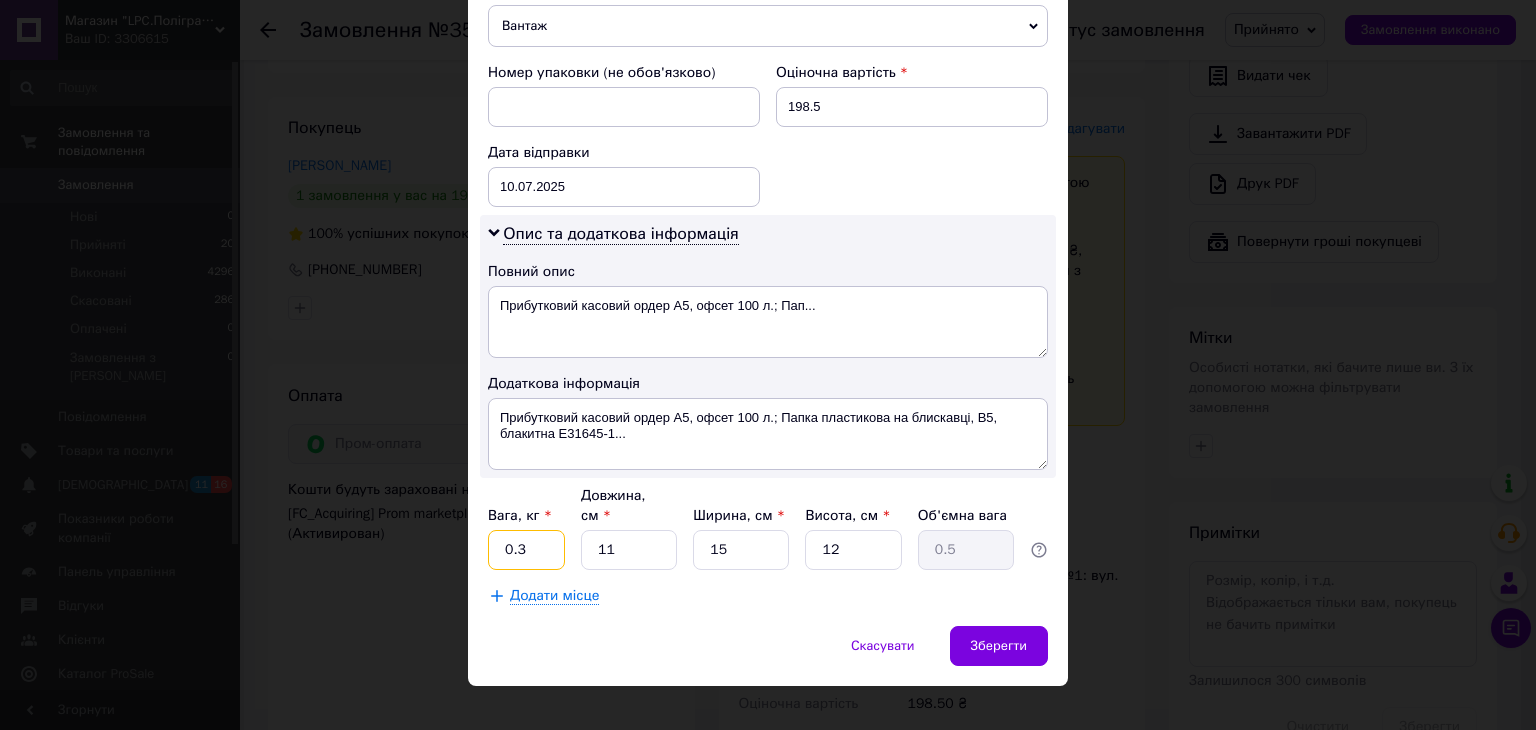 type on "0.3" 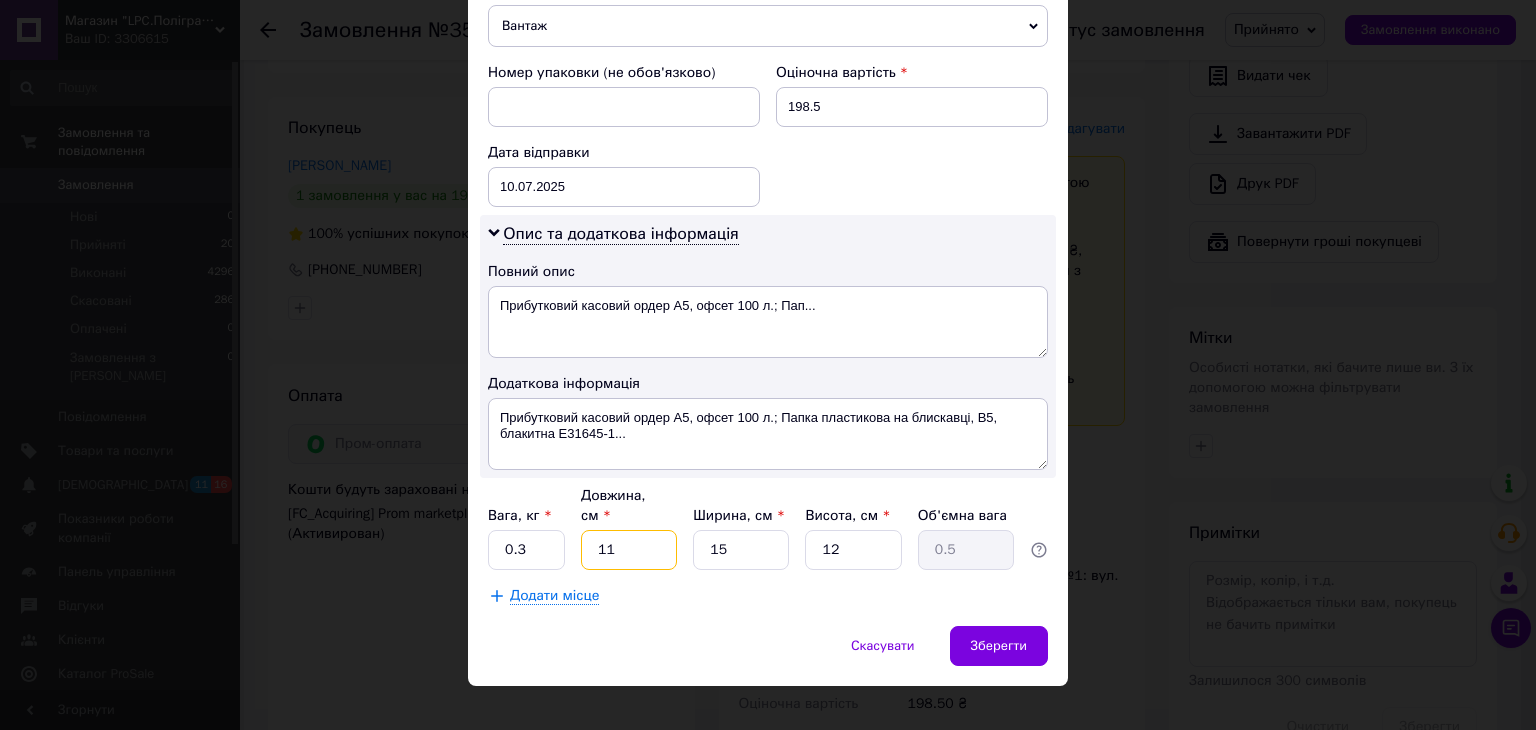 type on "3" 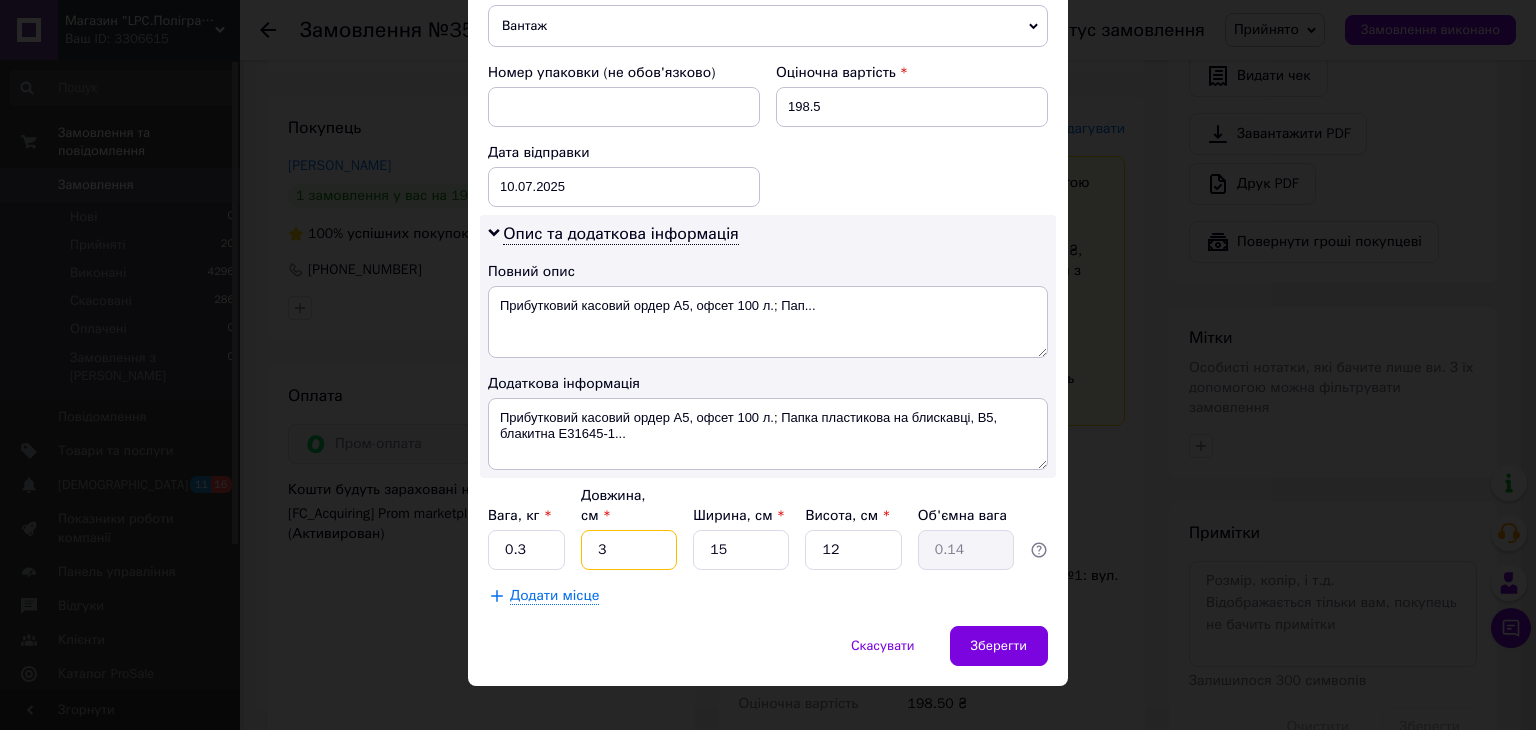 type on "33" 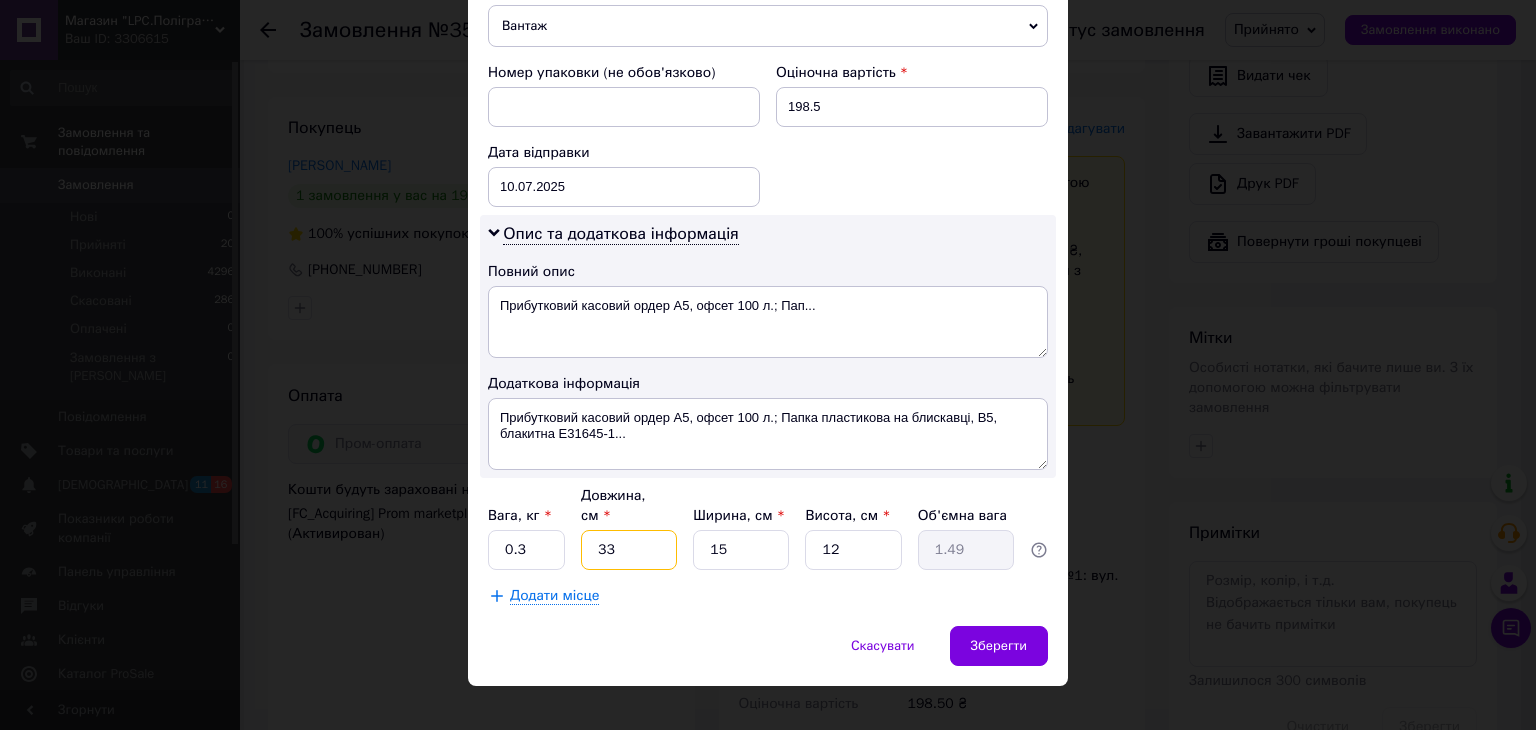 type on "33" 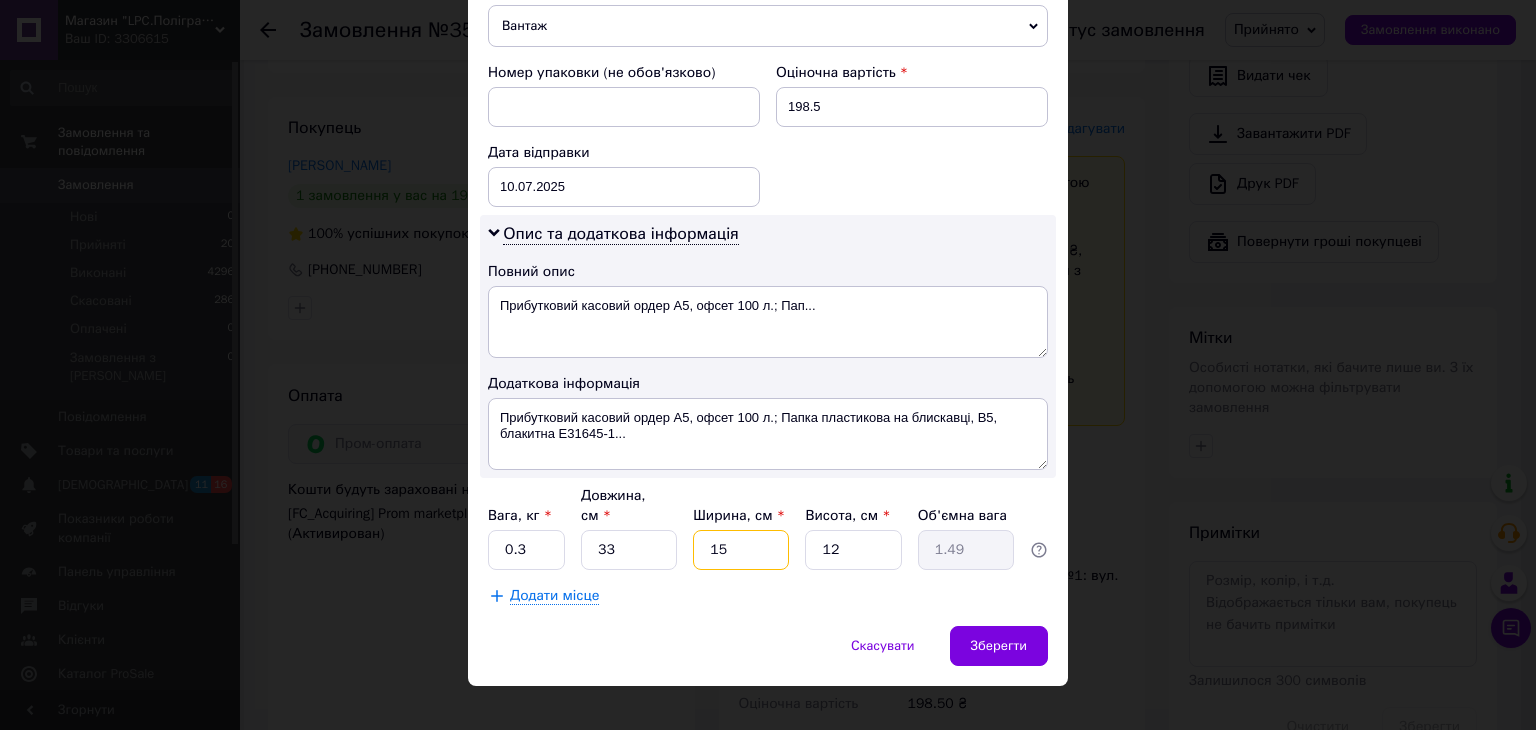 type on "2" 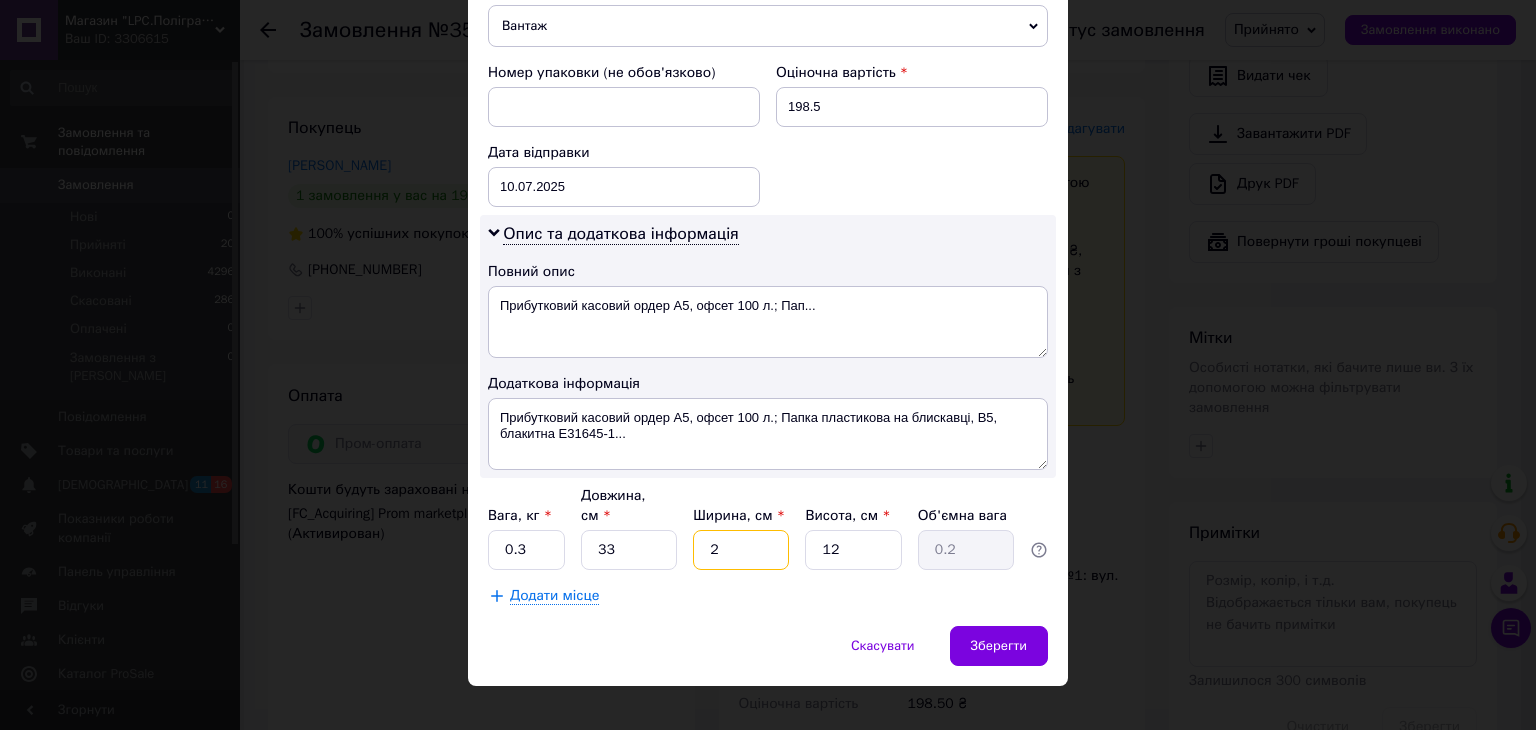 type on "23" 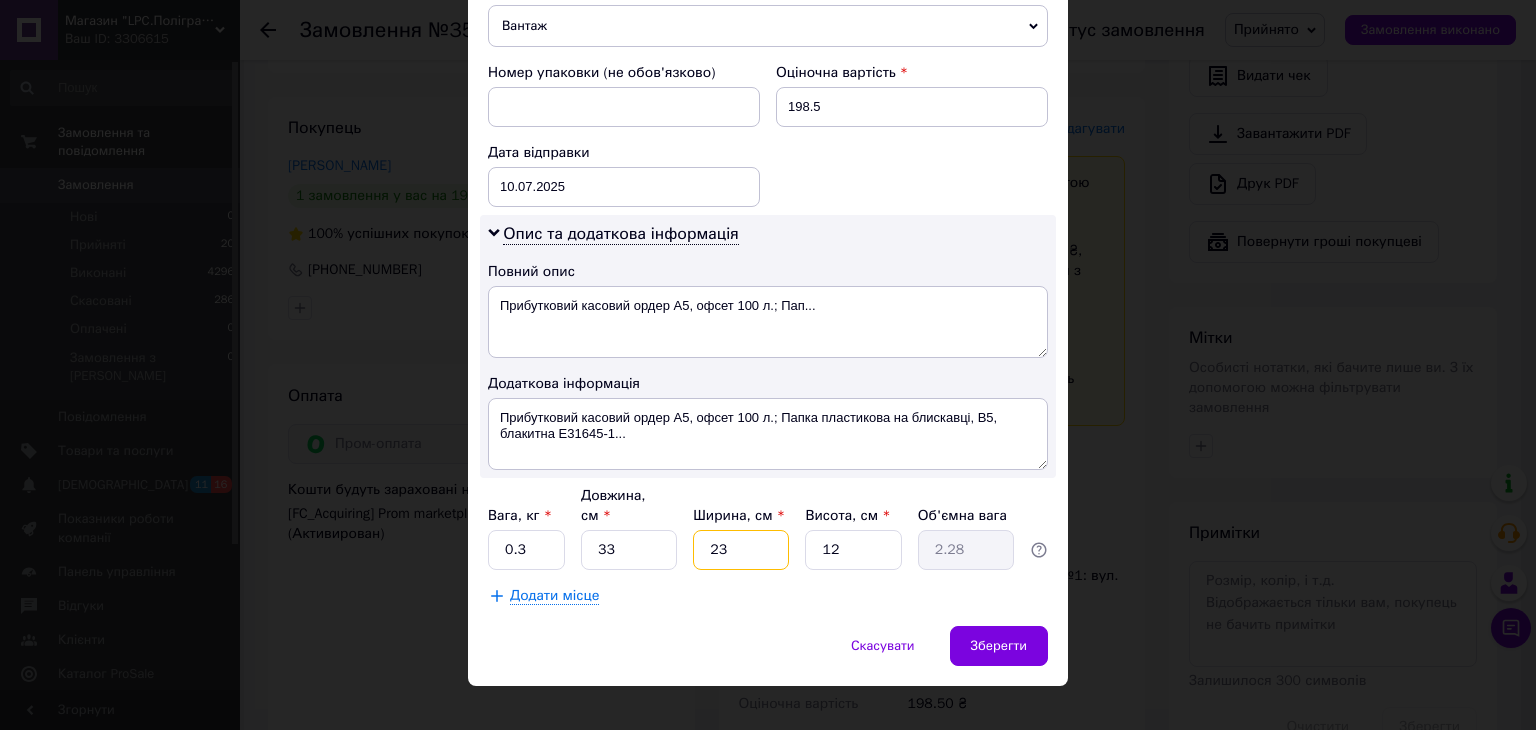 type on "23" 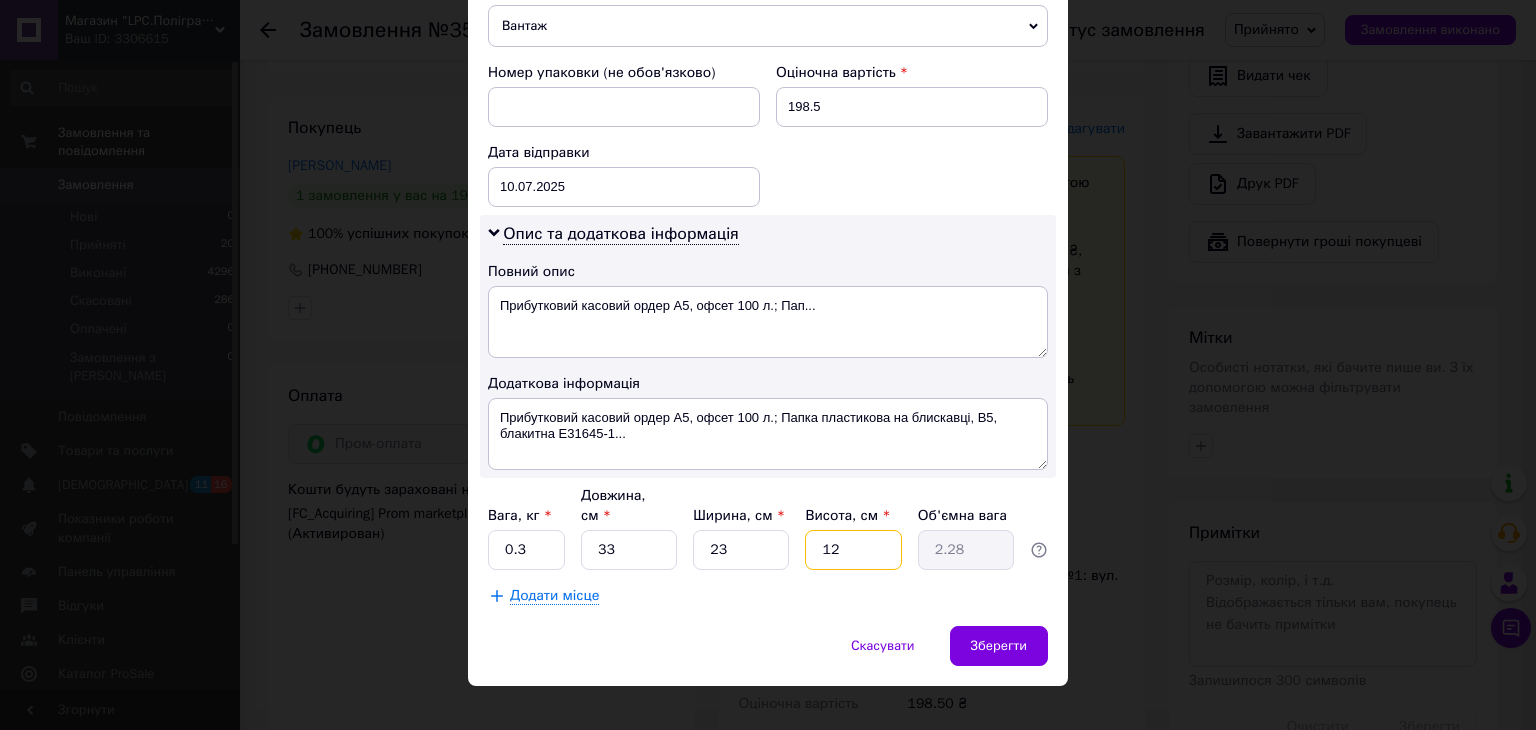 type on "4" 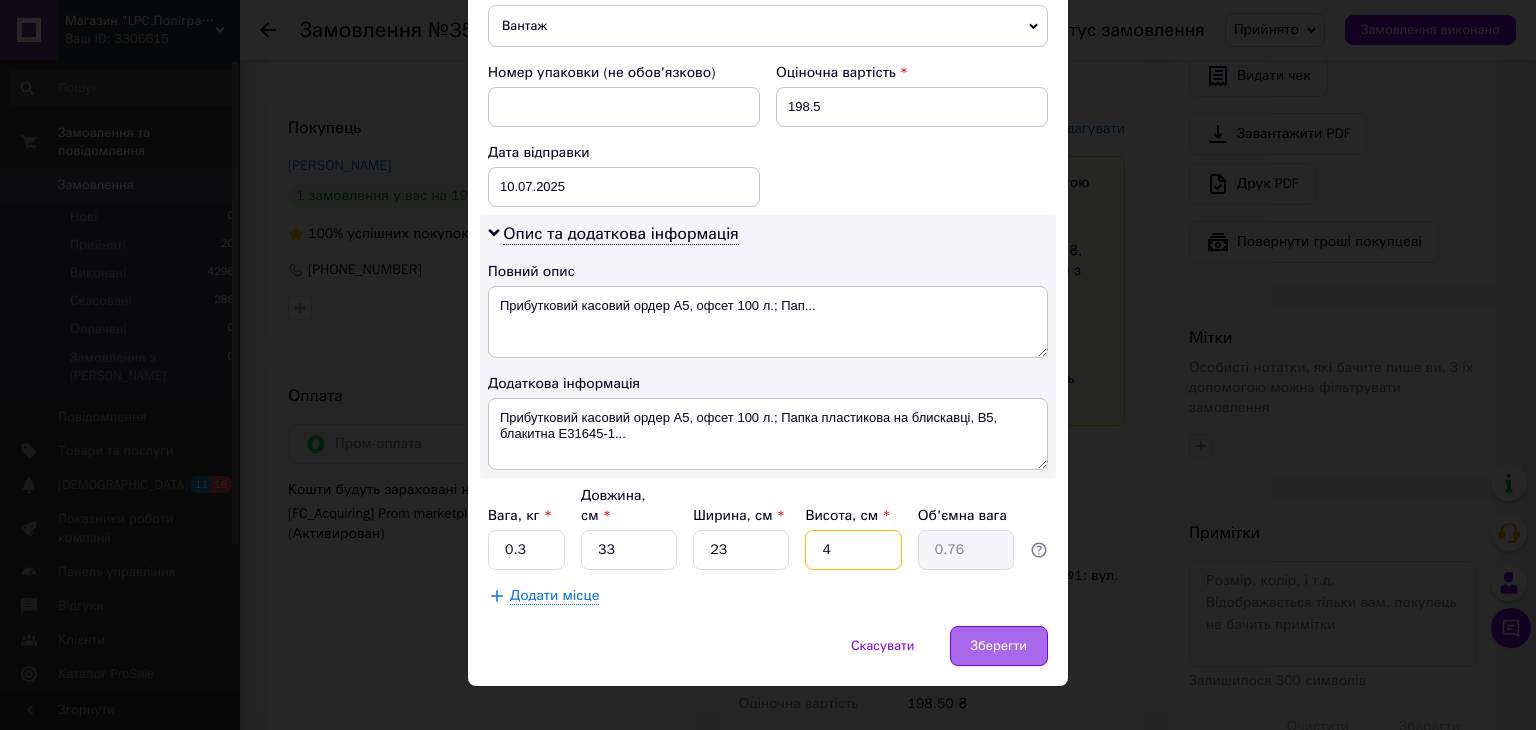 type on "4" 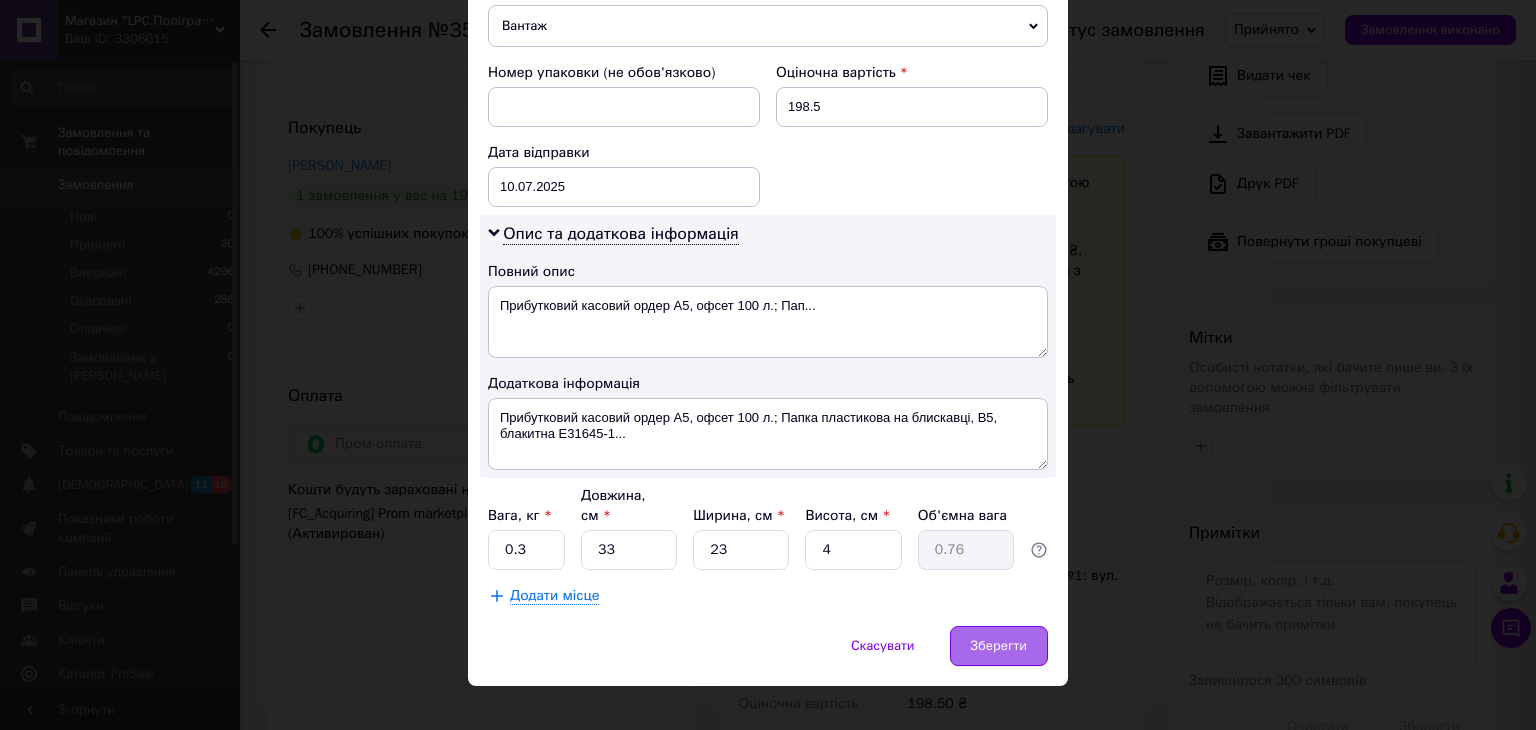 click on "Зберегти" at bounding box center [999, 646] 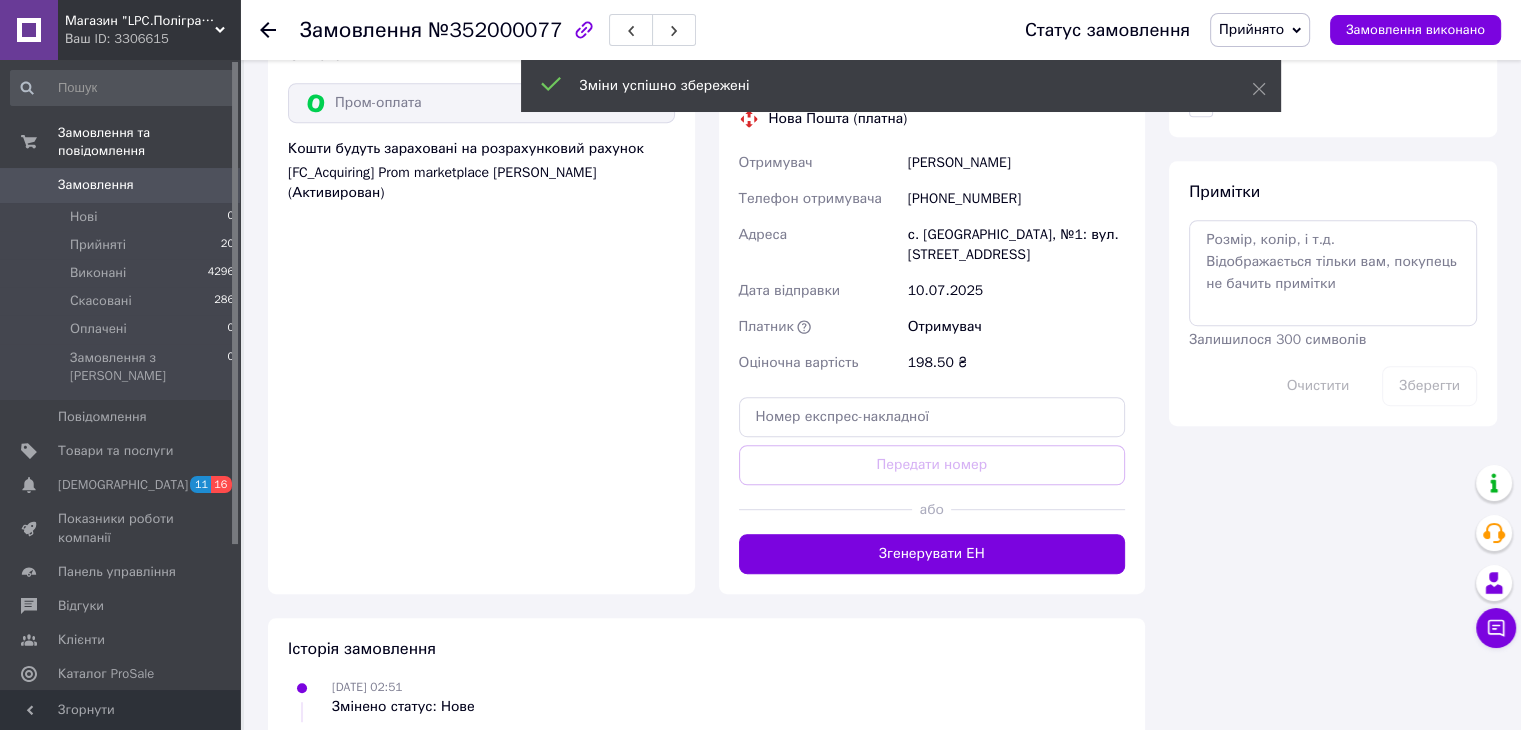 scroll, scrollTop: 1200, scrollLeft: 0, axis: vertical 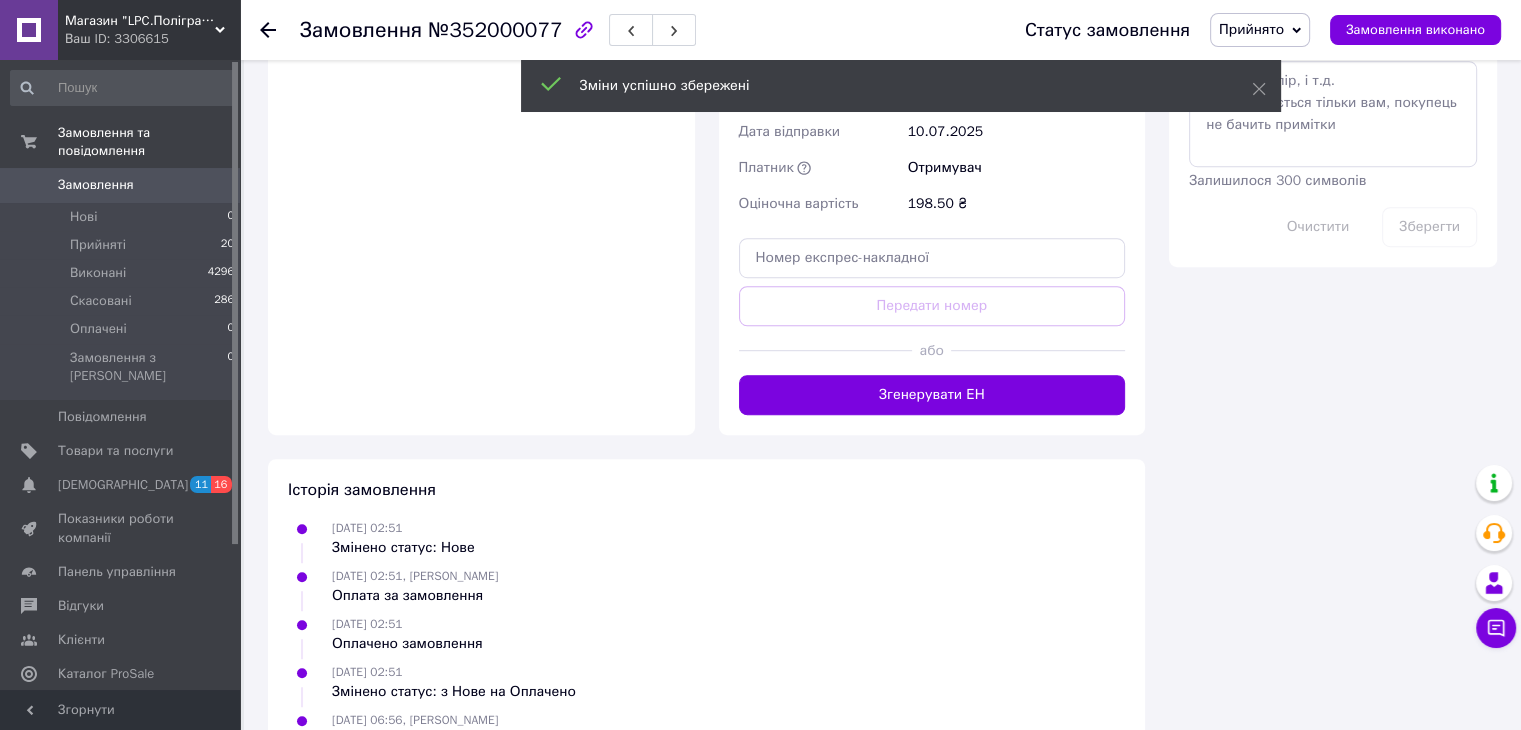 click on "Згенерувати ЕН" at bounding box center [932, 395] 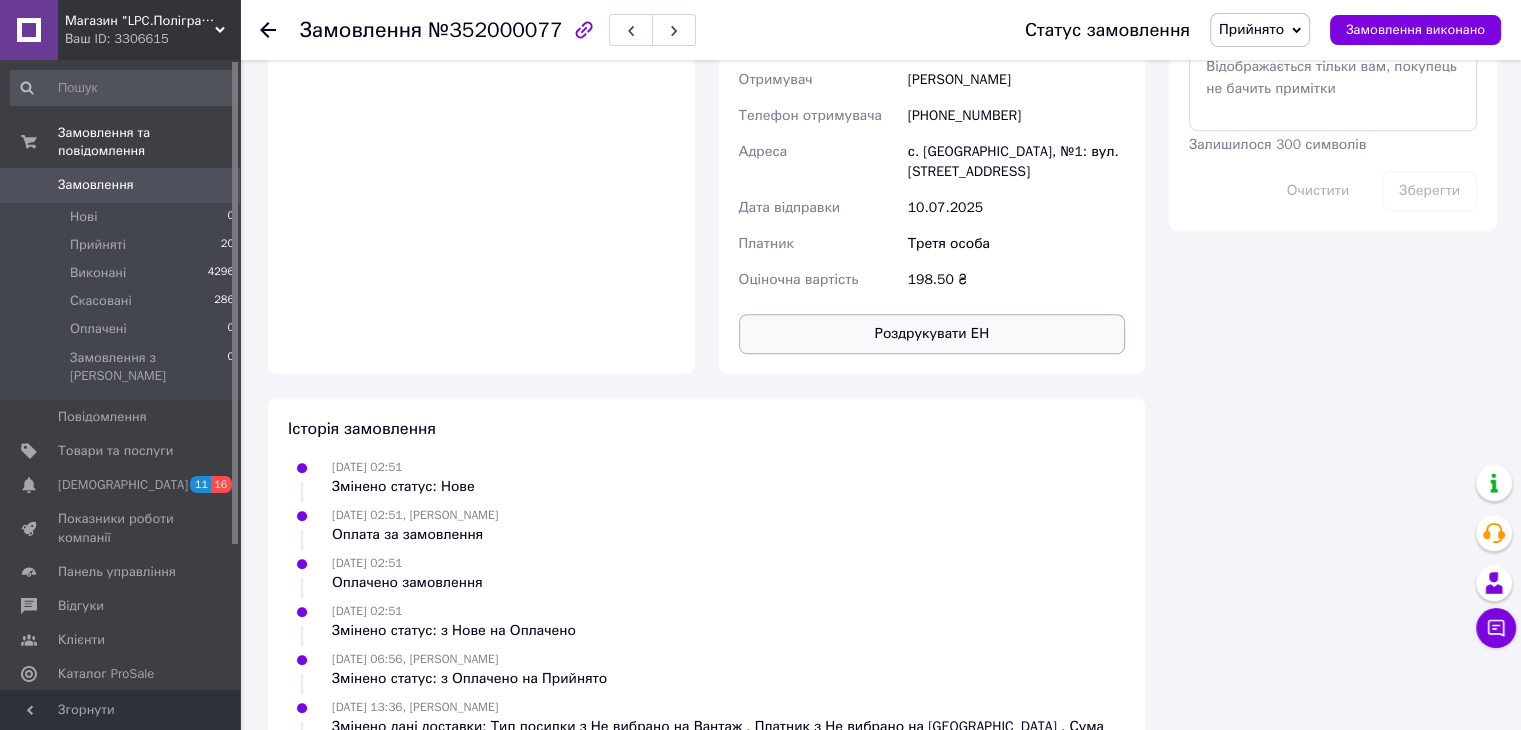 click on "Роздрукувати ЕН" at bounding box center (932, 334) 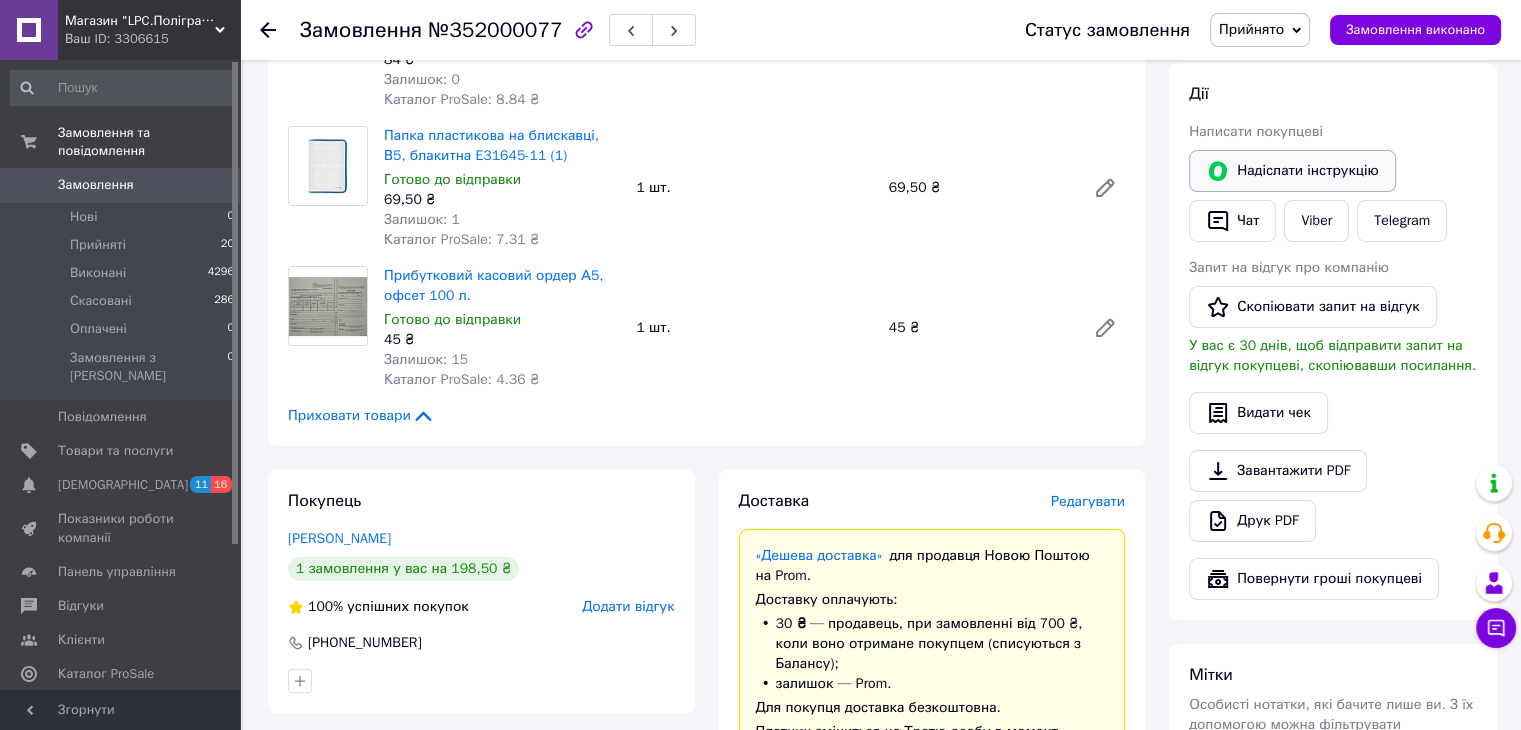 scroll, scrollTop: 300, scrollLeft: 0, axis: vertical 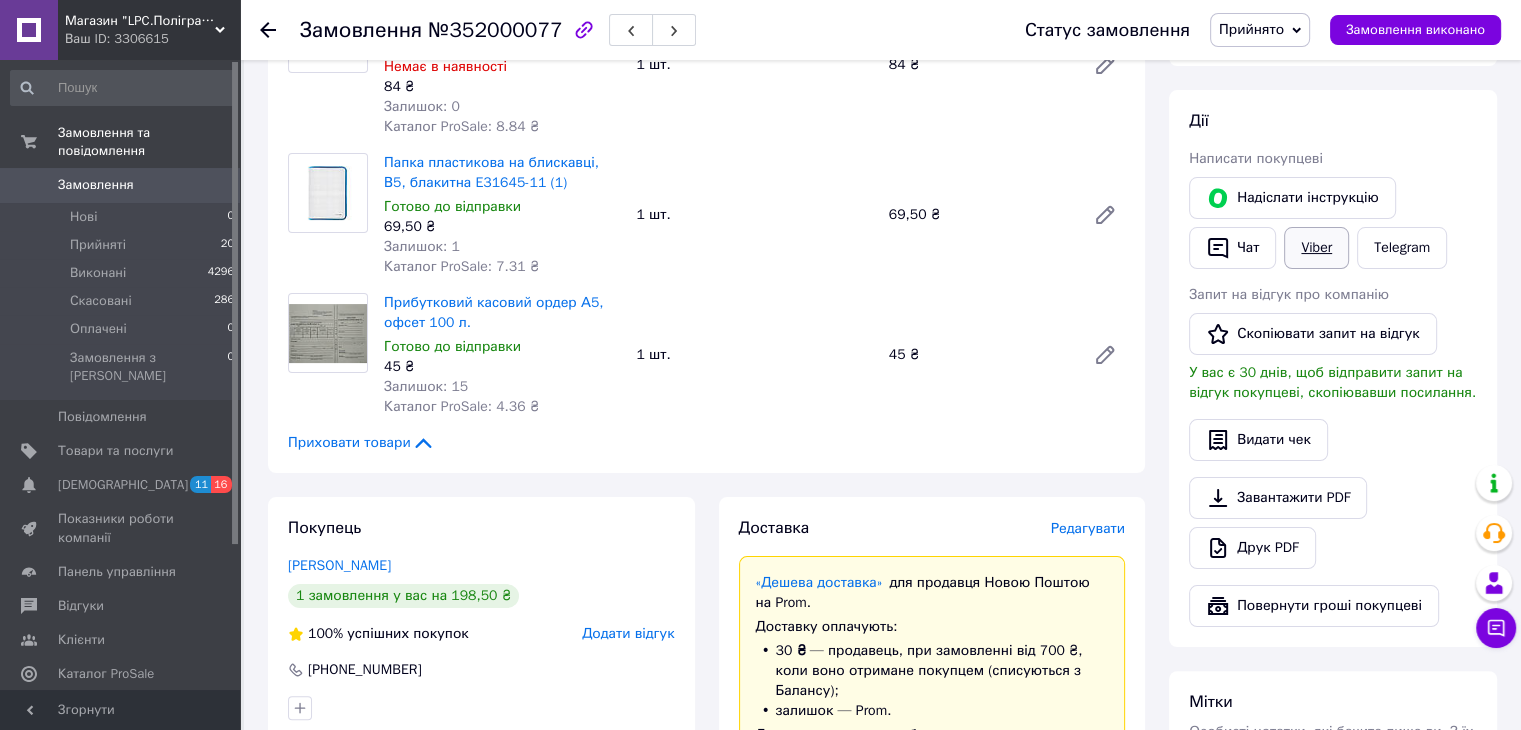 click on "Viber" at bounding box center [1316, 248] 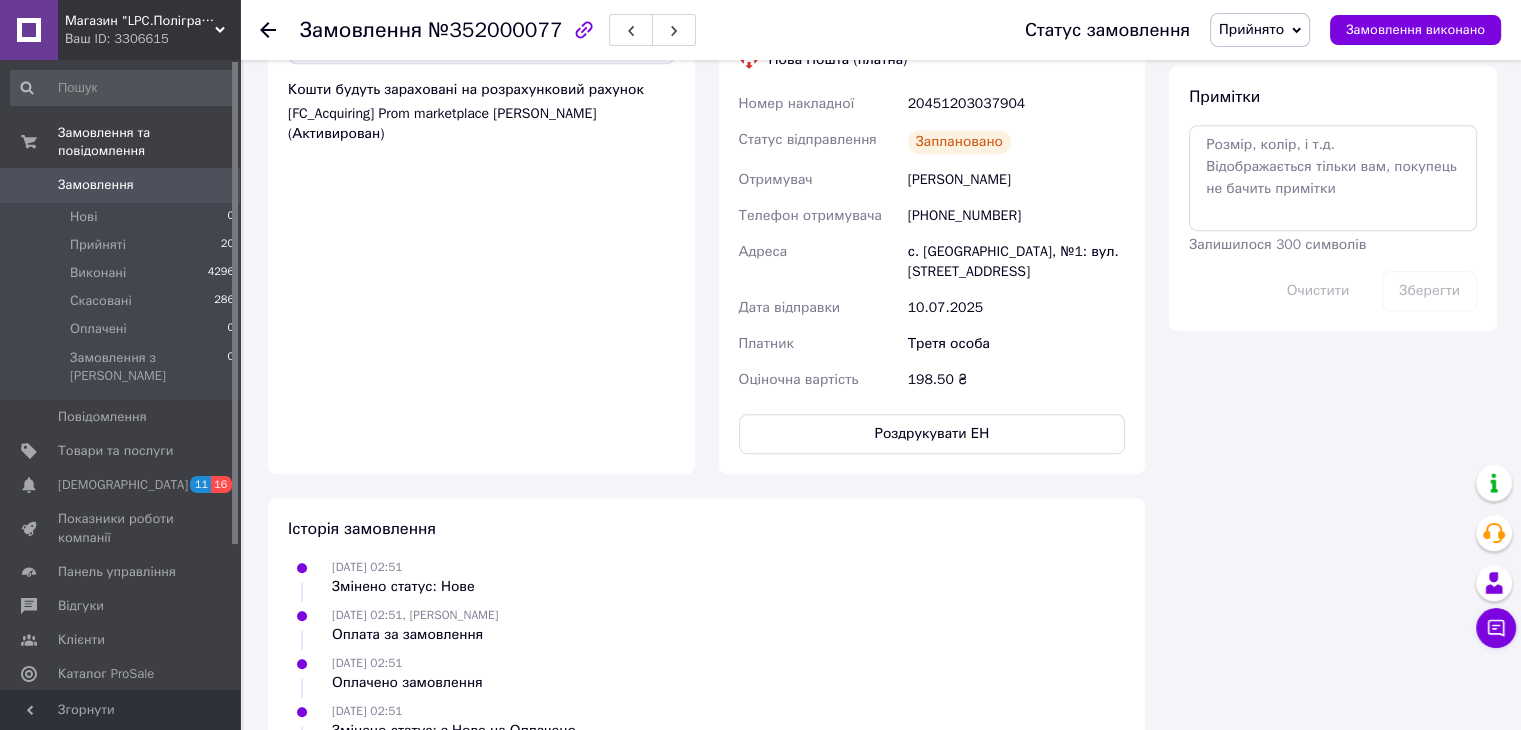 scroll, scrollTop: 1000, scrollLeft: 0, axis: vertical 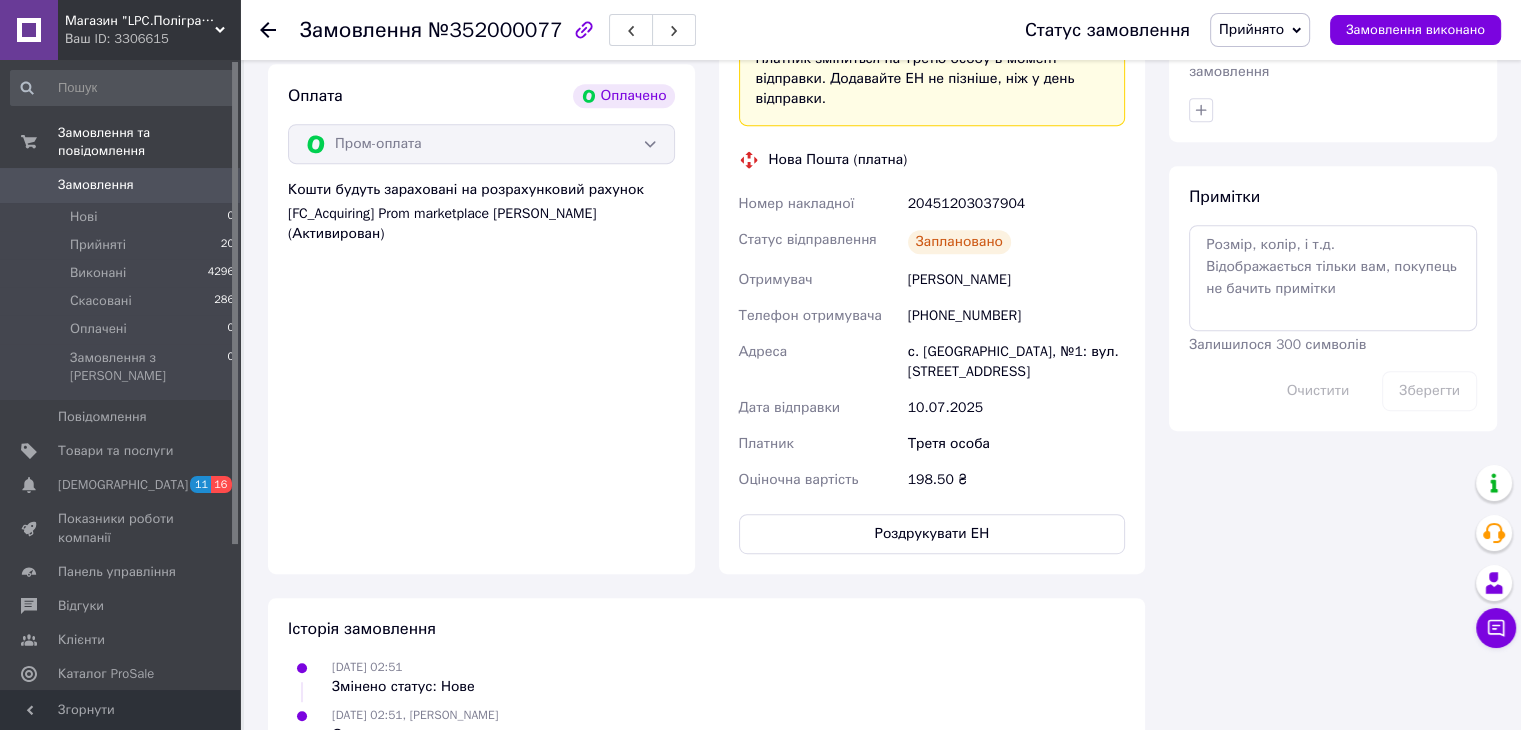 click on "20451203037904" at bounding box center [1016, 204] 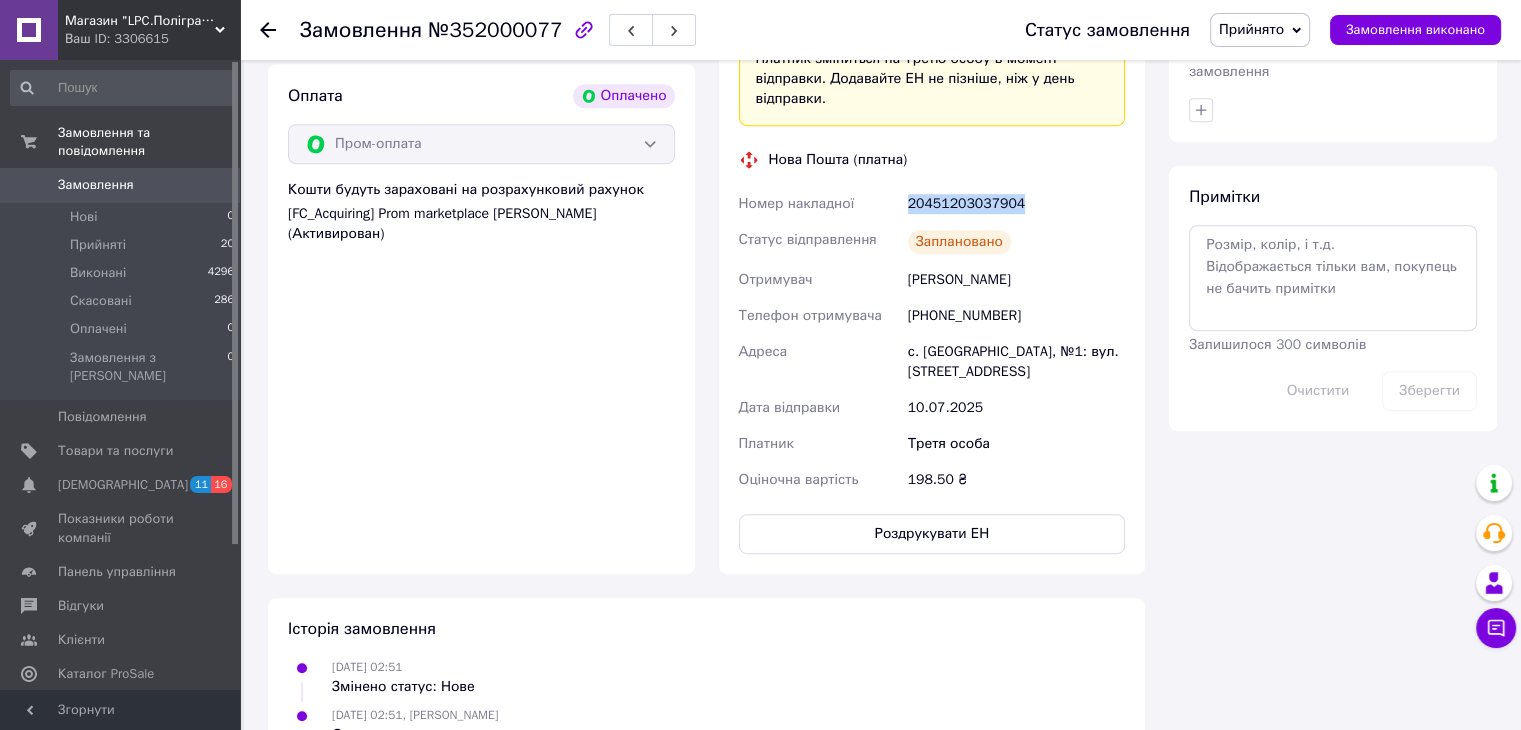 click on "20451203037904" at bounding box center [1016, 204] 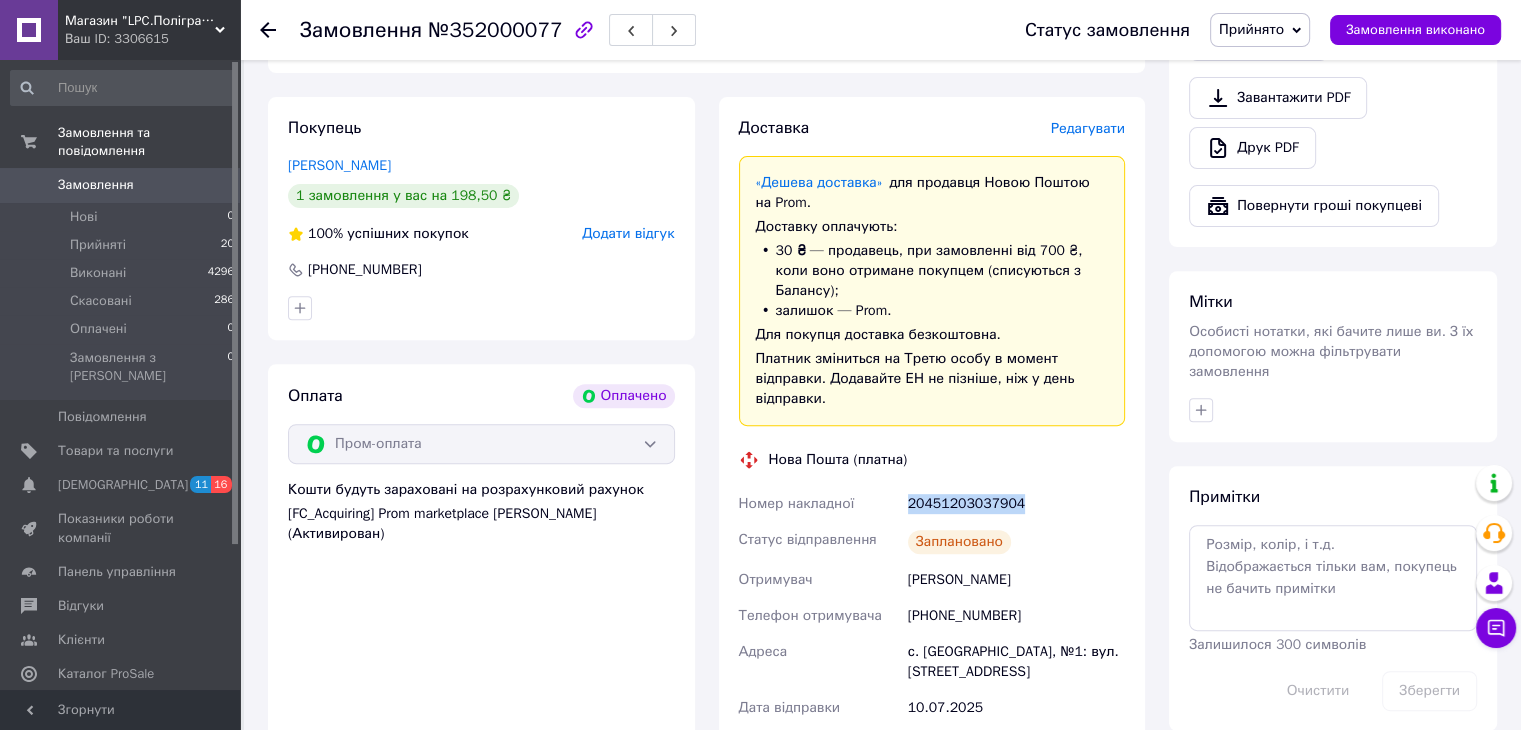 scroll, scrollTop: 0, scrollLeft: 0, axis: both 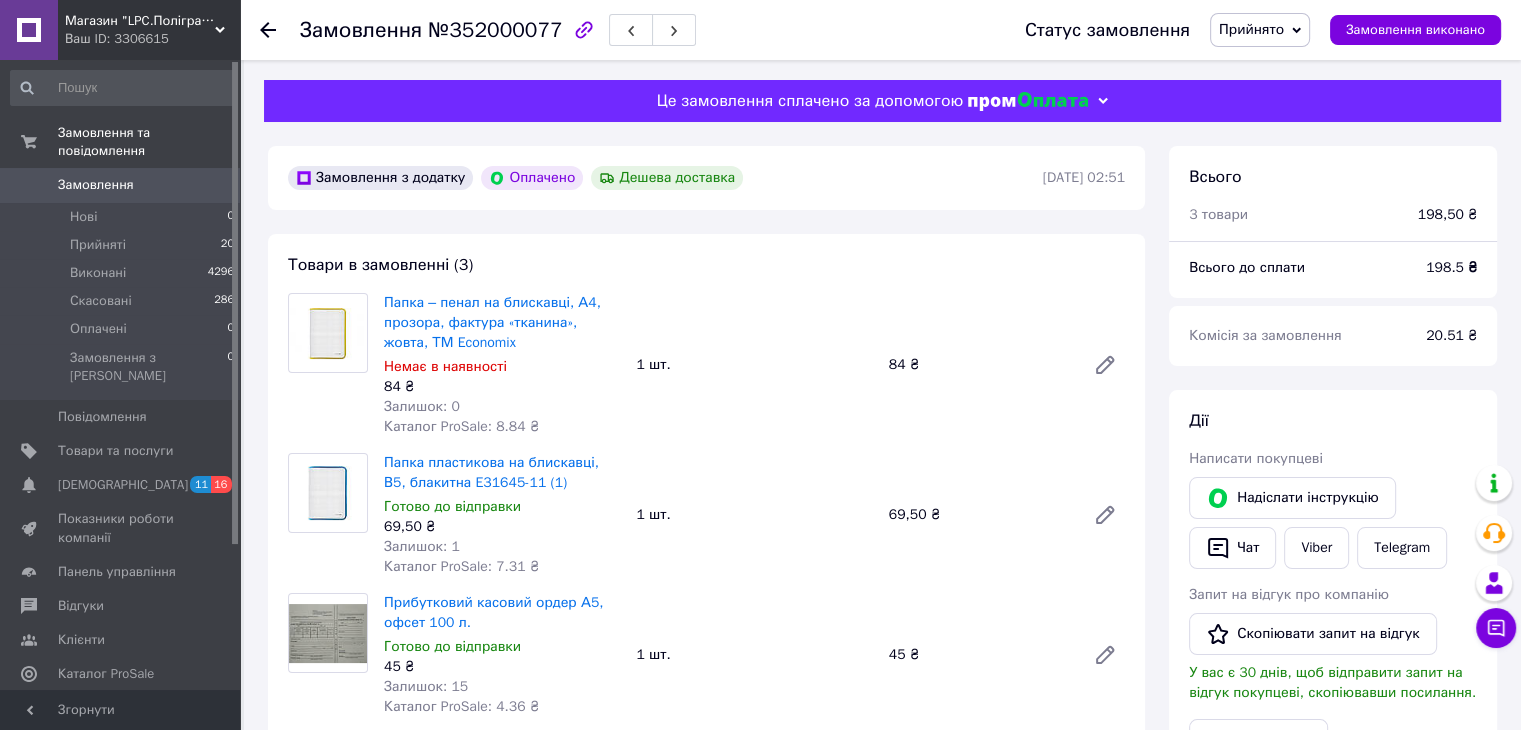 click on "Замовлення" at bounding box center (96, 185) 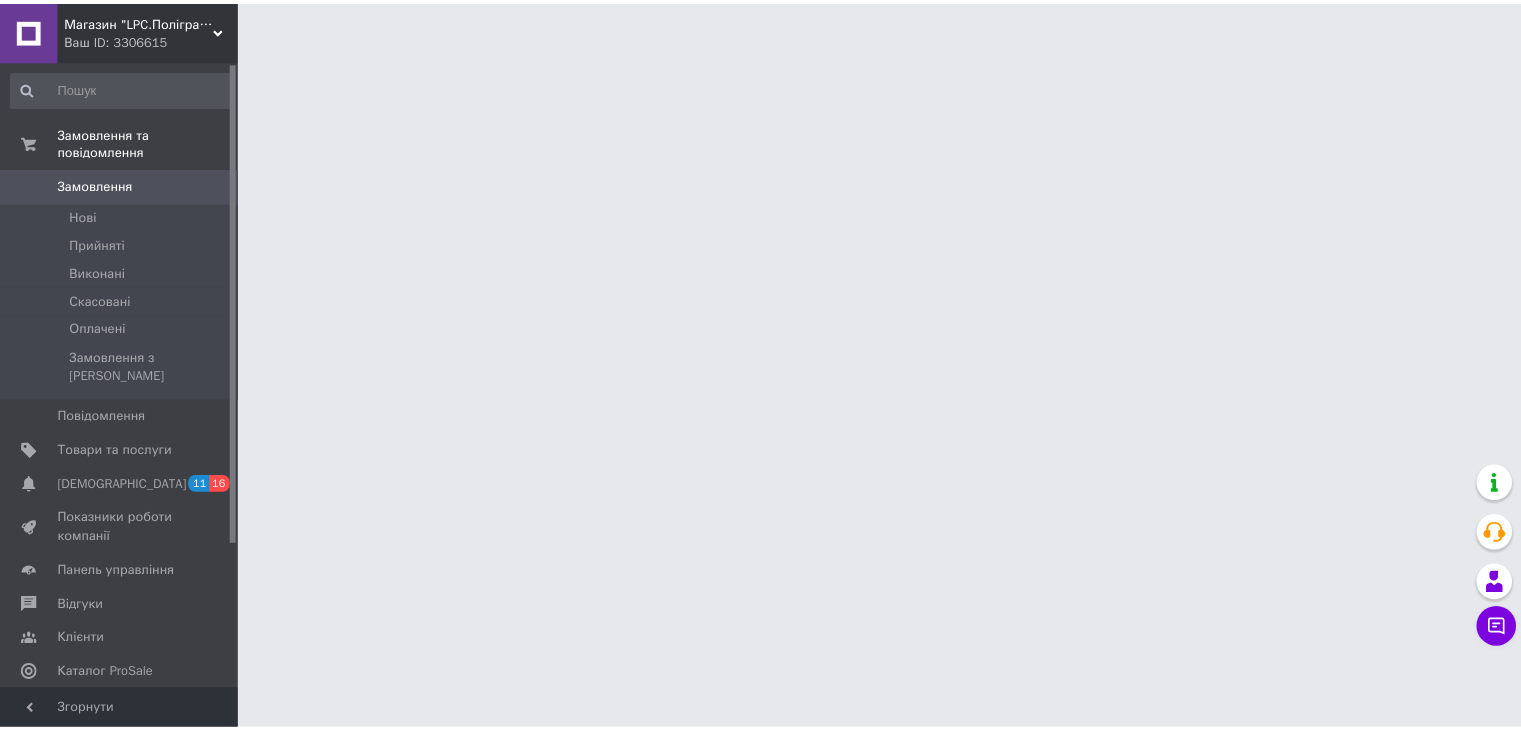 scroll, scrollTop: 0, scrollLeft: 0, axis: both 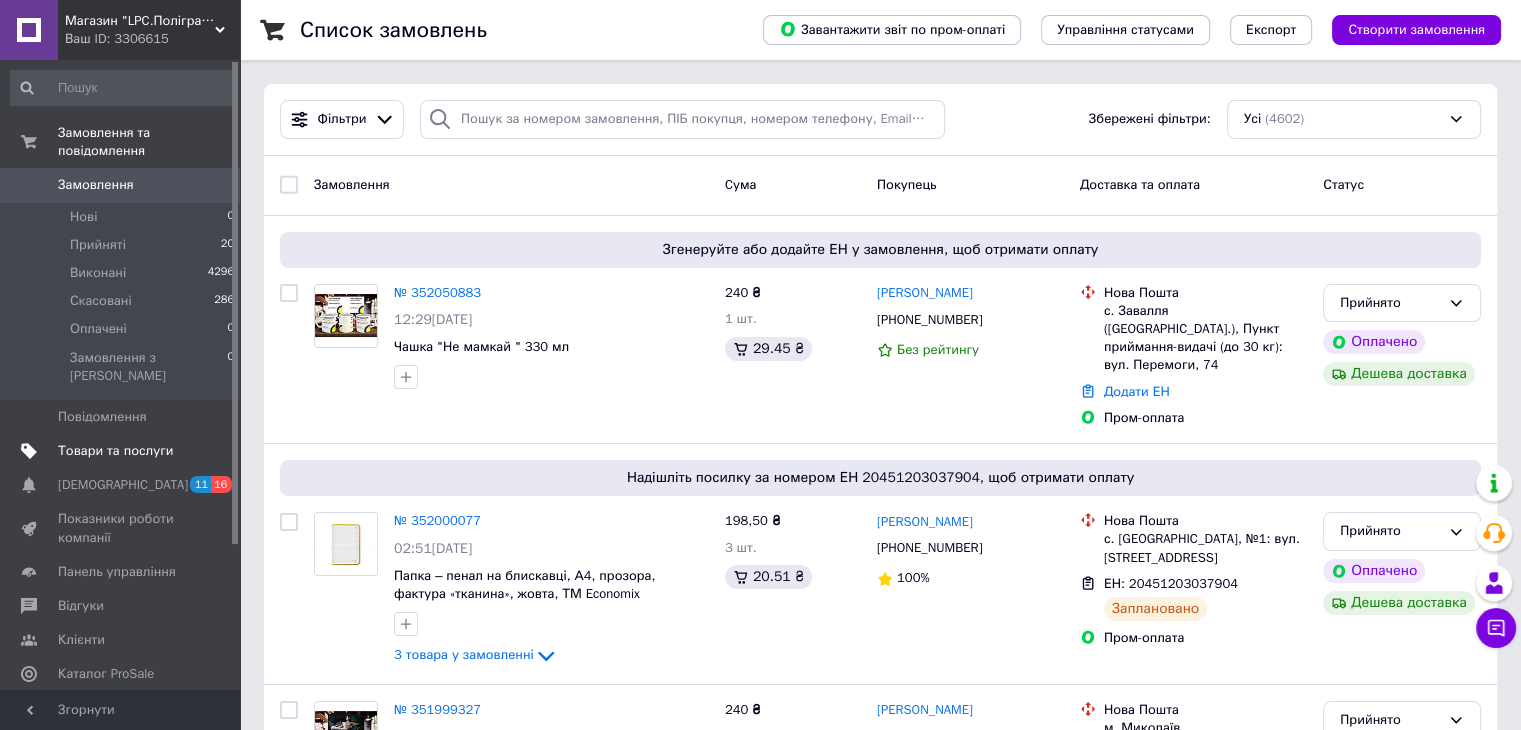 click on "Товари та послуги" at bounding box center (115, 451) 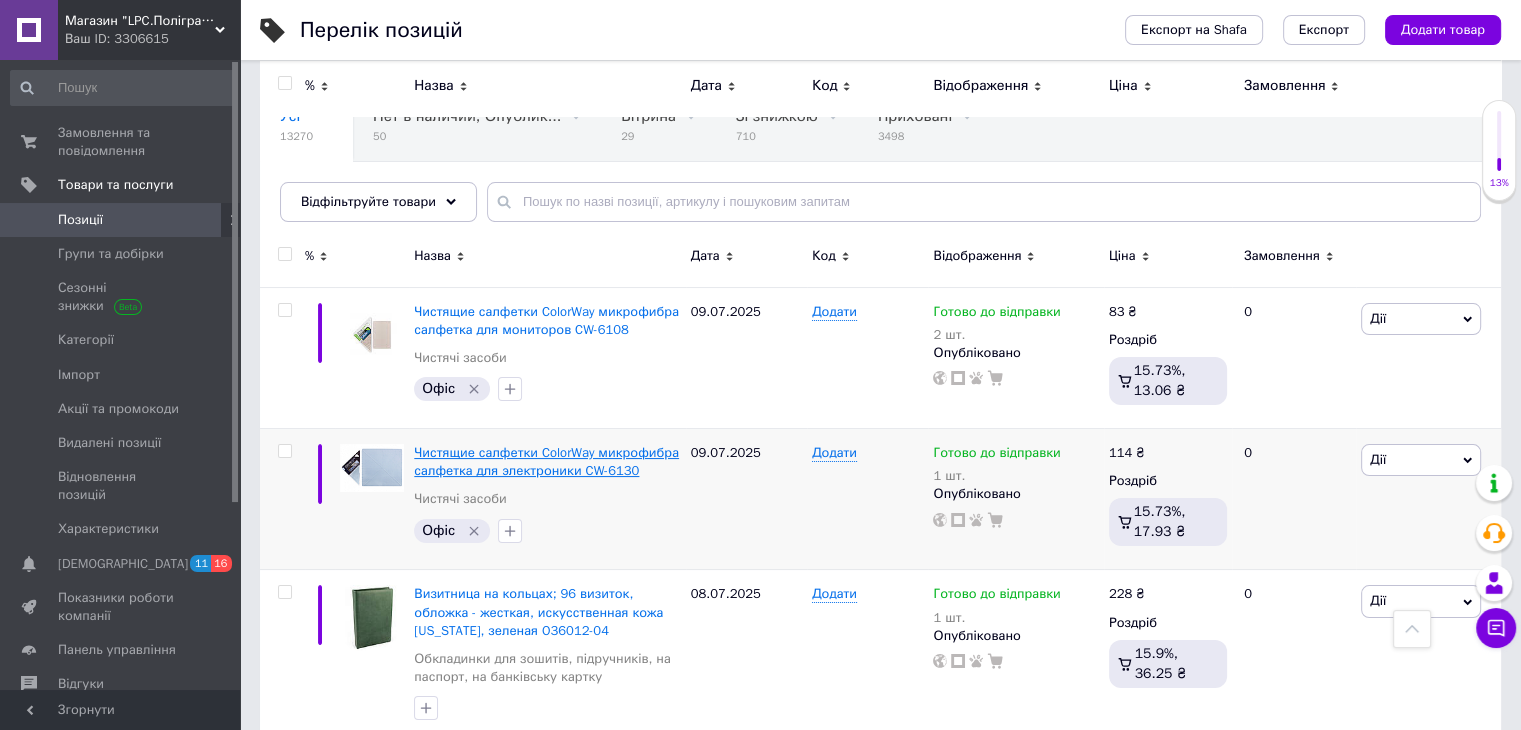 scroll, scrollTop: 0, scrollLeft: 0, axis: both 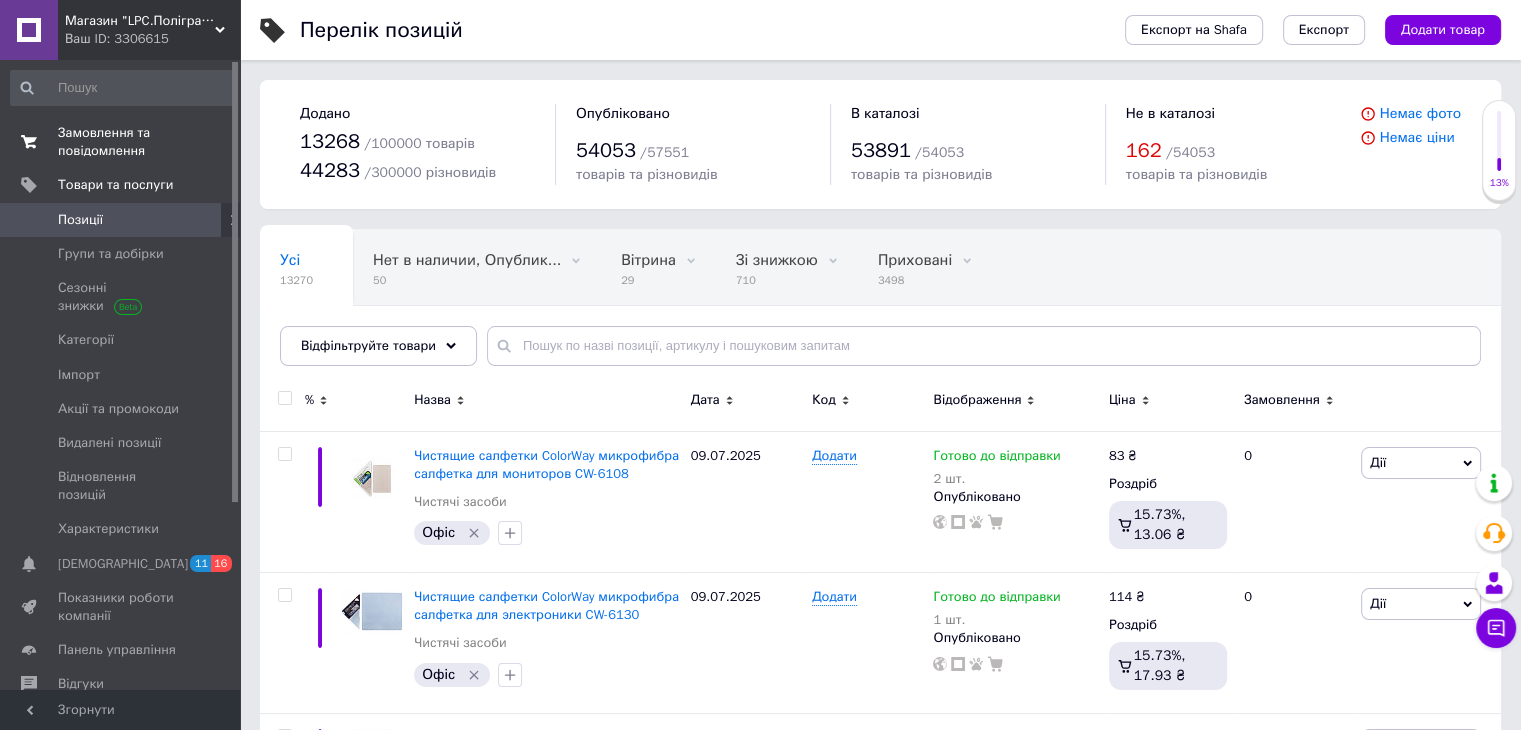 click on "Замовлення та повідомлення" at bounding box center [121, 142] 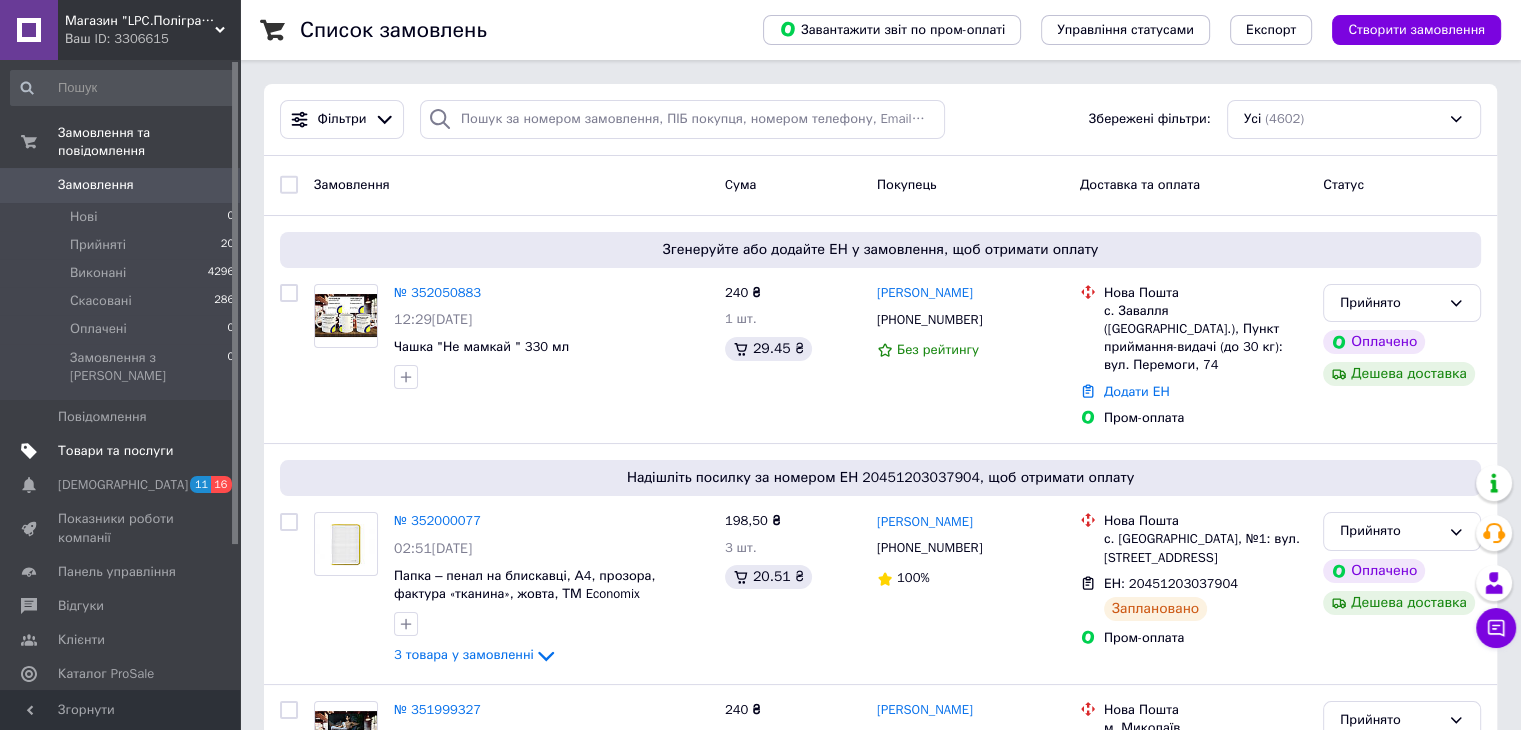 click on "Товари та послуги" at bounding box center [115, 451] 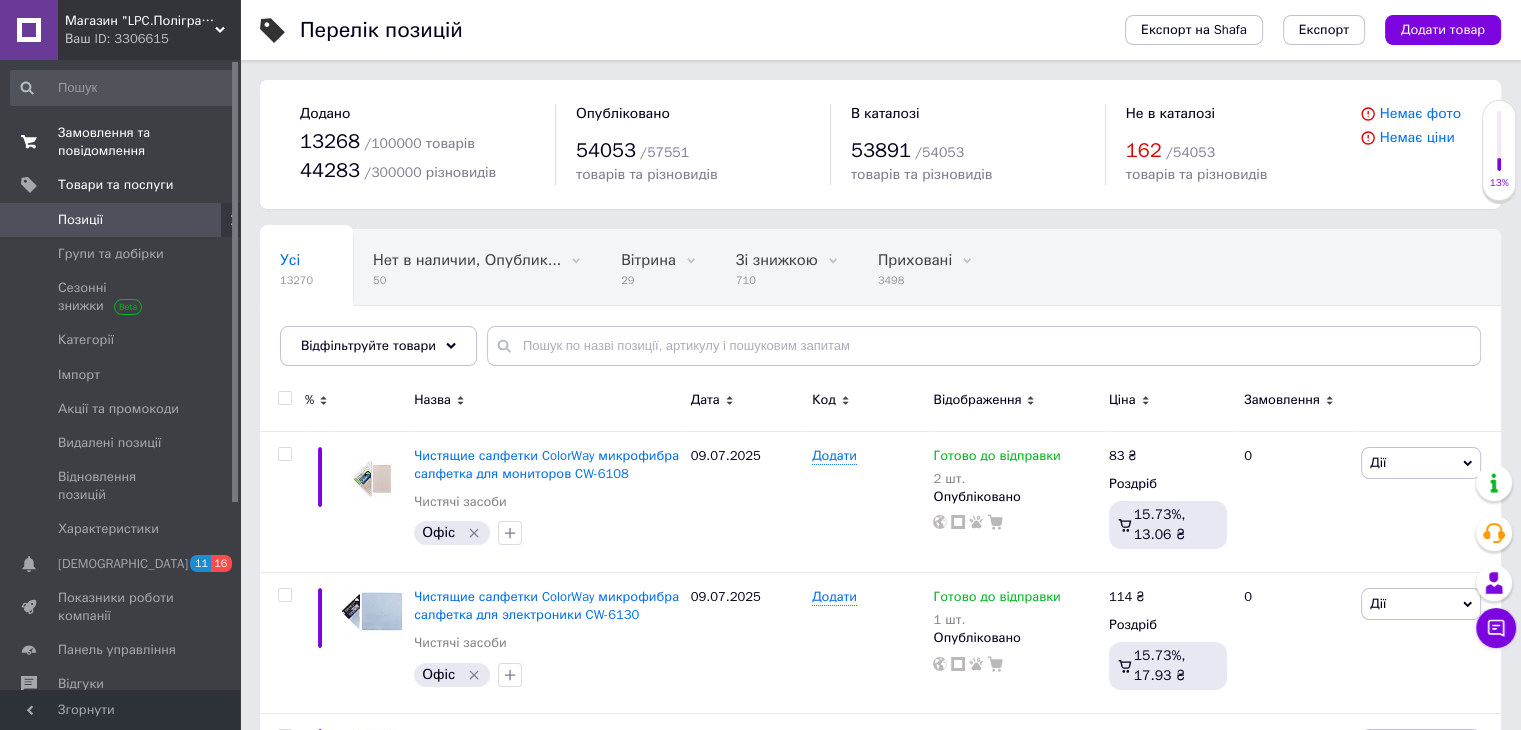 click on "Замовлення та повідомлення" at bounding box center (121, 142) 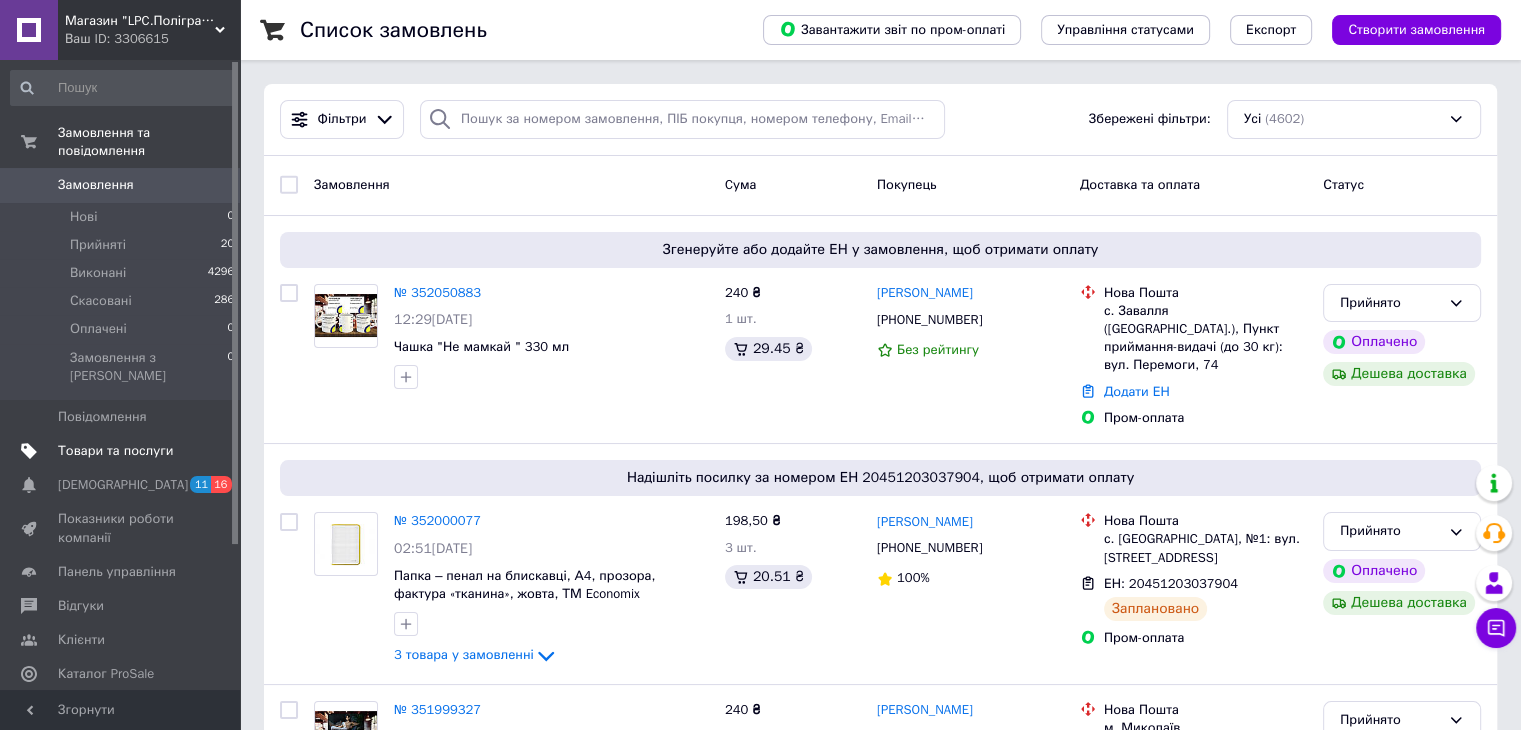 click on "Товари та послуги" at bounding box center (115, 451) 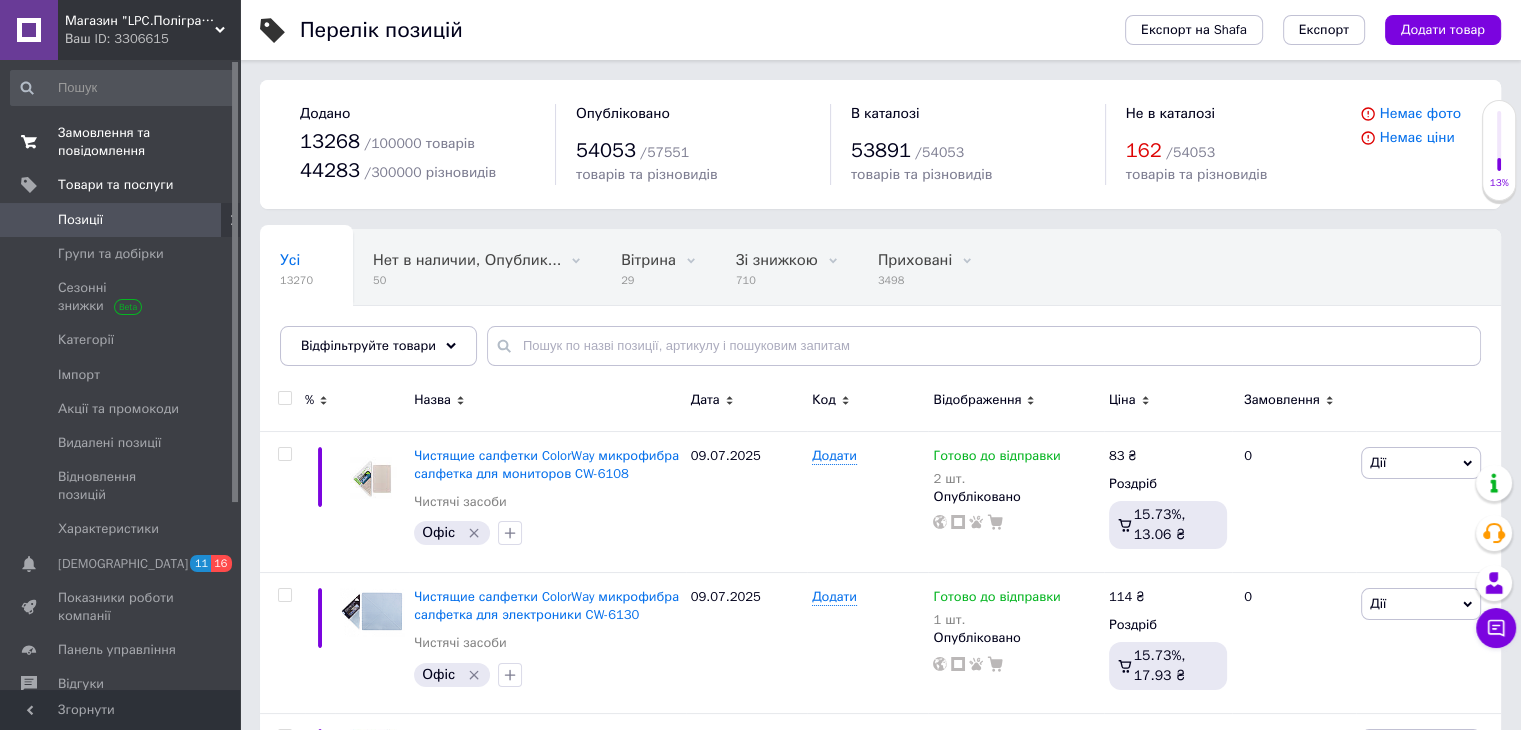 click on "Замовлення та повідомлення" at bounding box center [121, 142] 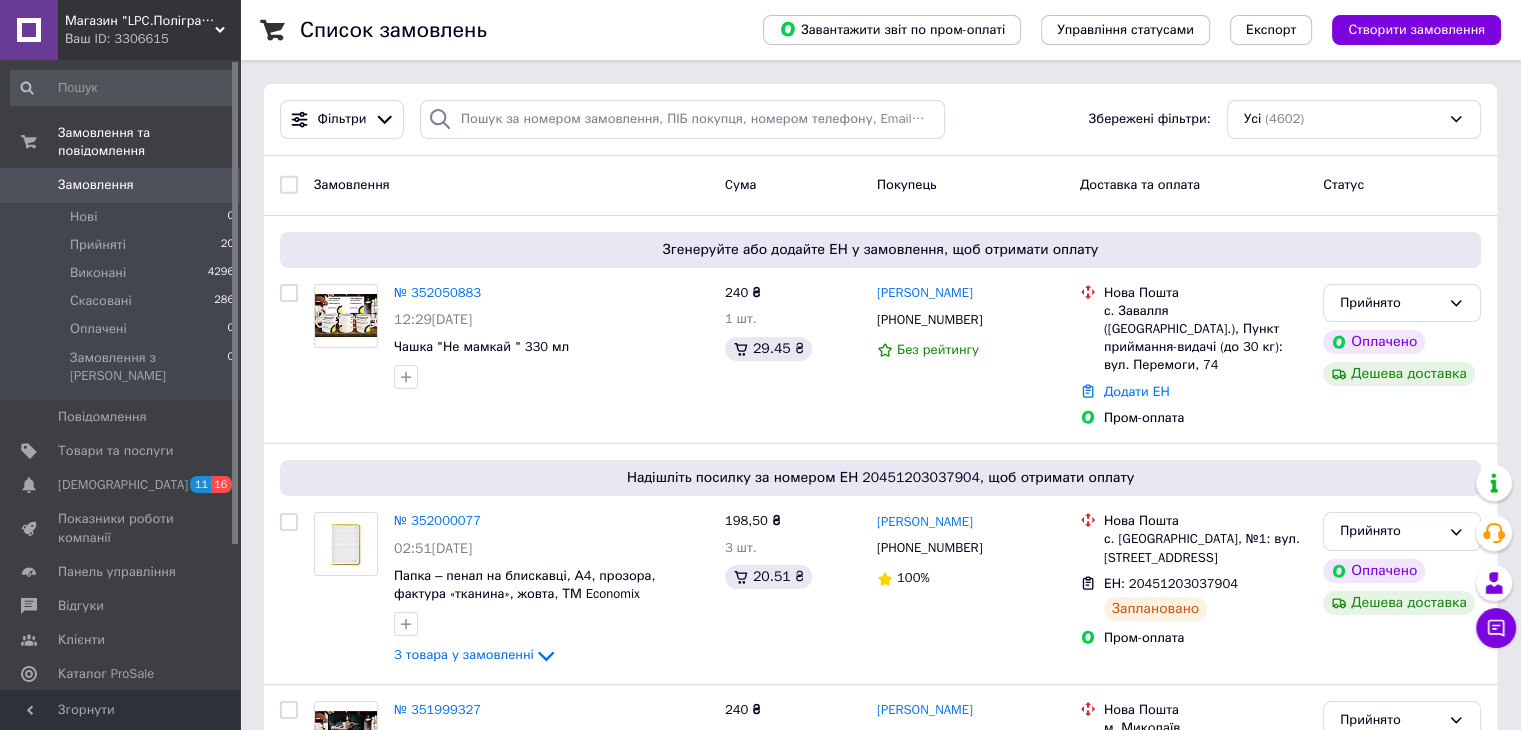 scroll, scrollTop: 1712, scrollLeft: 0, axis: vertical 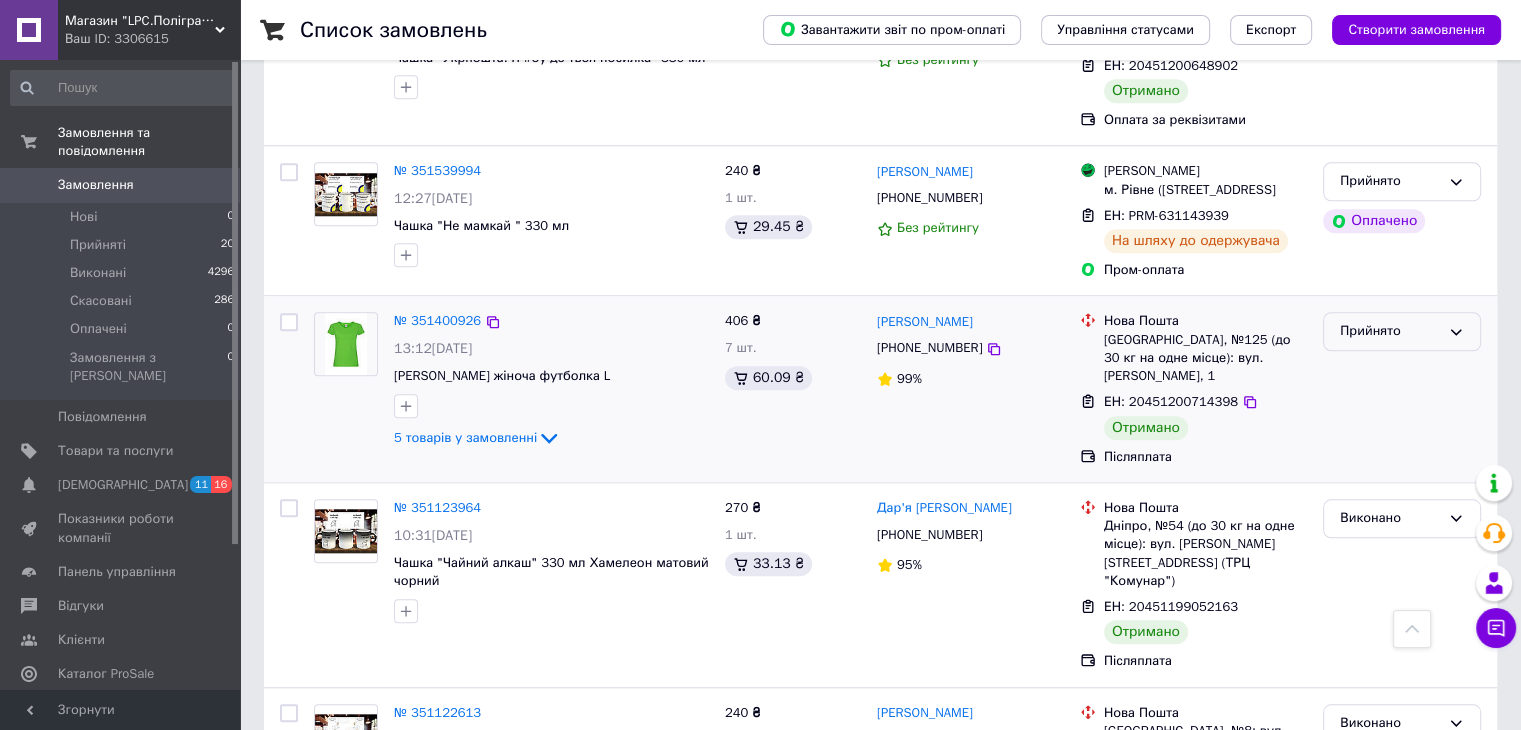 click on "Прийнято" at bounding box center [1390, 331] 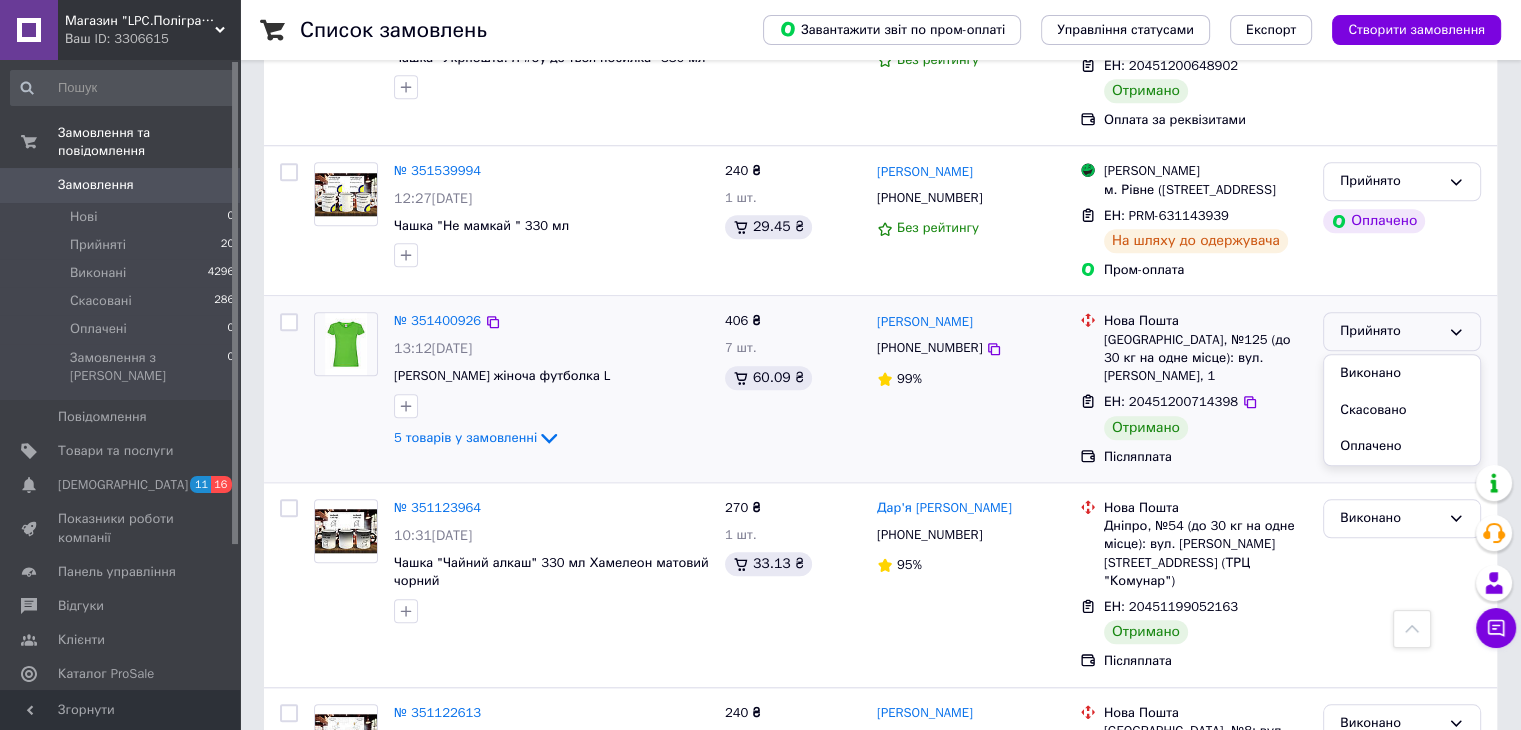 click on "Виконано" at bounding box center (1402, 373) 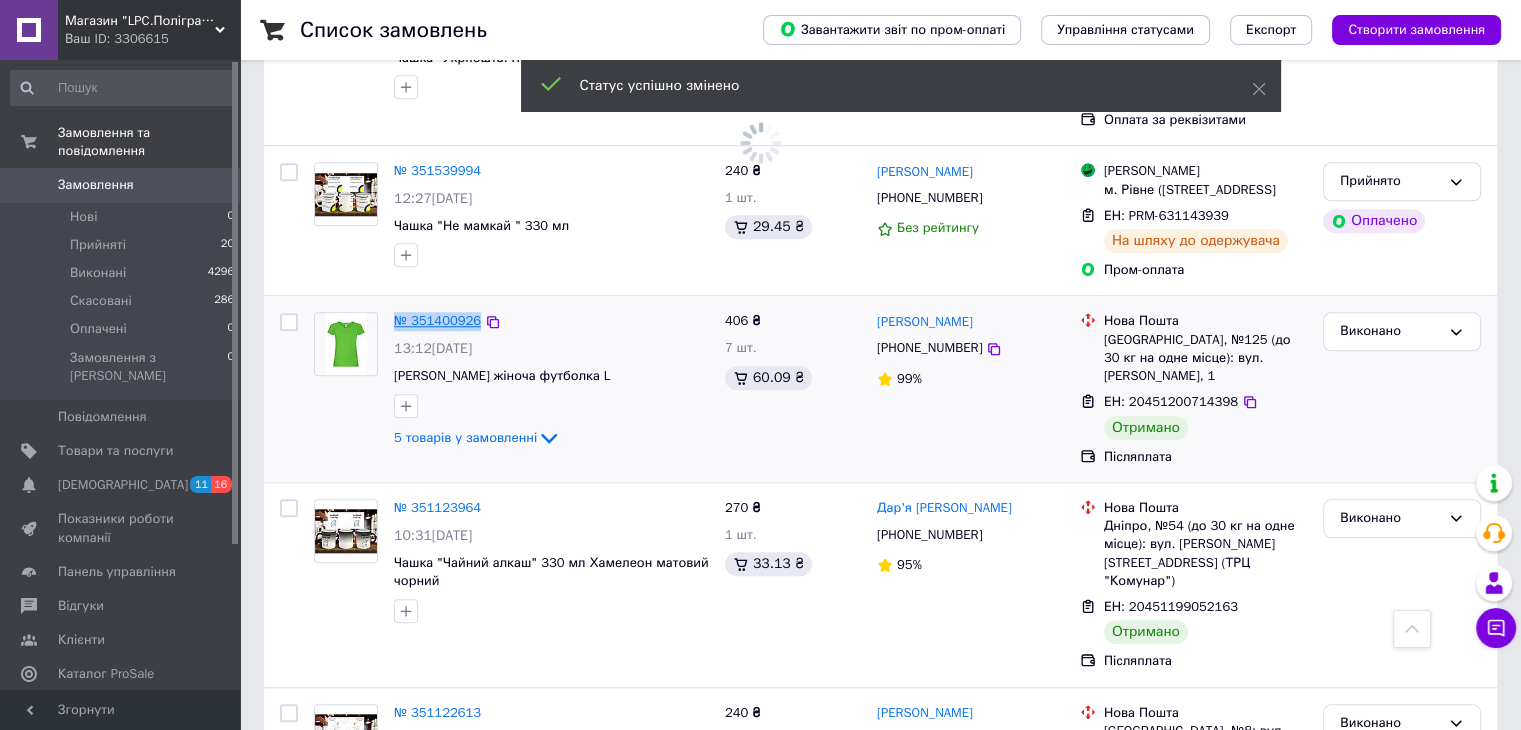 drag, startPoint x: 385, startPoint y: 301, endPoint x: 473, endPoint y: 303, distance: 88.02273 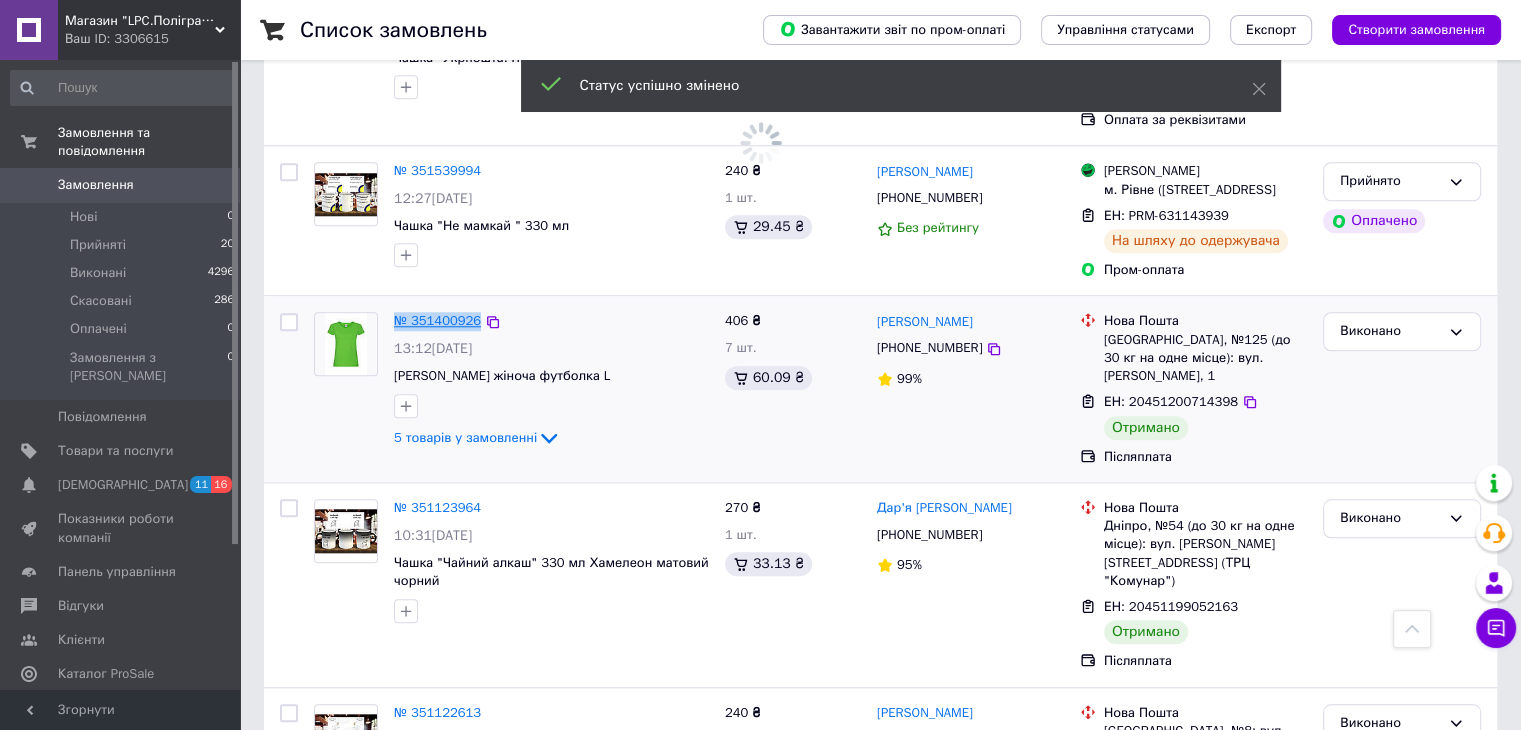 click on "№ 351400926 13:12, 06.07.2025 Салатова жіноча футболка L 5 товарів у замовленні" at bounding box center [551, 380] 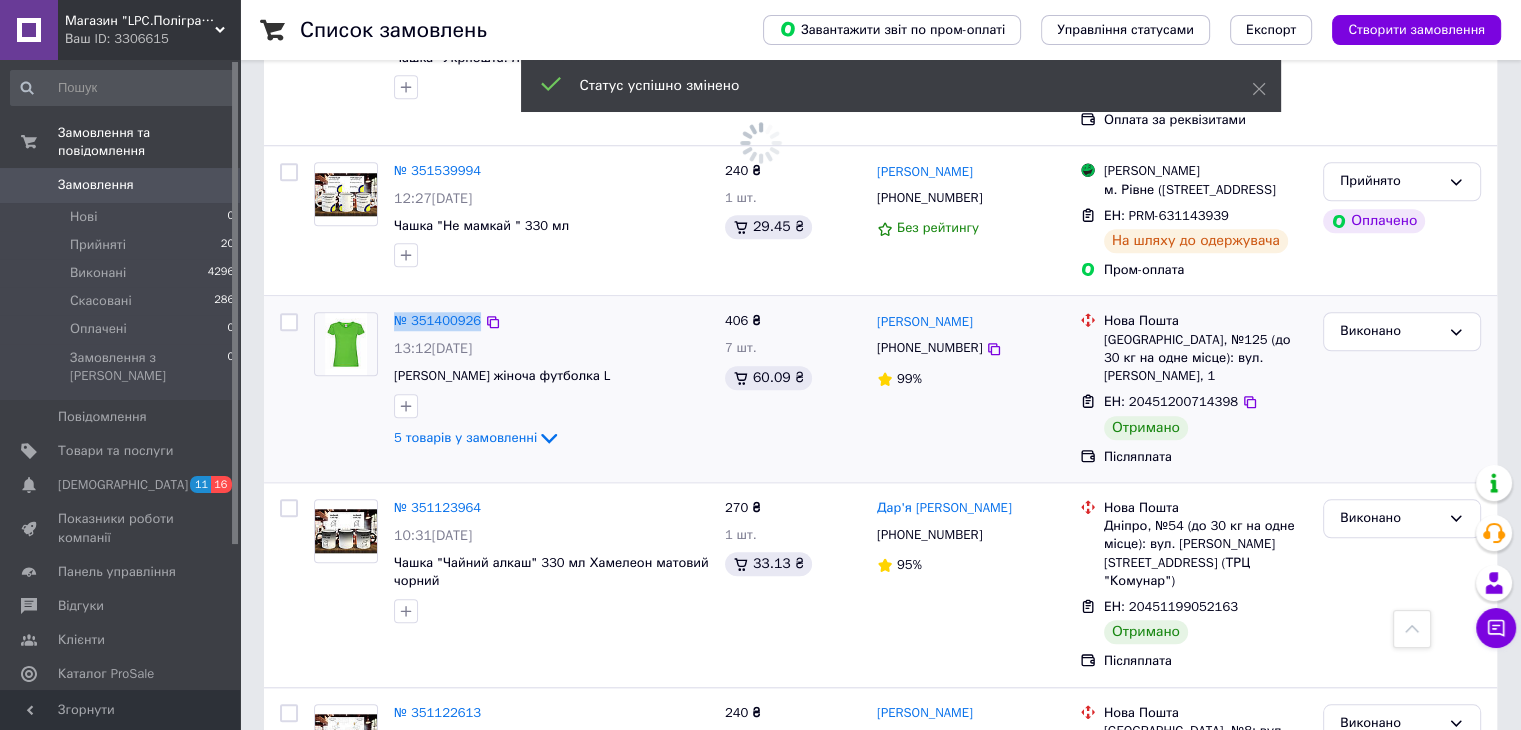 copy on "№ 351400926" 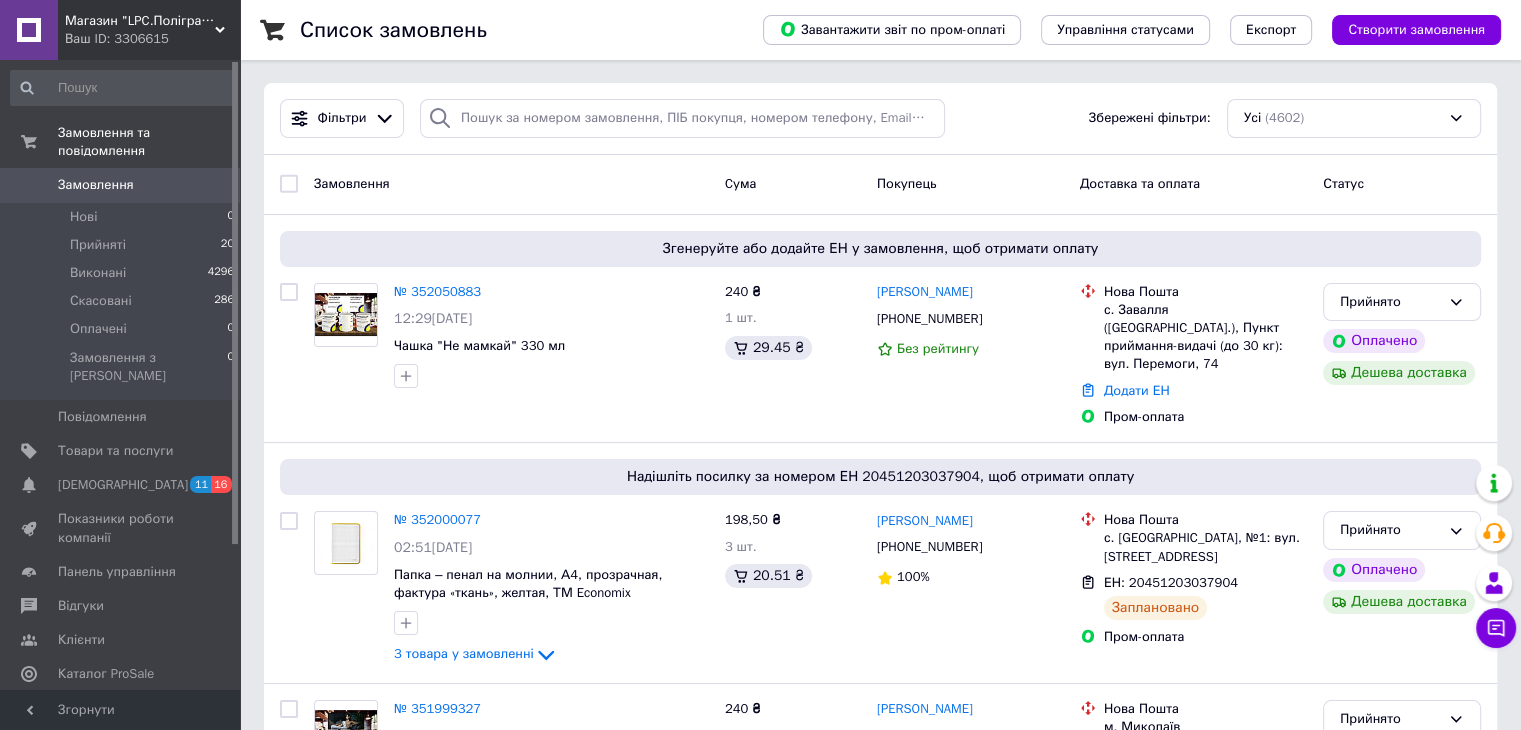 scroll, scrollTop: 0, scrollLeft: 0, axis: both 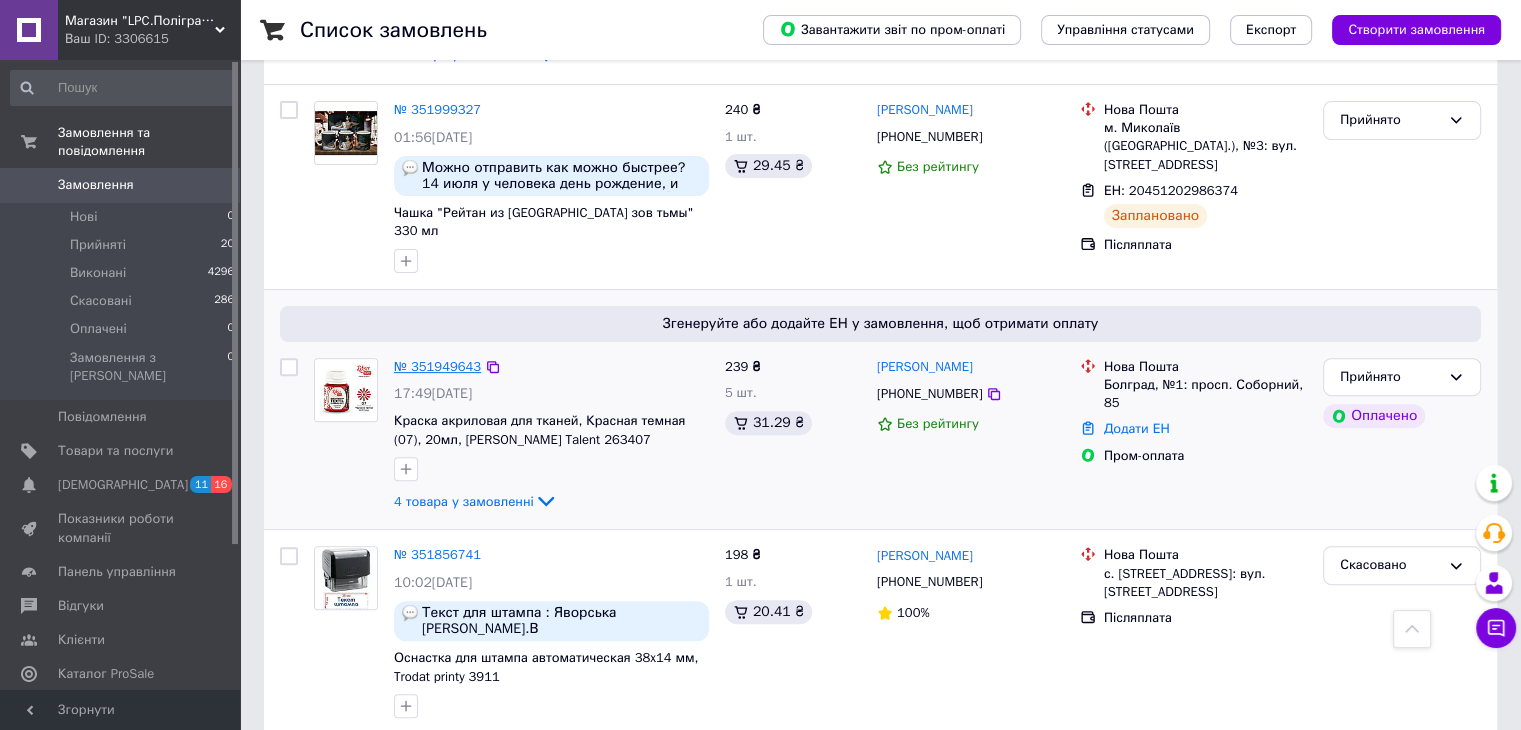 click on "№ 351949643" at bounding box center [437, 366] 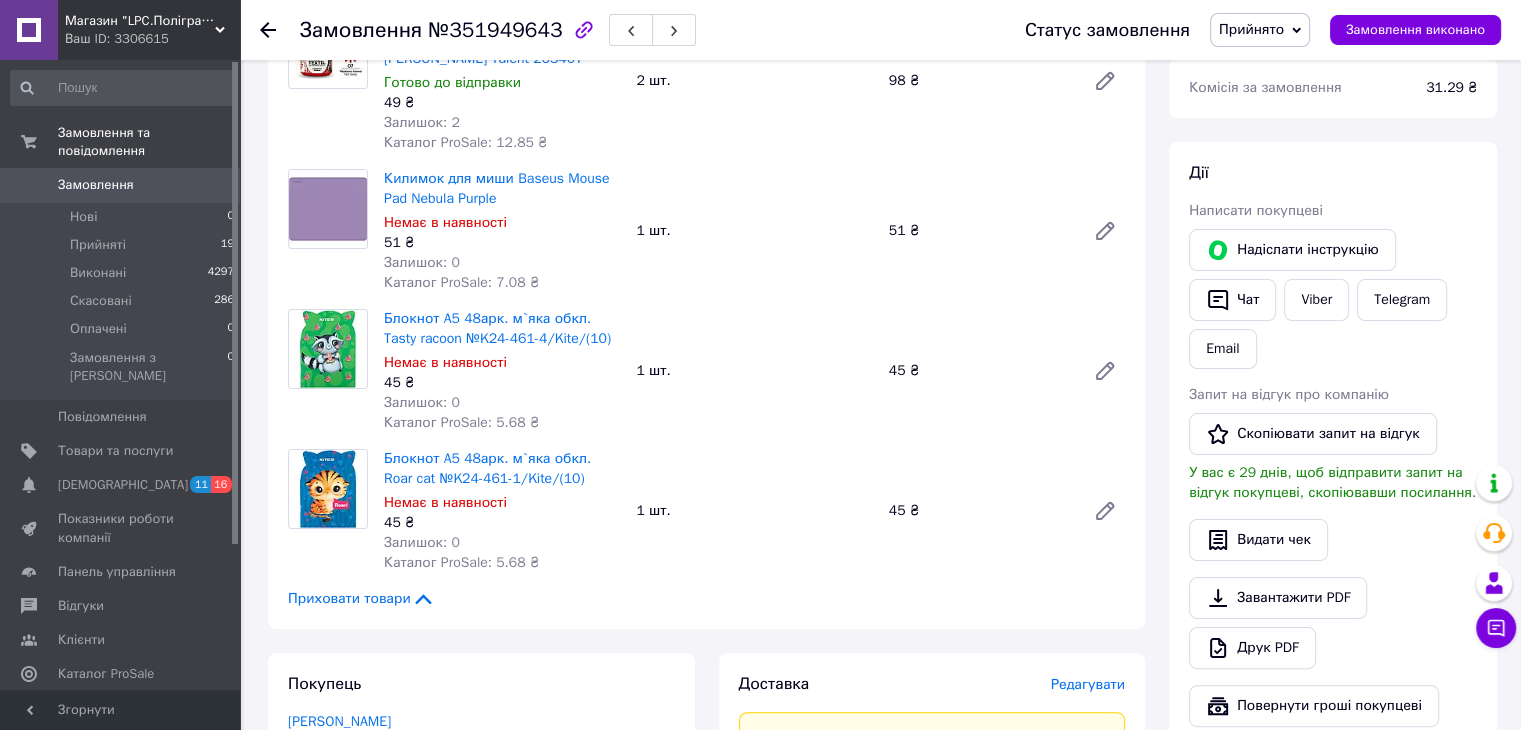 scroll, scrollTop: 184, scrollLeft: 0, axis: vertical 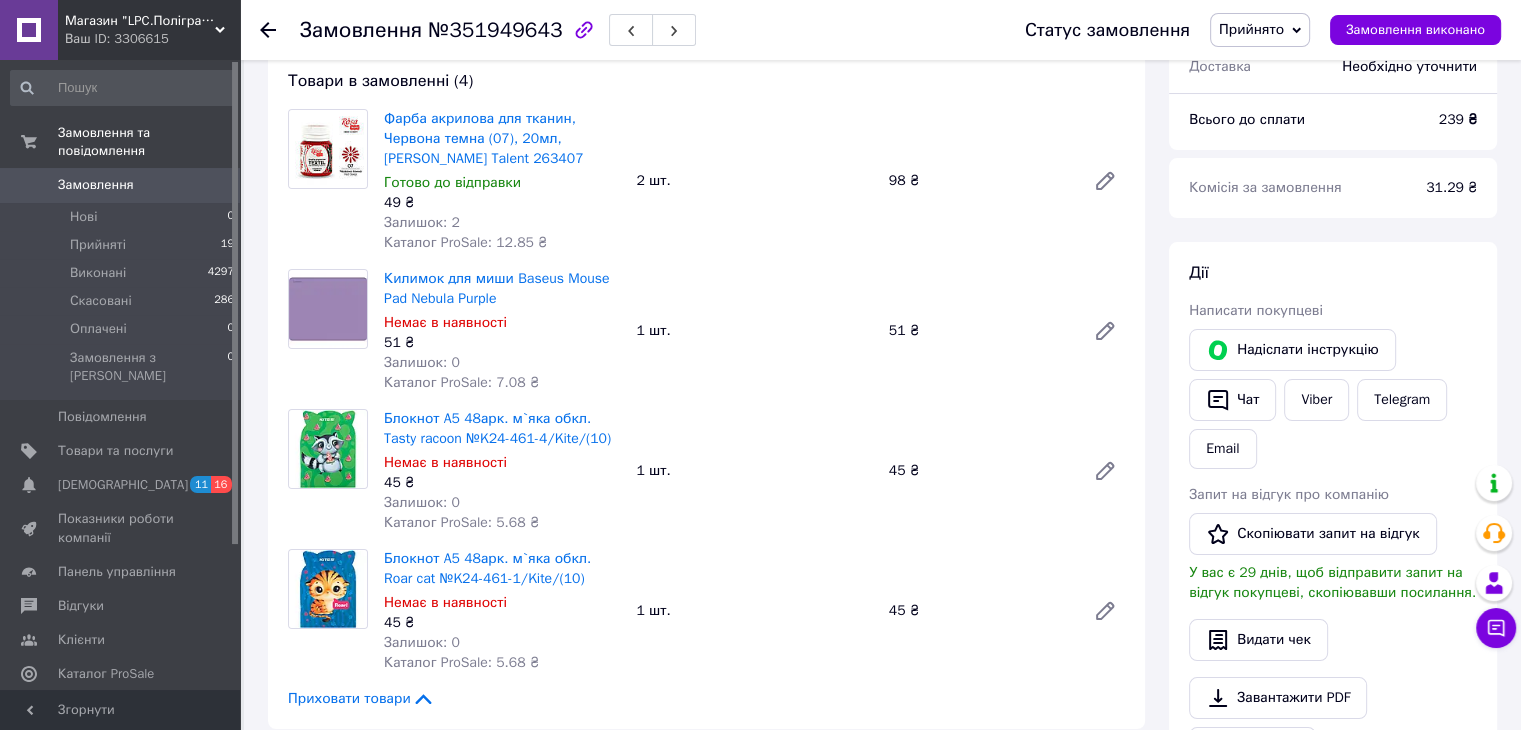 click on "Замовлення" at bounding box center (96, 185) 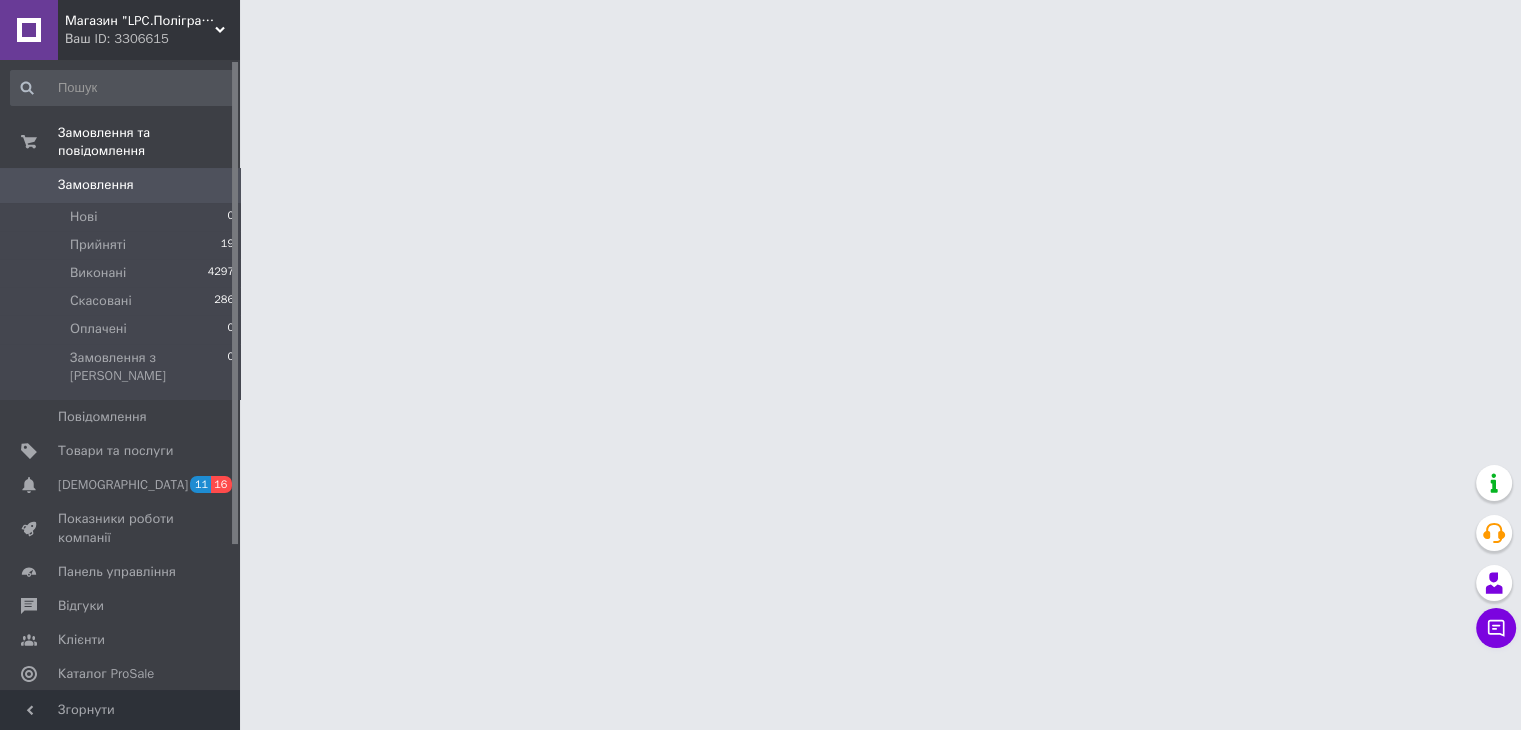 scroll, scrollTop: 0, scrollLeft: 0, axis: both 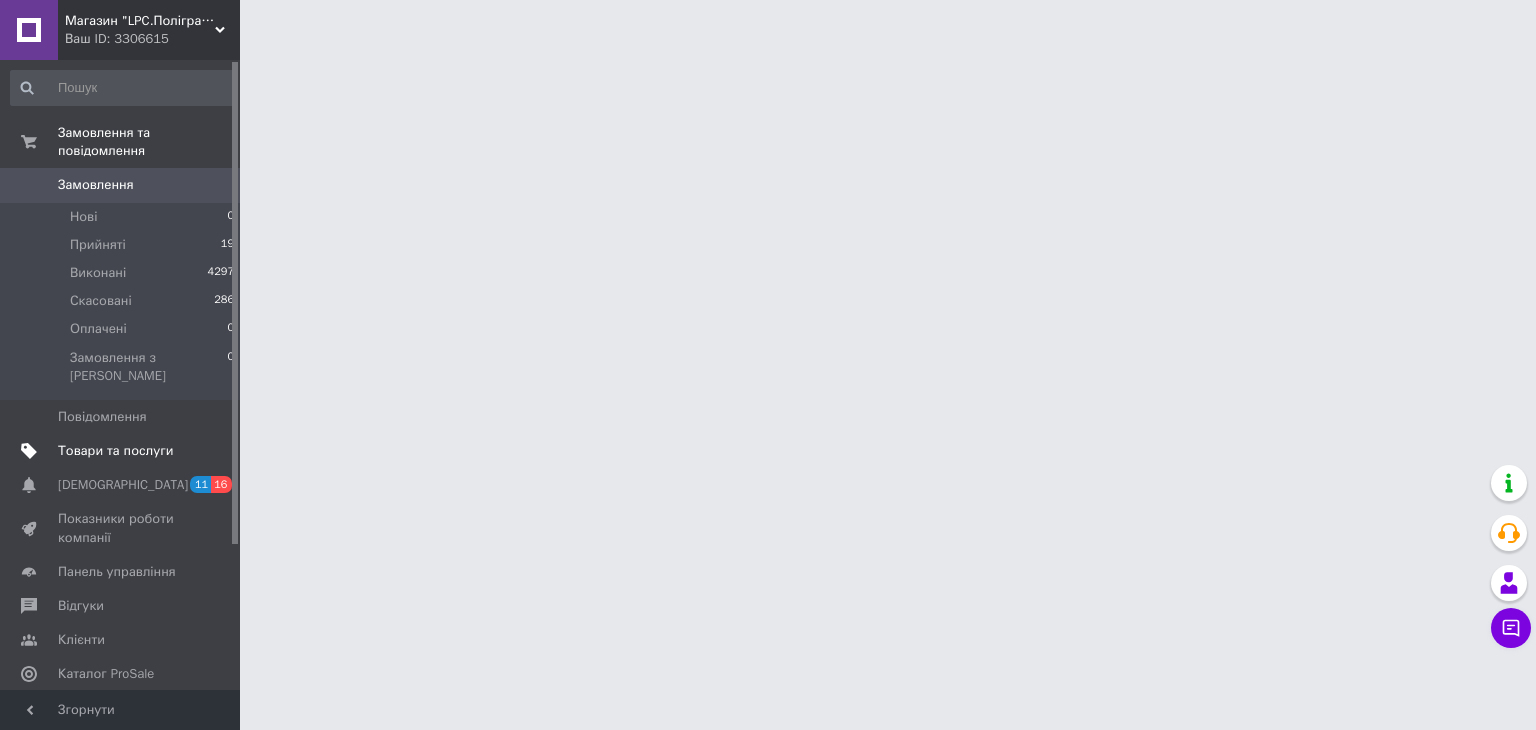 click on "Товари та послуги" at bounding box center [115, 451] 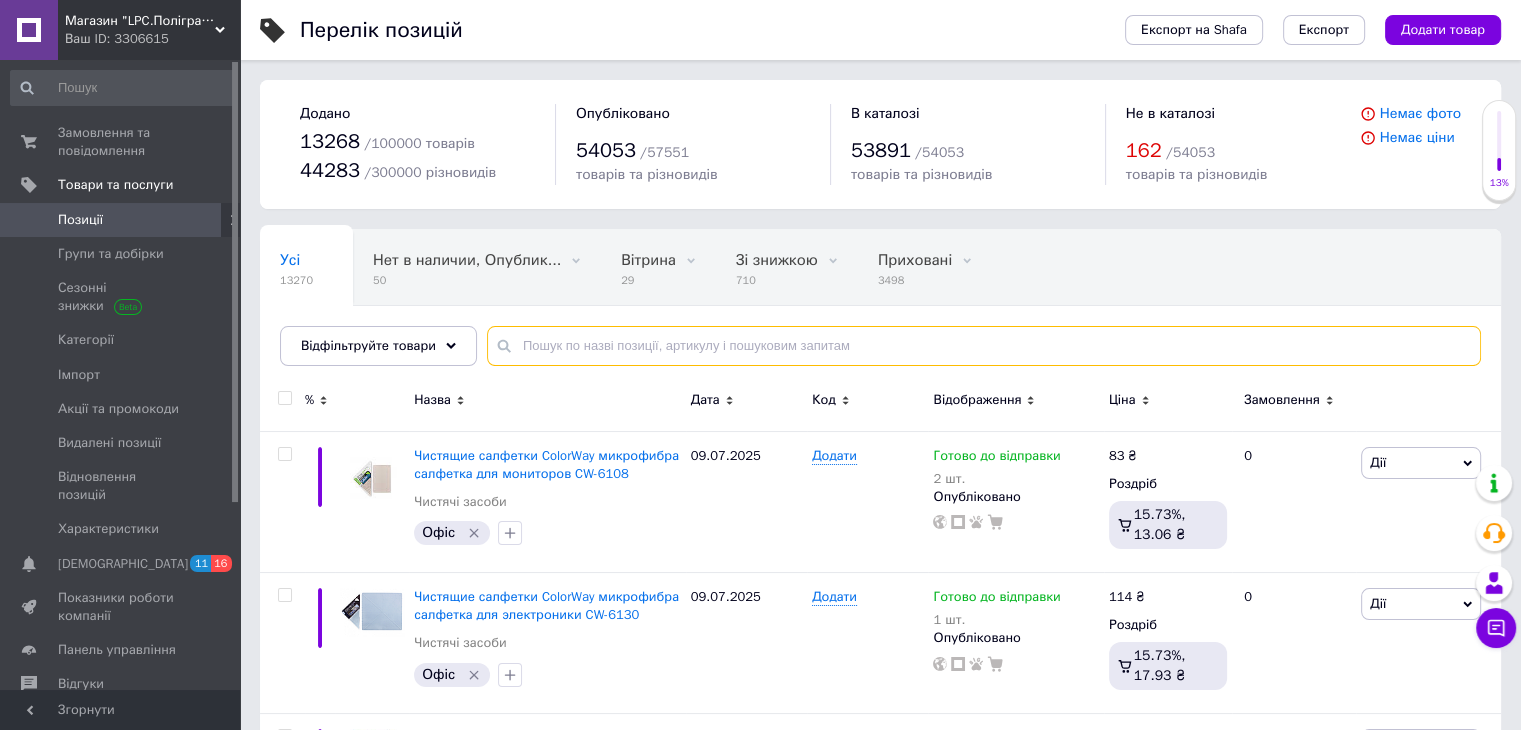click at bounding box center (984, 346) 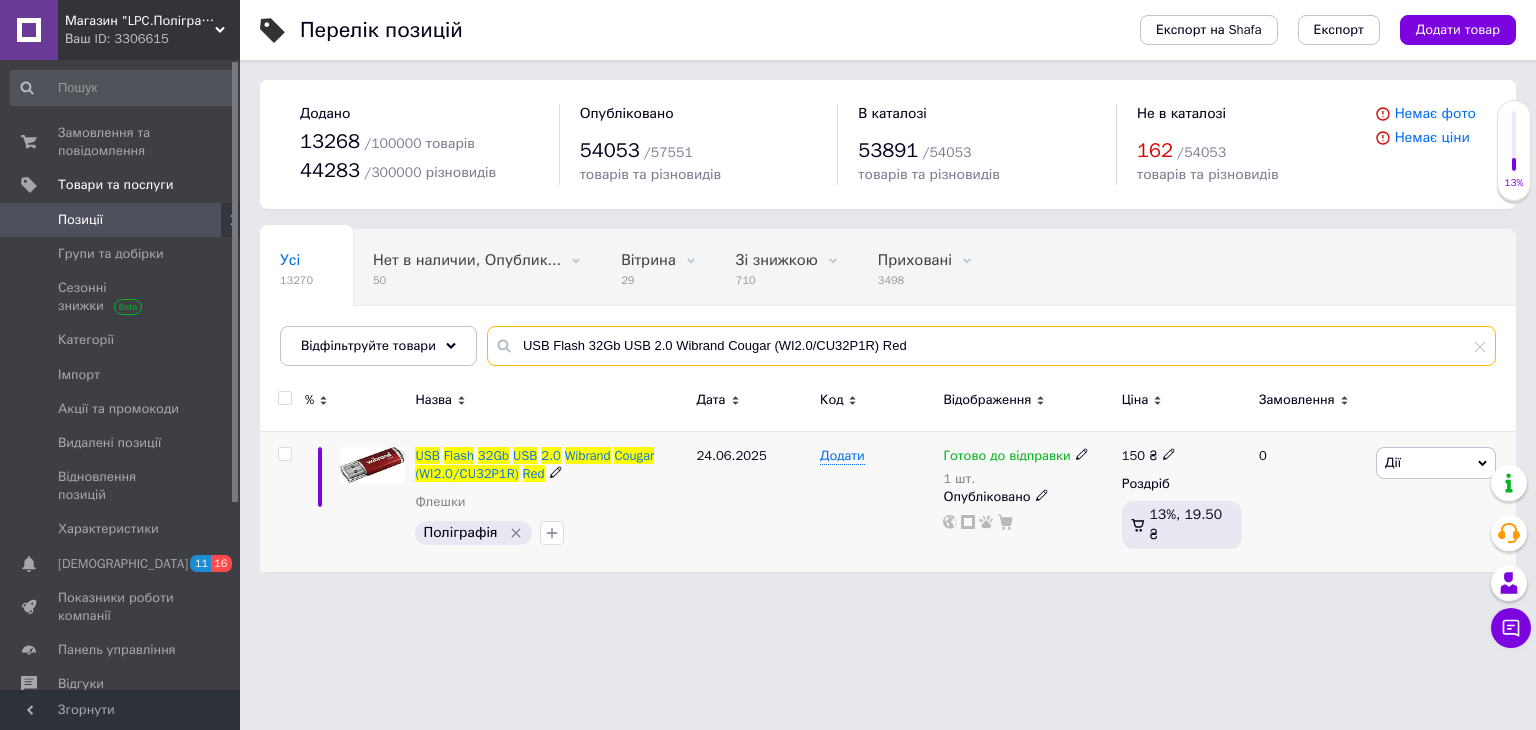 type on "USB Flash 32Gb USB 2.0 Wibrand Cougar (WI2.0/CU32P1R) Red" 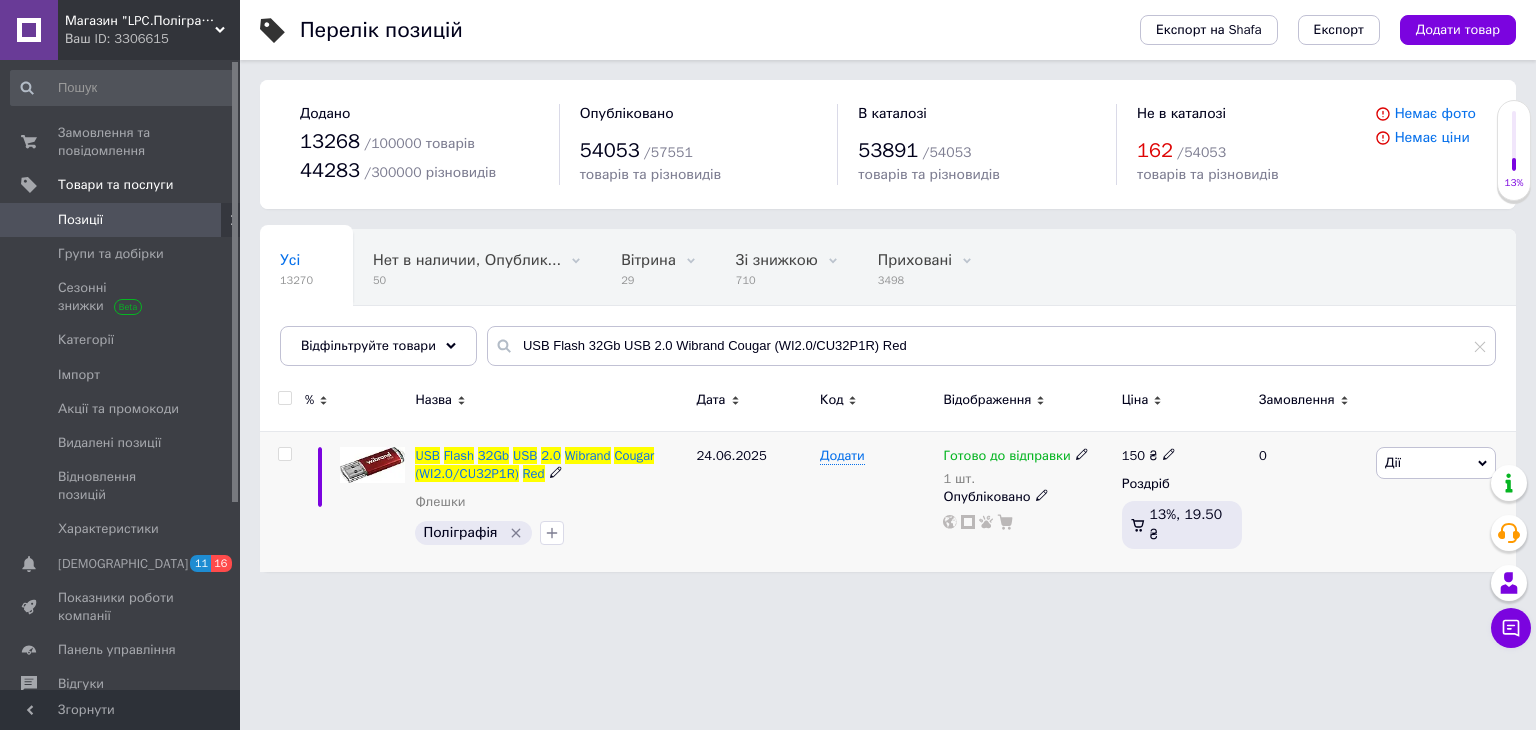 click 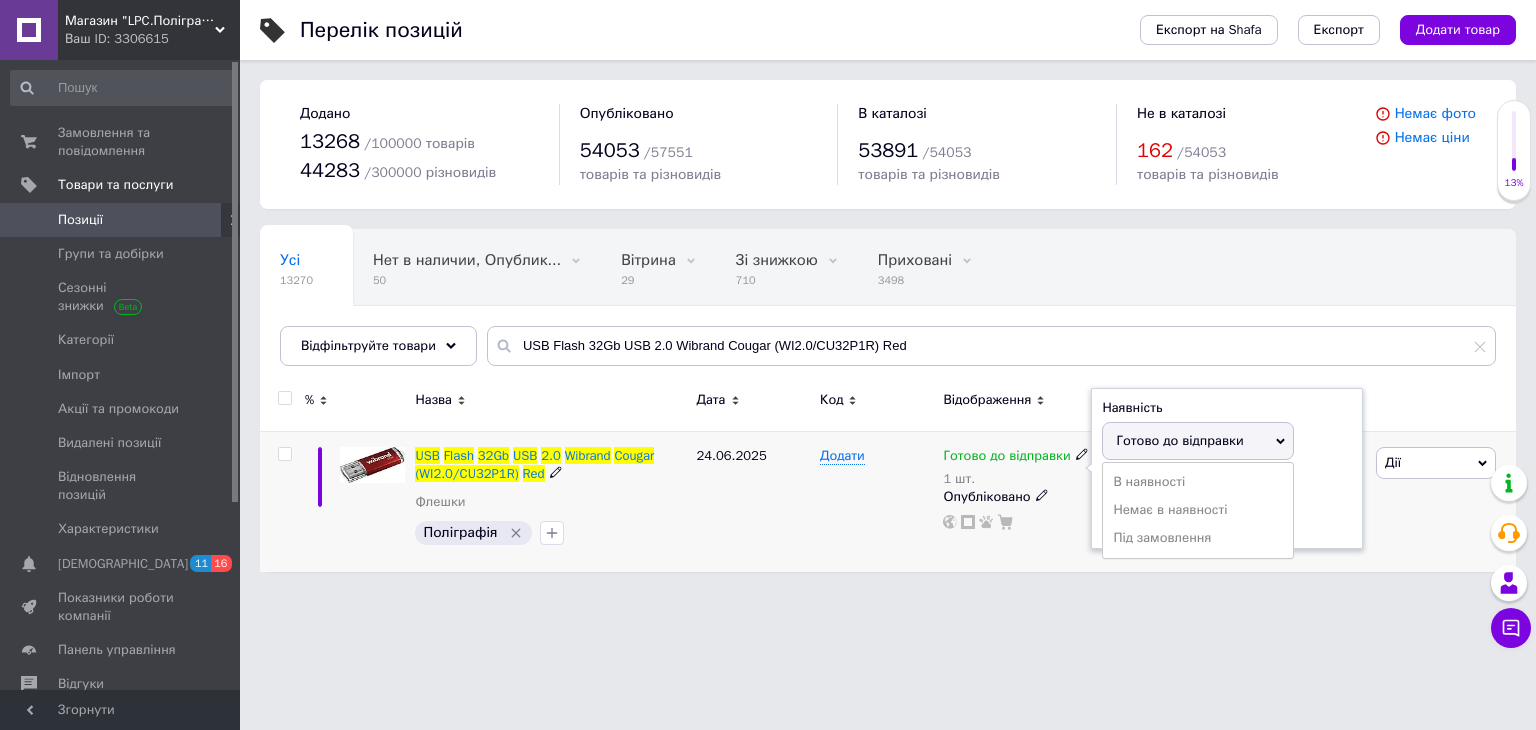 click on "Немає в наявності" at bounding box center (1198, 510) 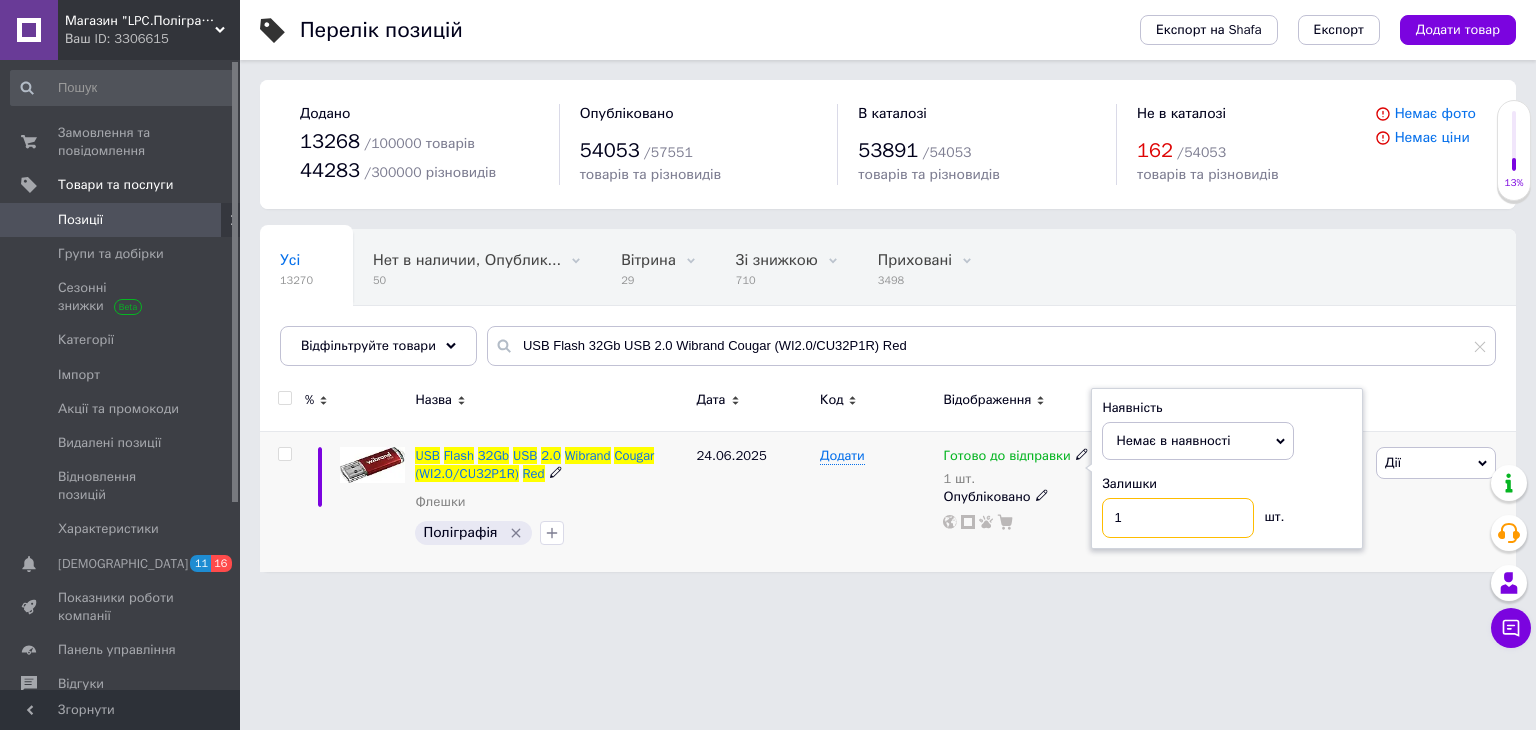 drag, startPoint x: 1155, startPoint y: 521, endPoint x: 1084, endPoint y: 509, distance: 72.00694 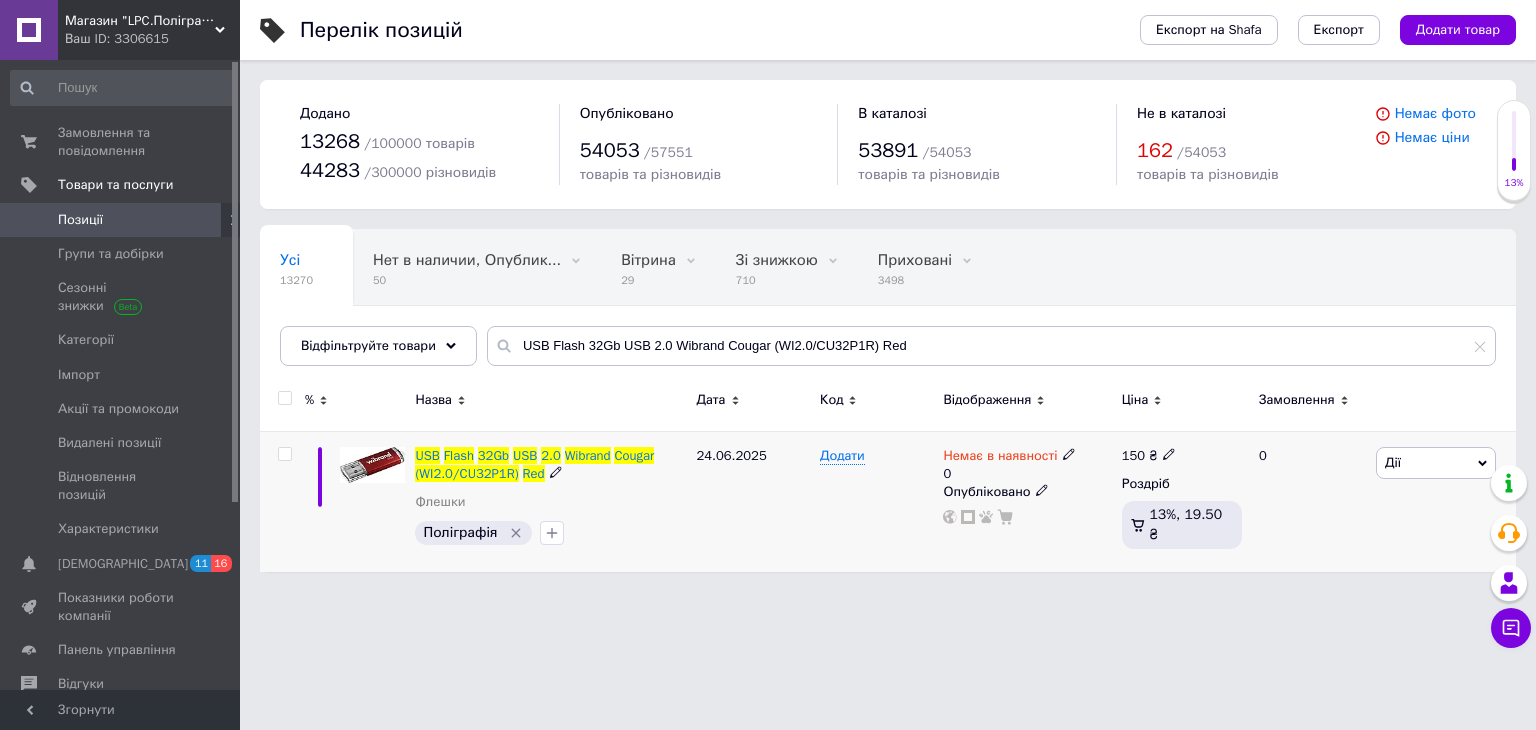 click on "Опубліковано" at bounding box center (1027, 492) 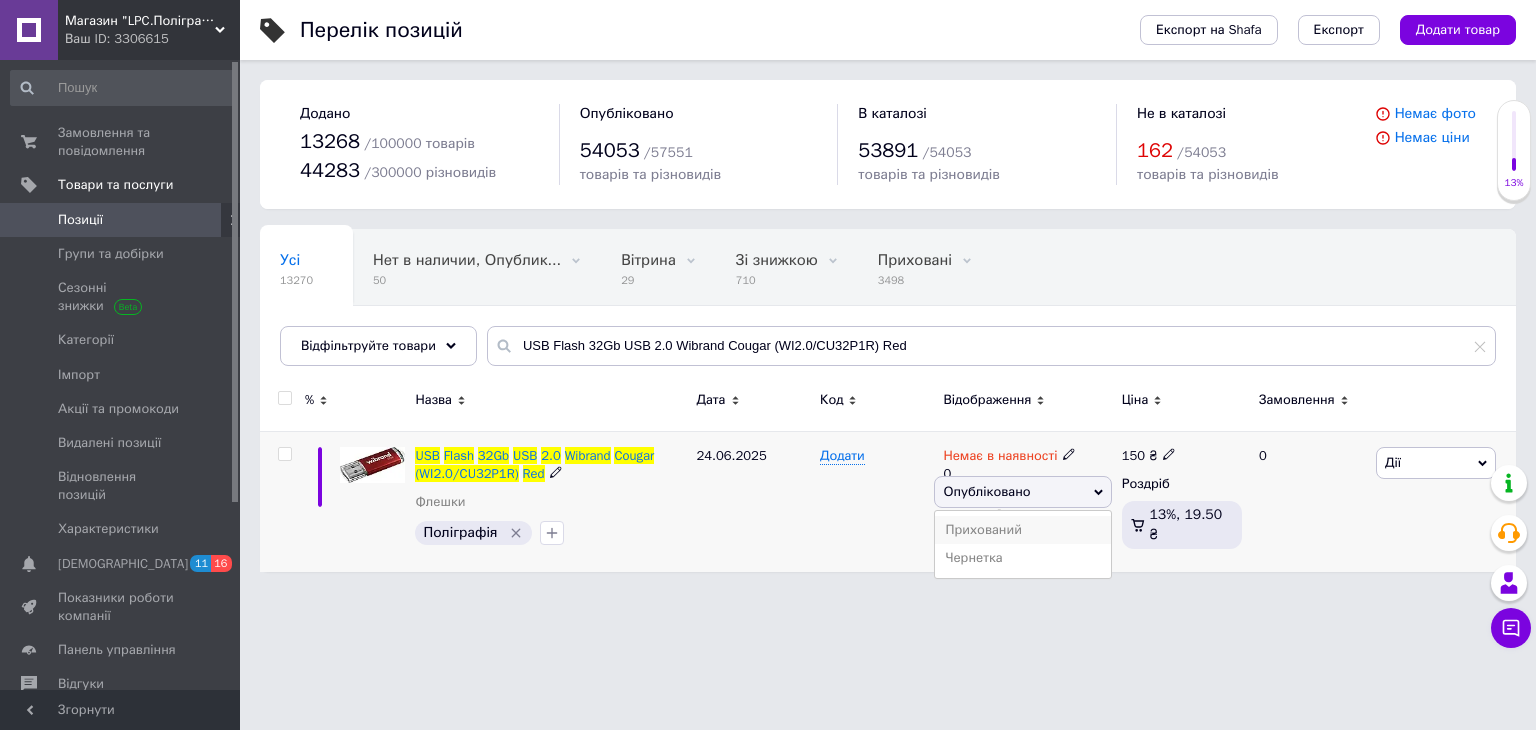 click on "Прихований" at bounding box center [1022, 530] 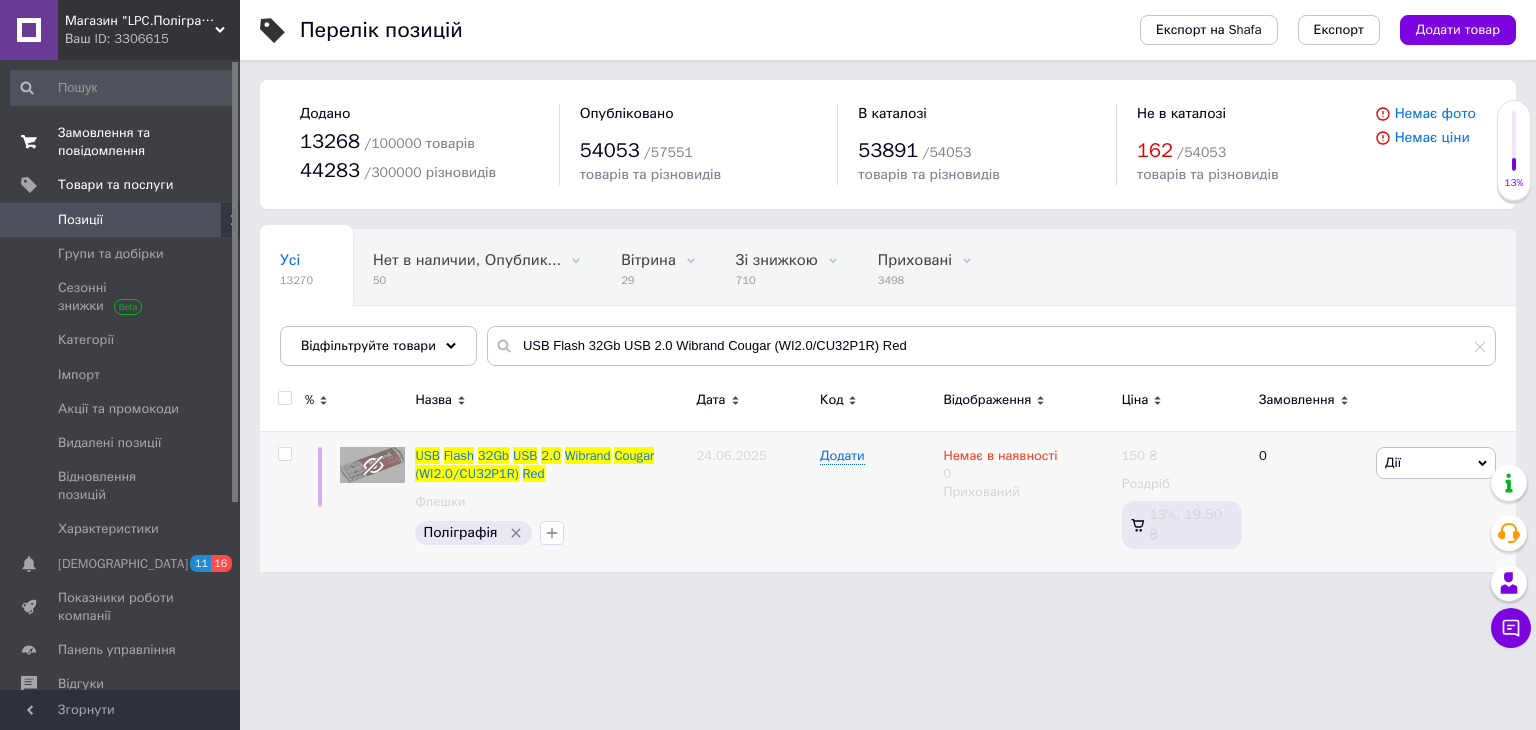 click on "Замовлення та повідомлення" at bounding box center [121, 142] 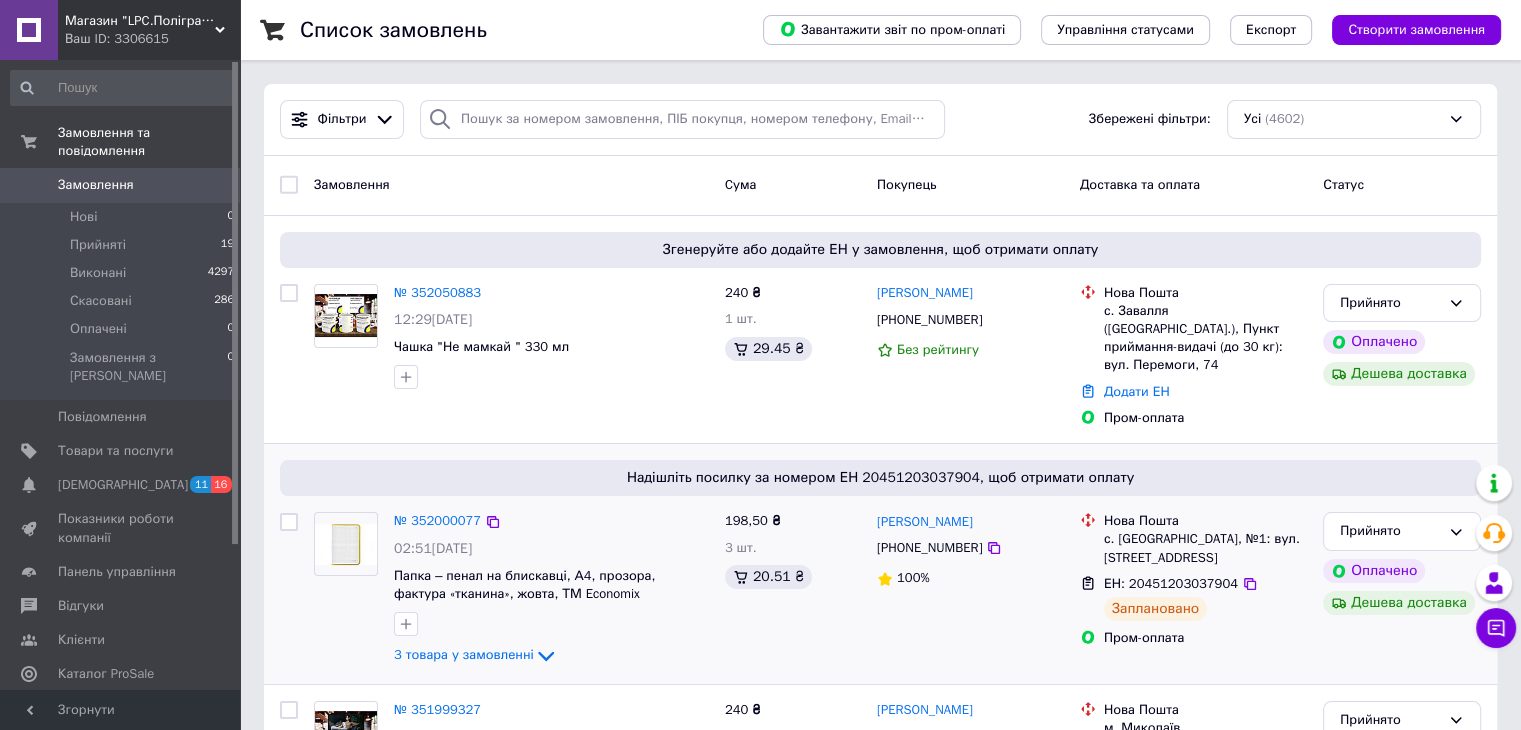 scroll, scrollTop: 400, scrollLeft: 0, axis: vertical 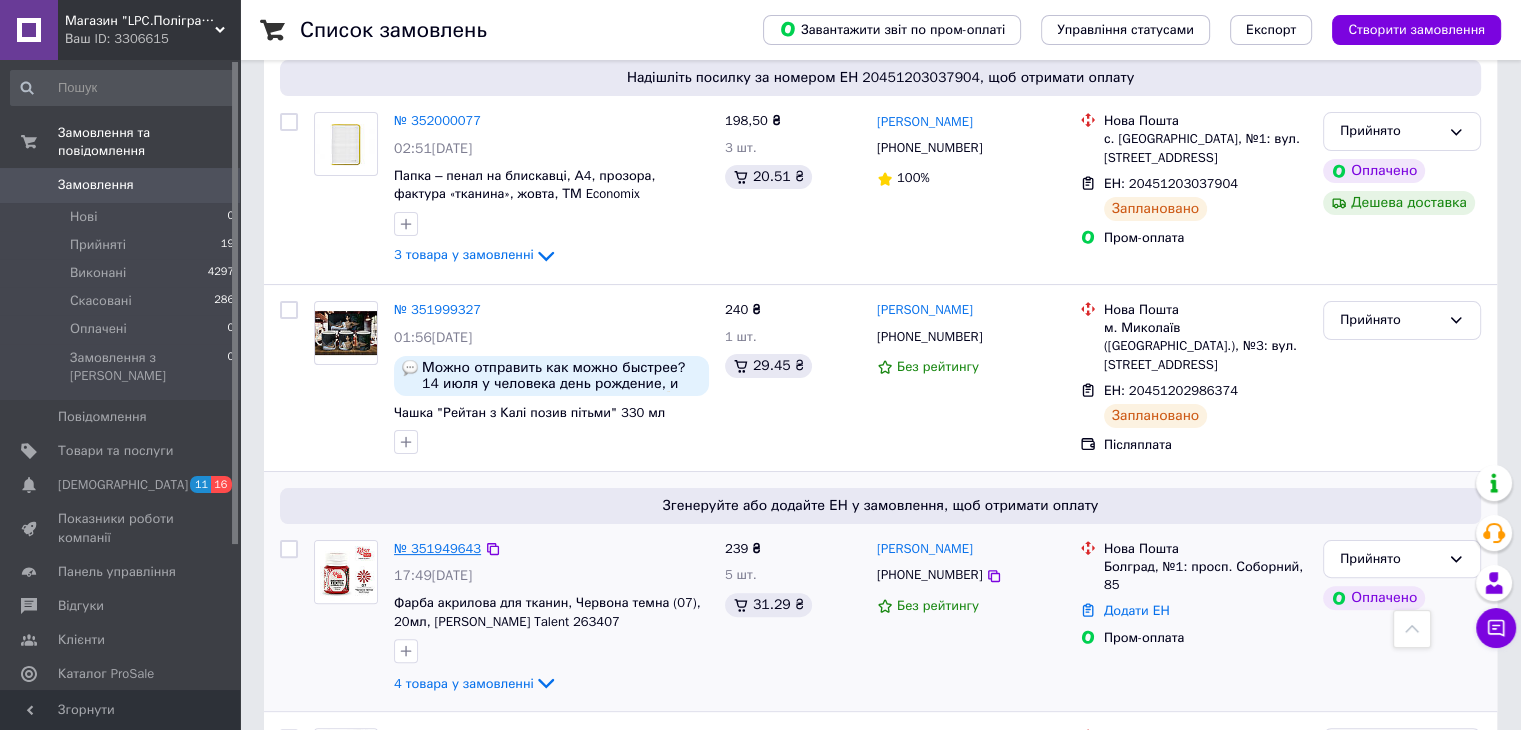 click on "№ 351949643" at bounding box center [437, 549] 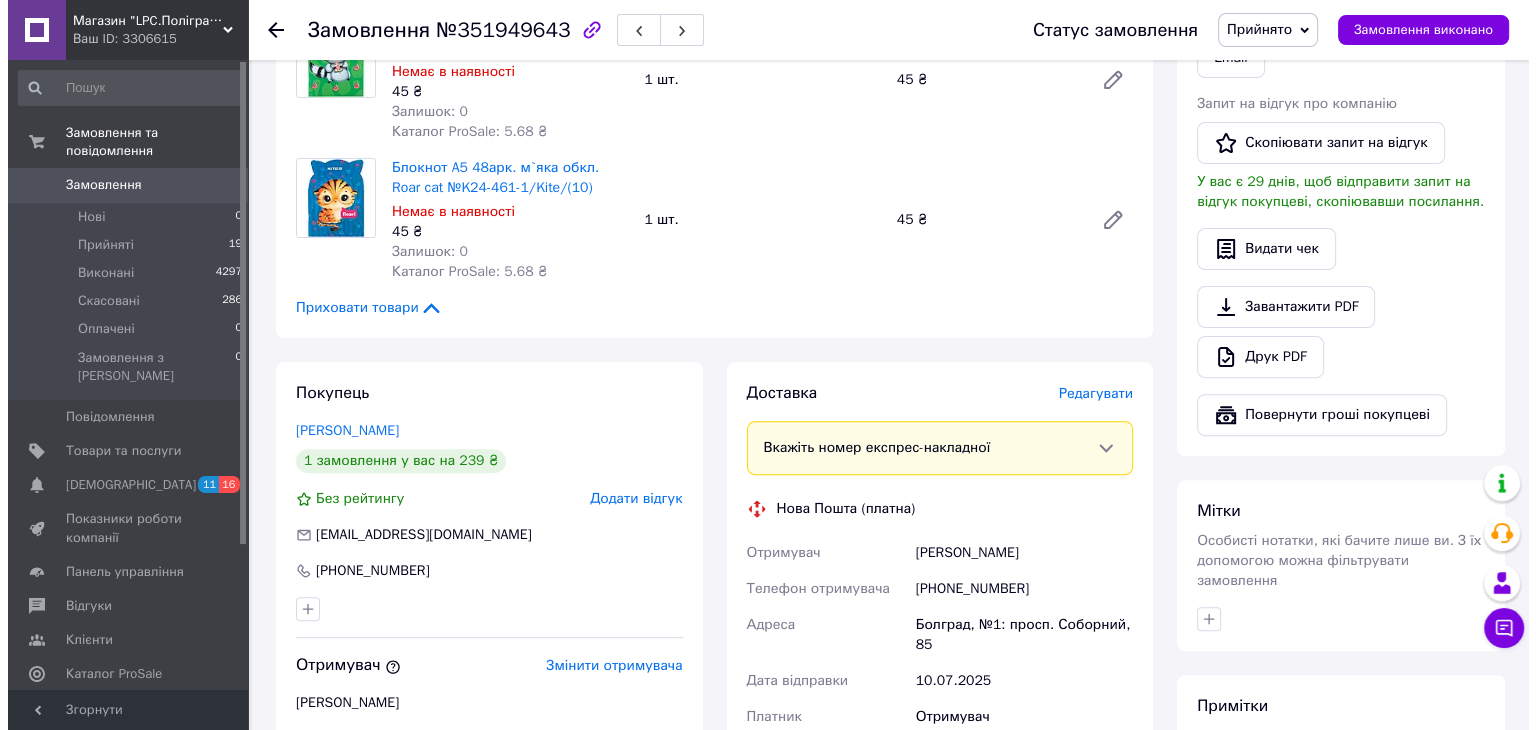 scroll, scrollTop: 600, scrollLeft: 0, axis: vertical 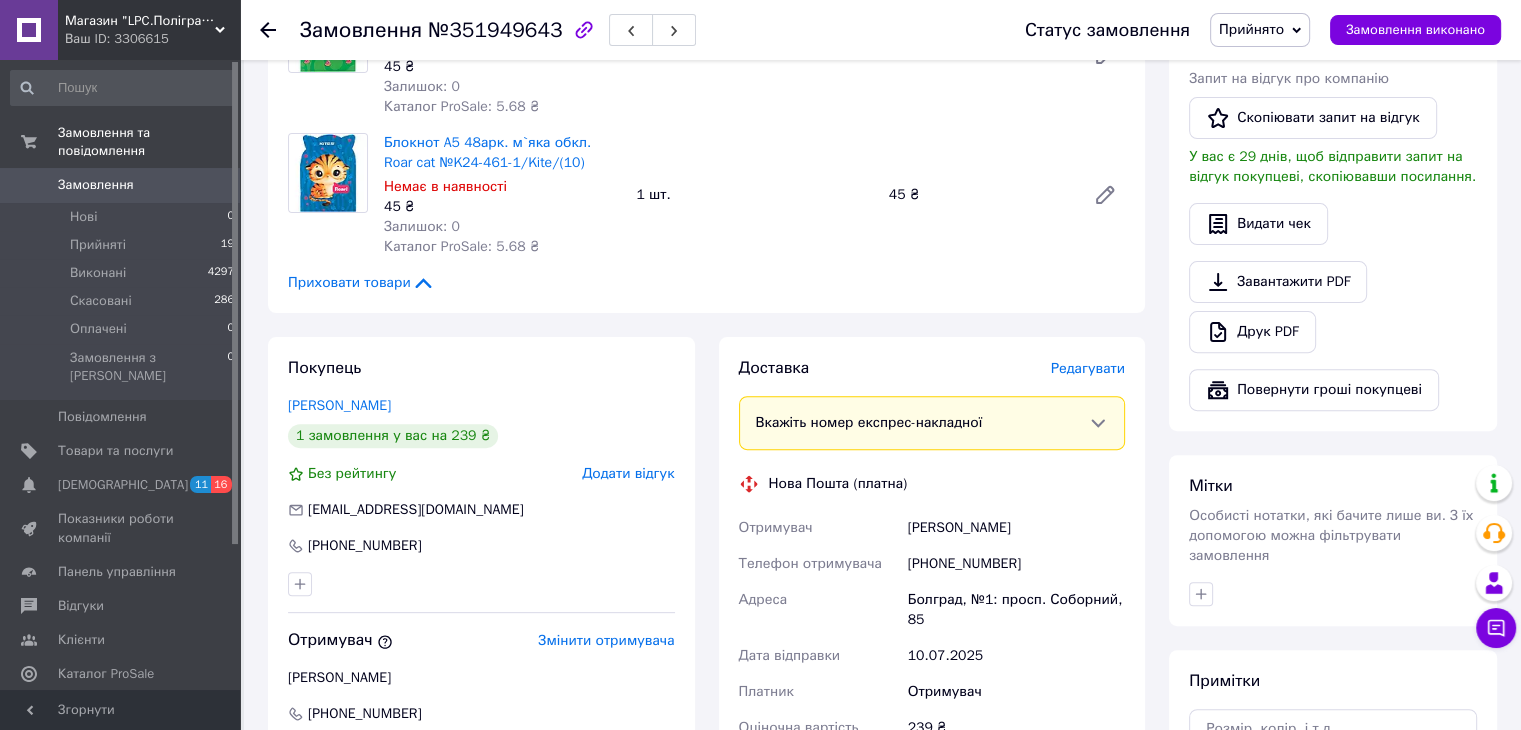 click on "Редагувати" at bounding box center (1088, 368) 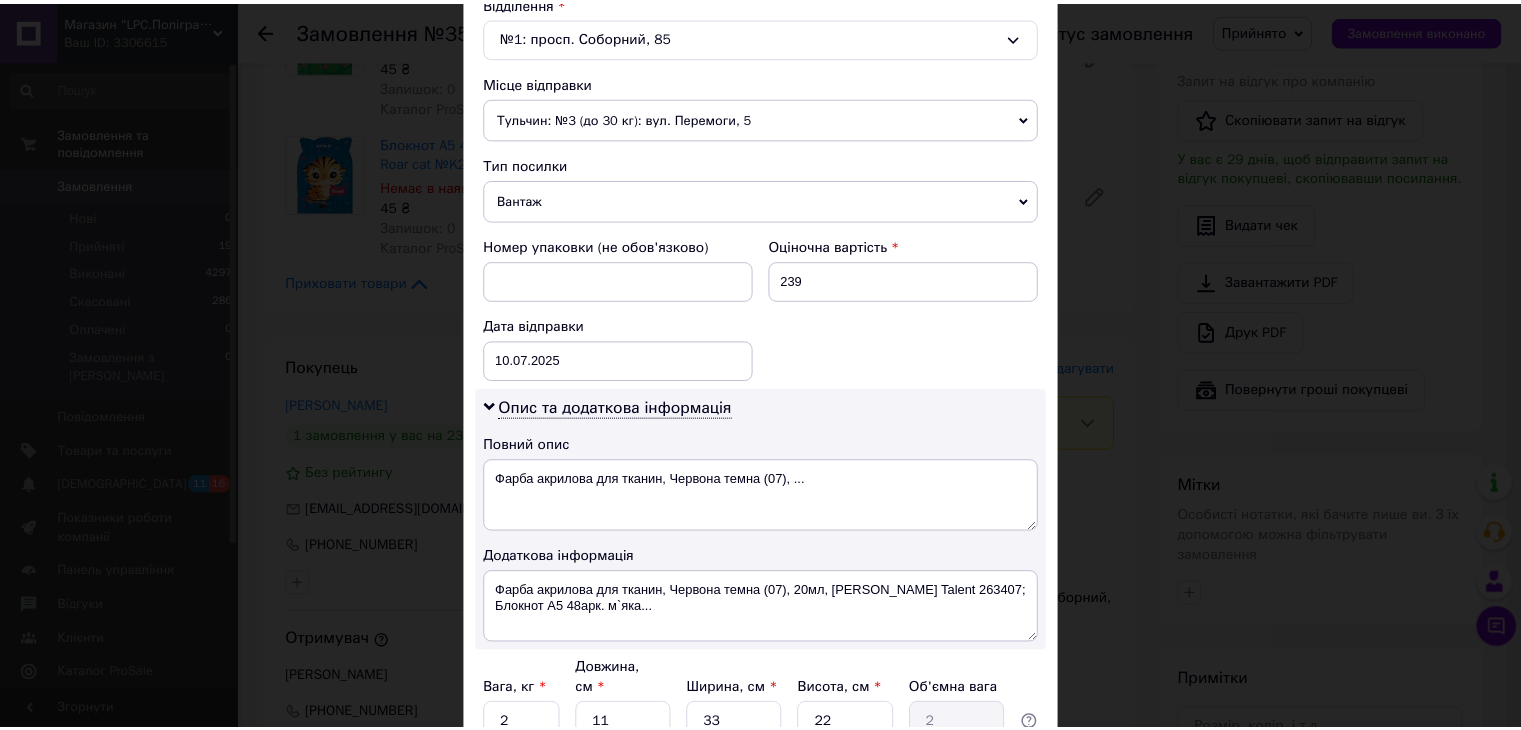 scroll, scrollTop: 816, scrollLeft: 0, axis: vertical 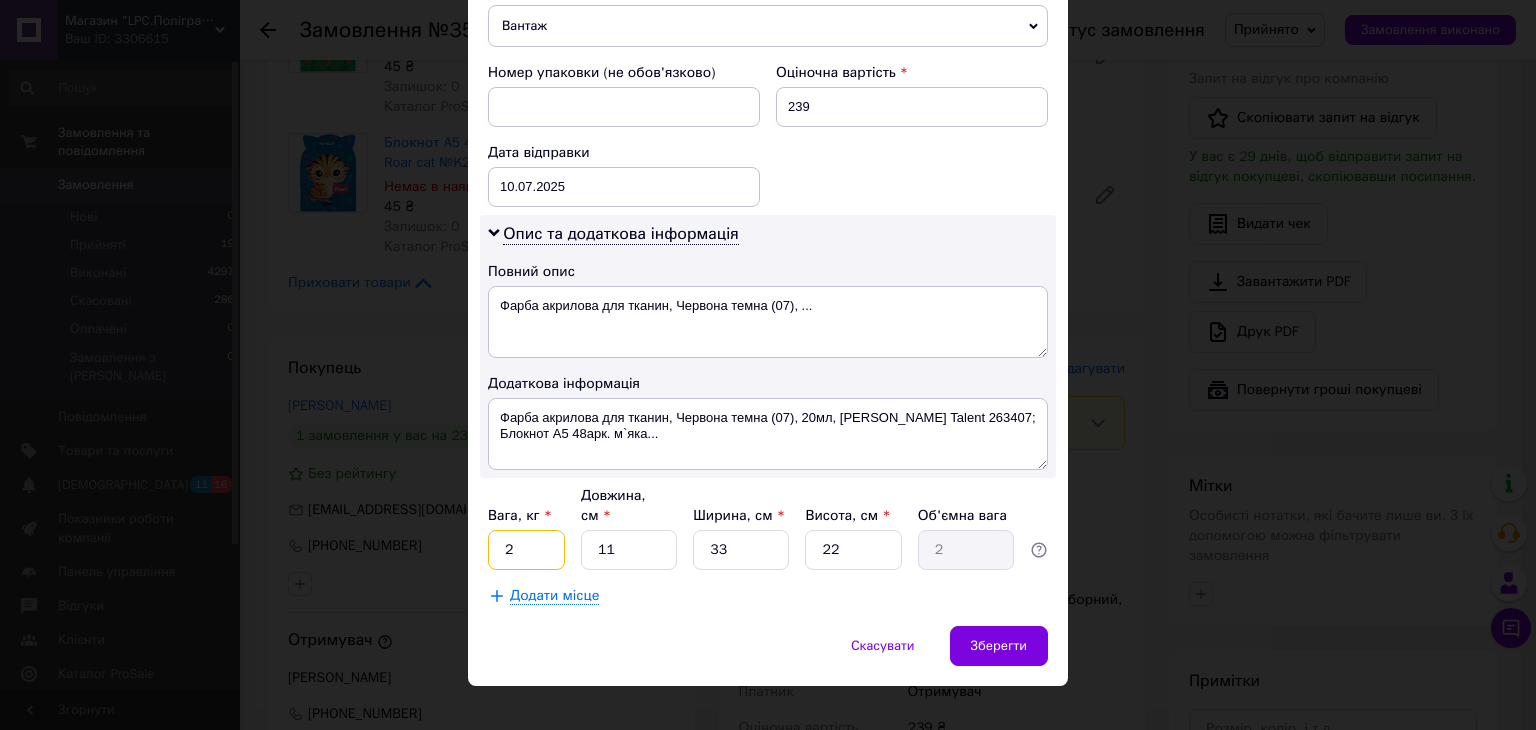 click on "2" at bounding box center [526, 550] 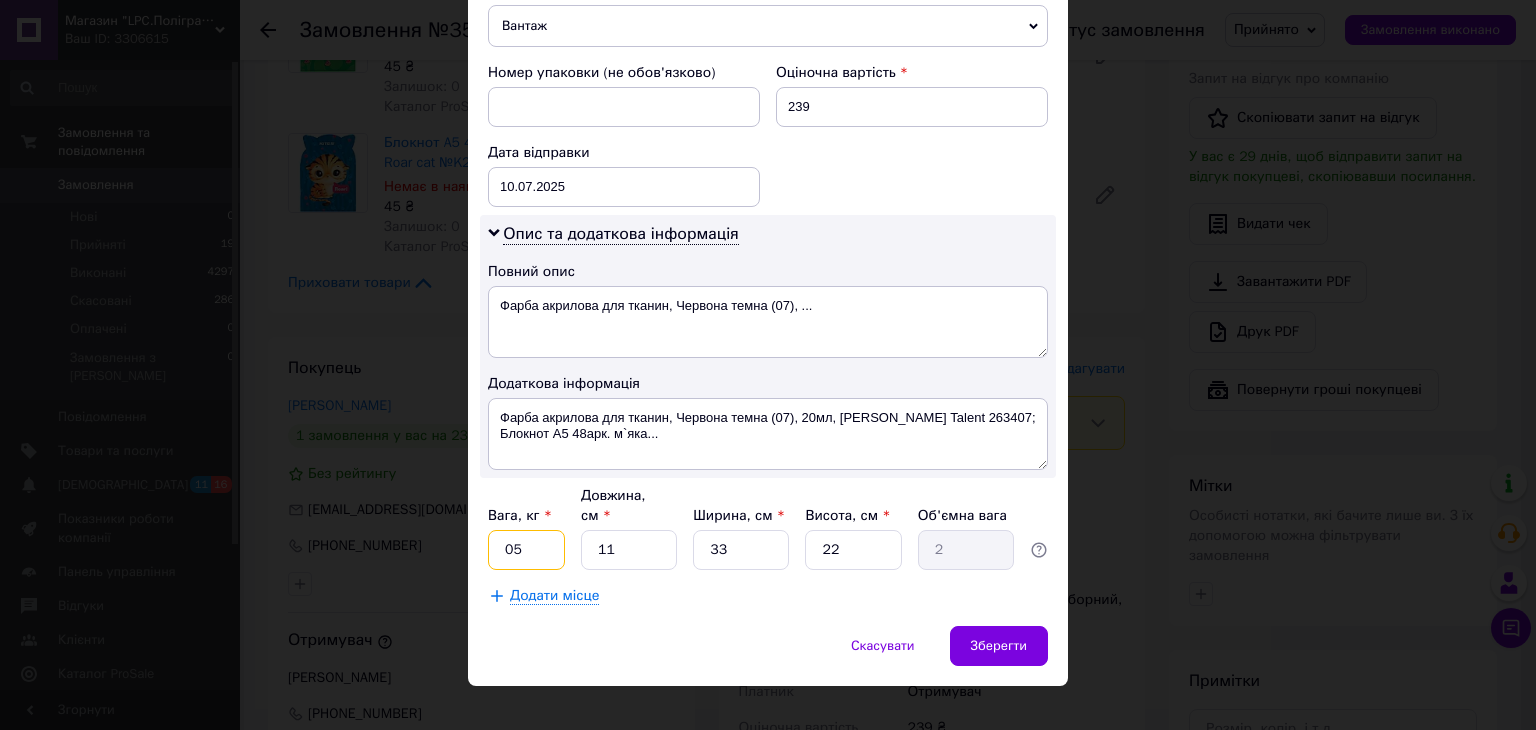 type on "05" 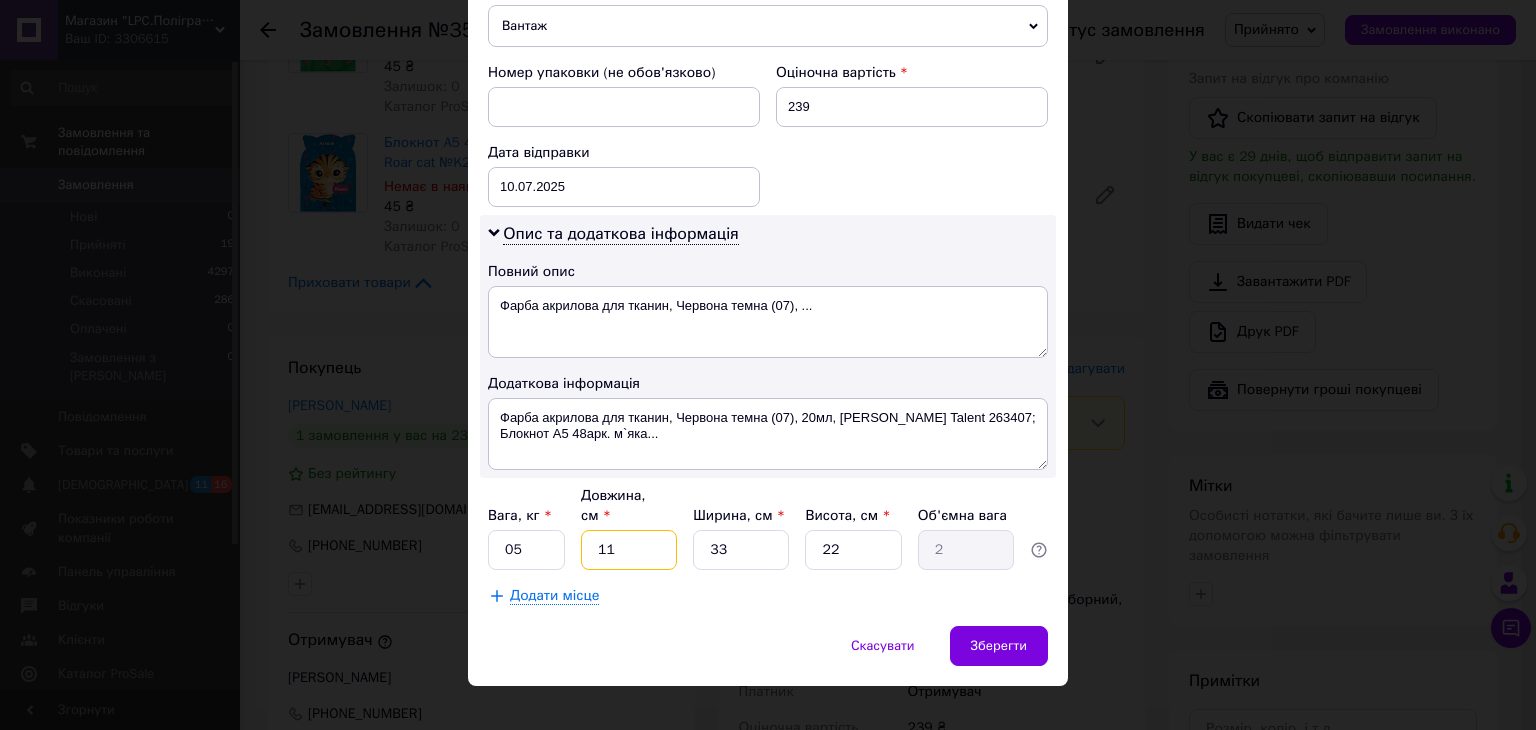 type on "2" 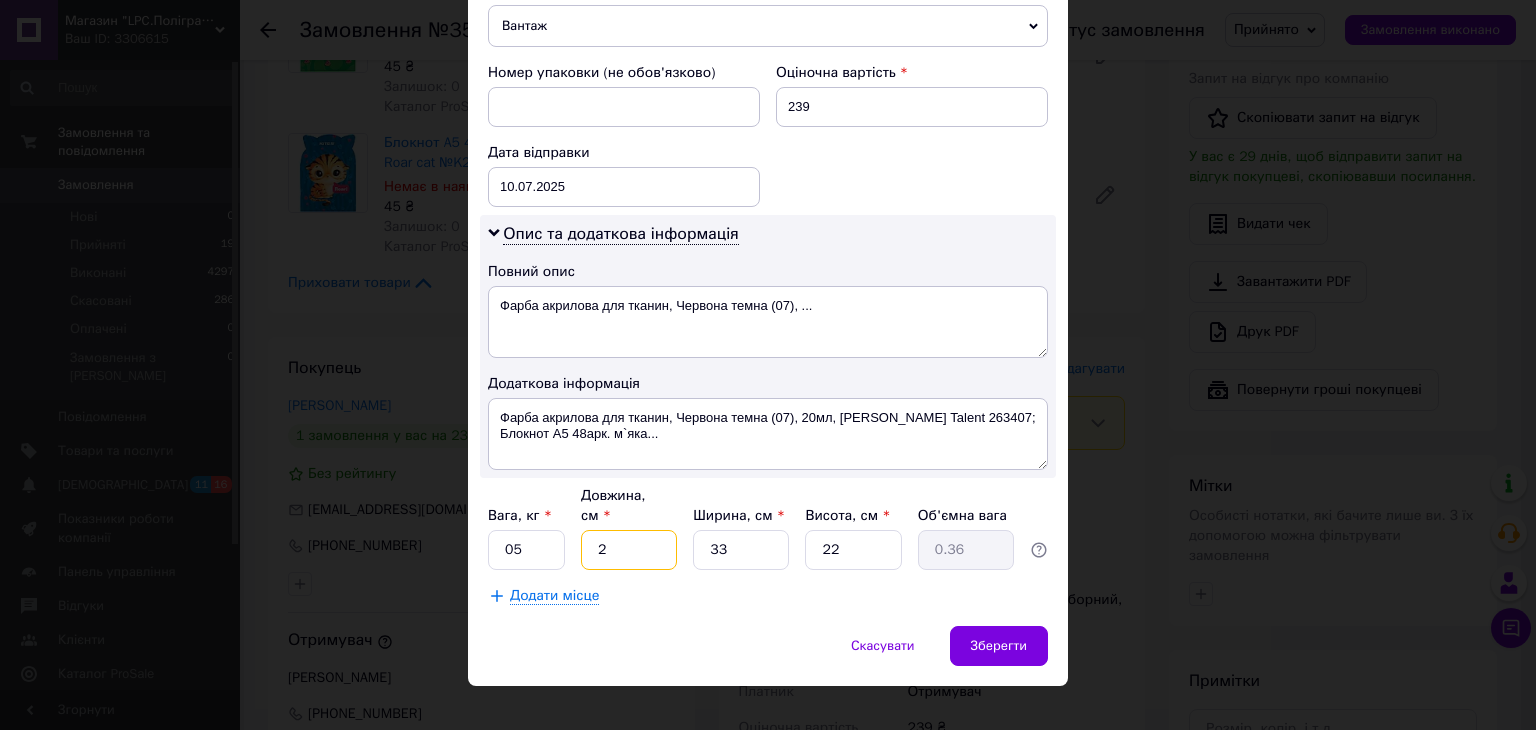 type on "23" 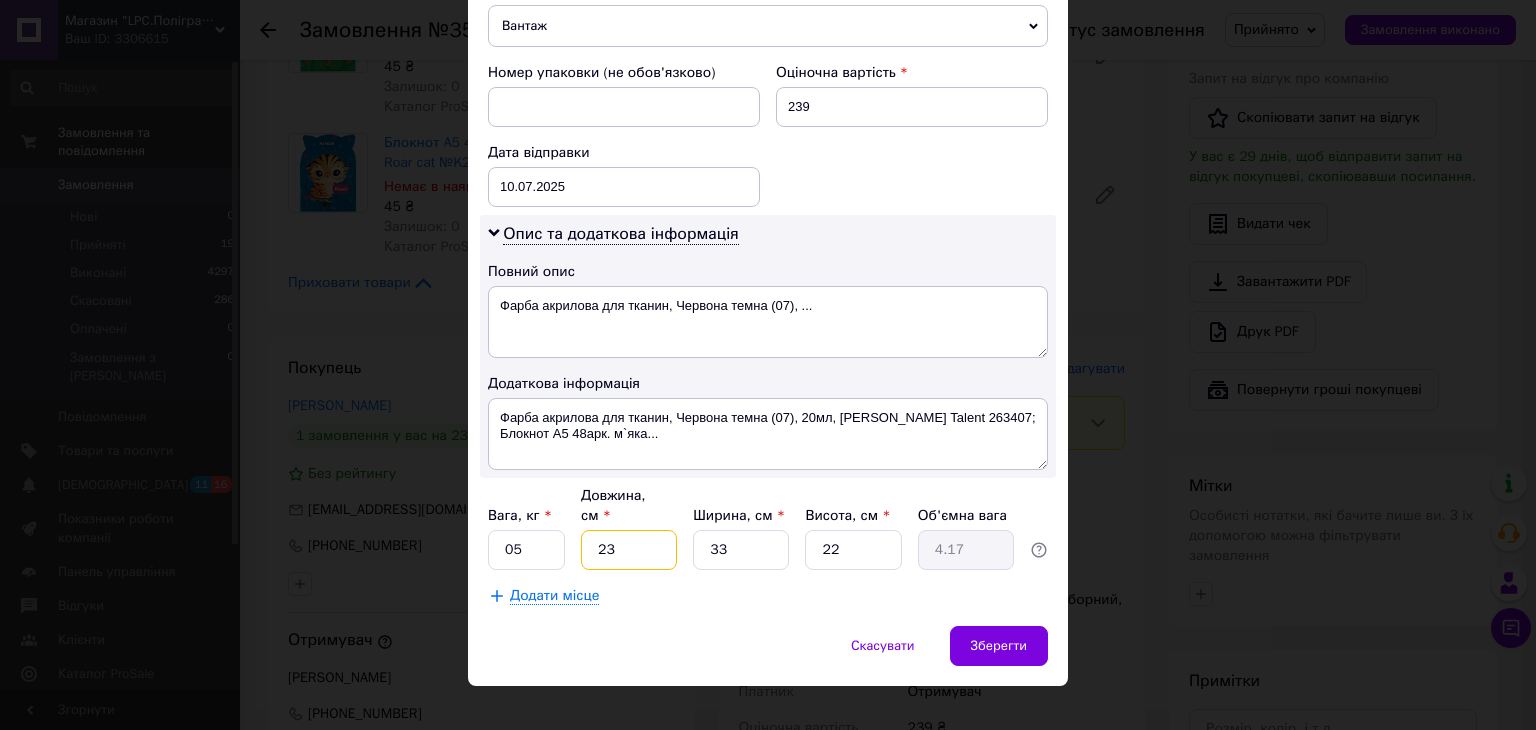 type on "23" 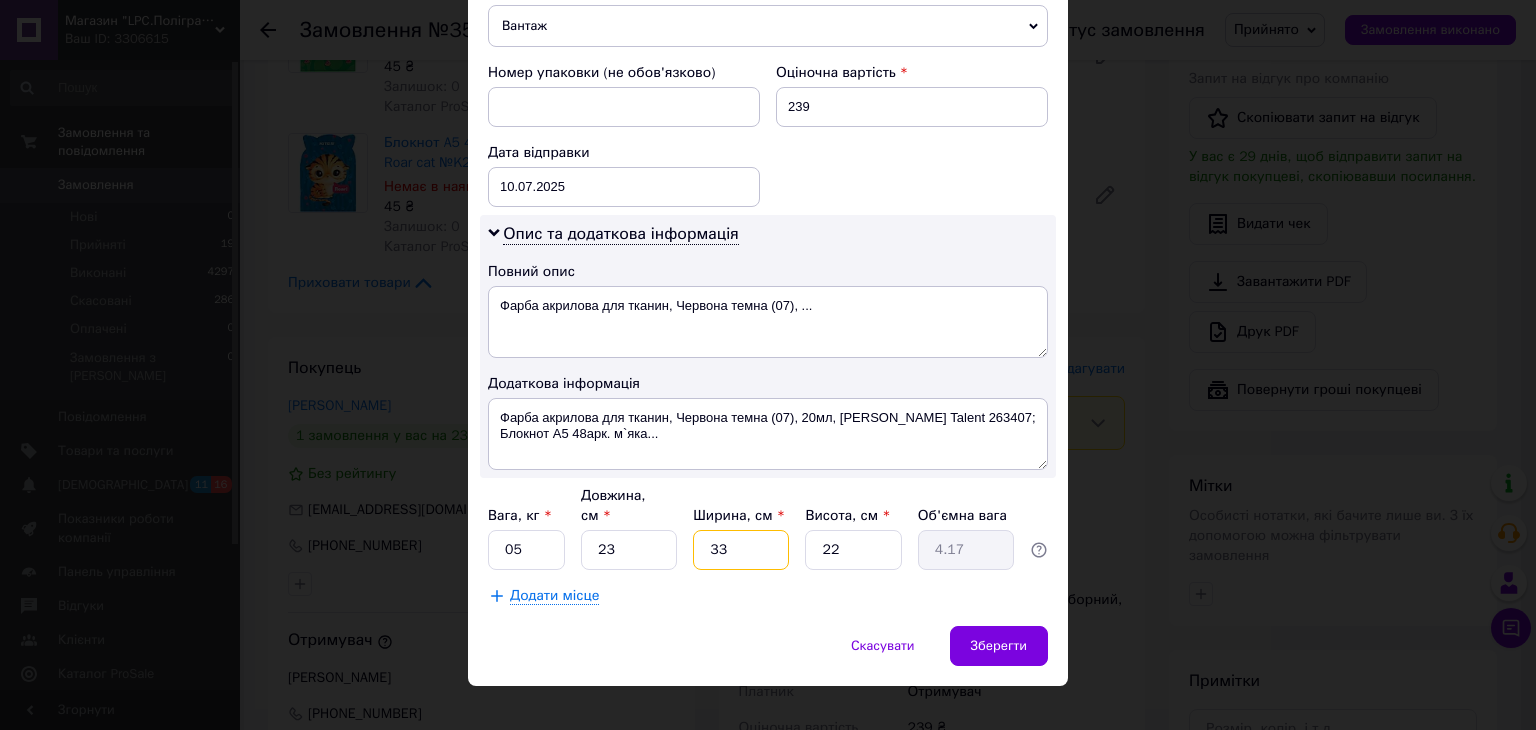 type on "2" 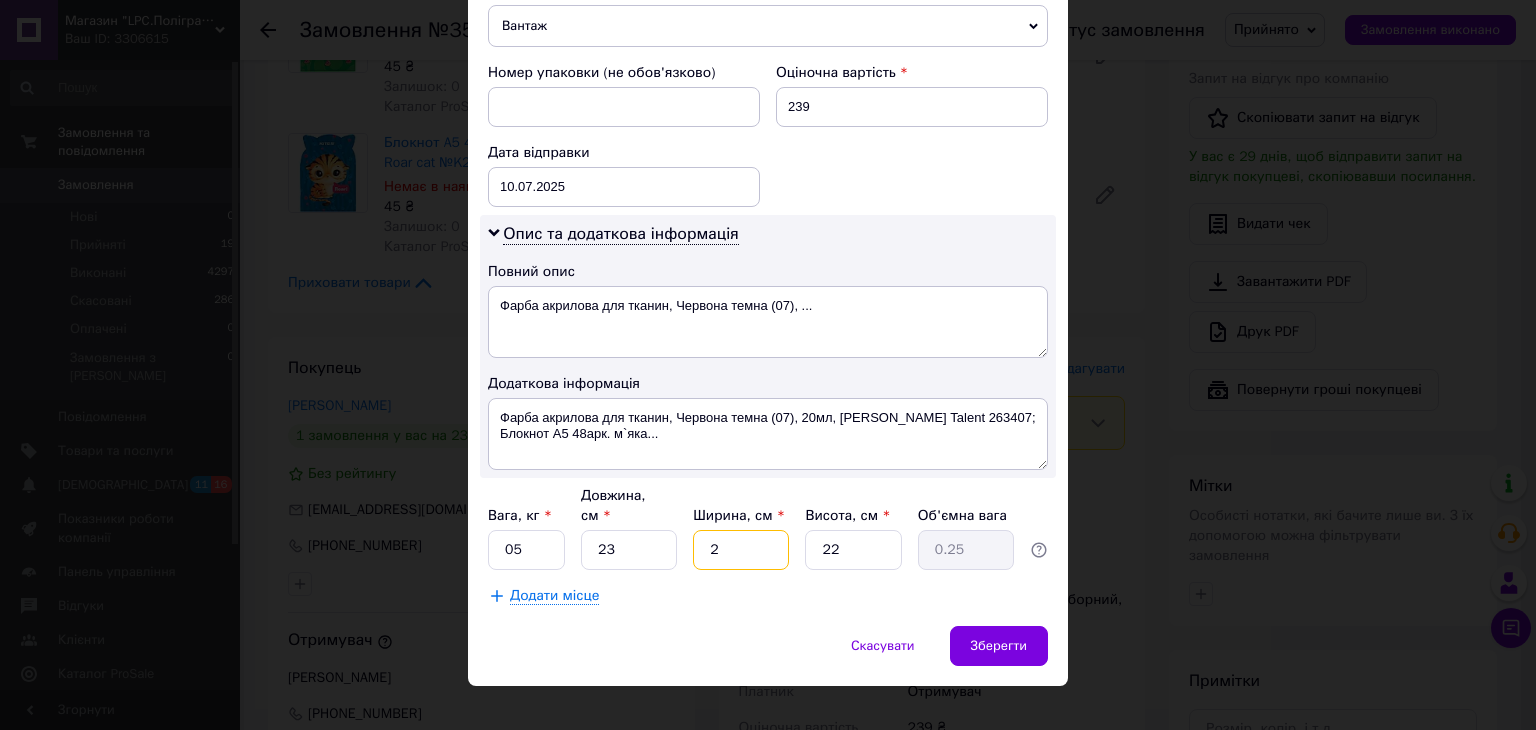 type on "21" 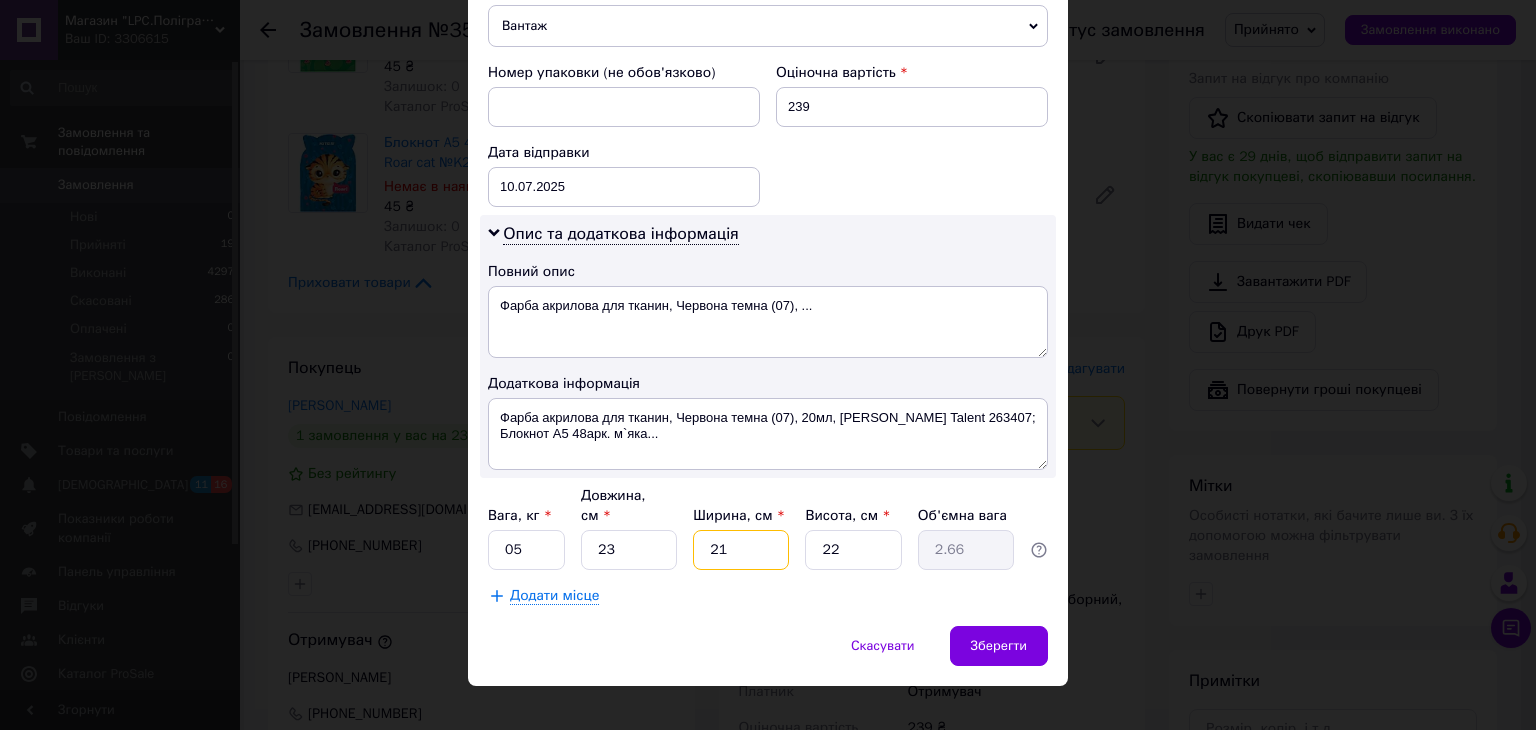 type on "21" 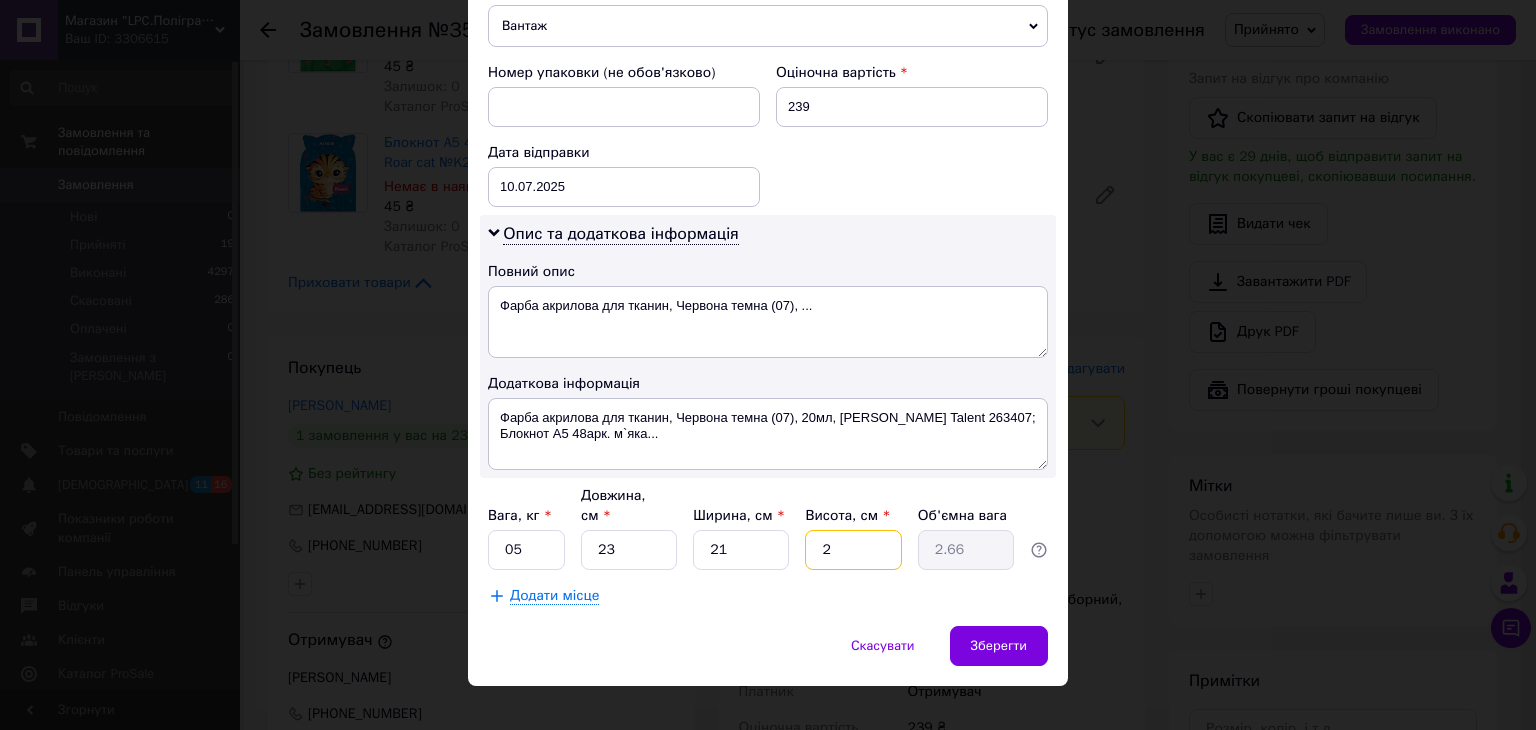 type on "2" 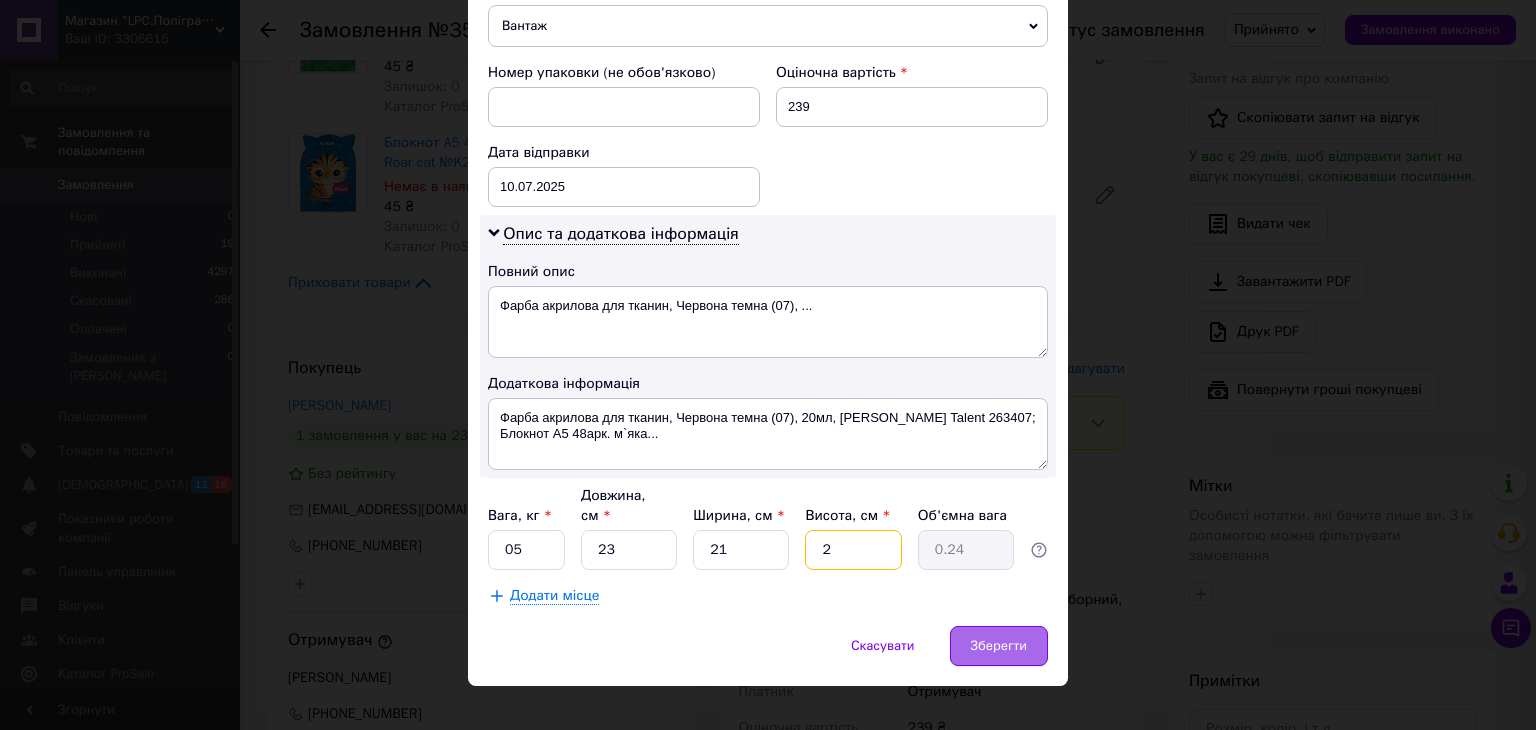 type on "2" 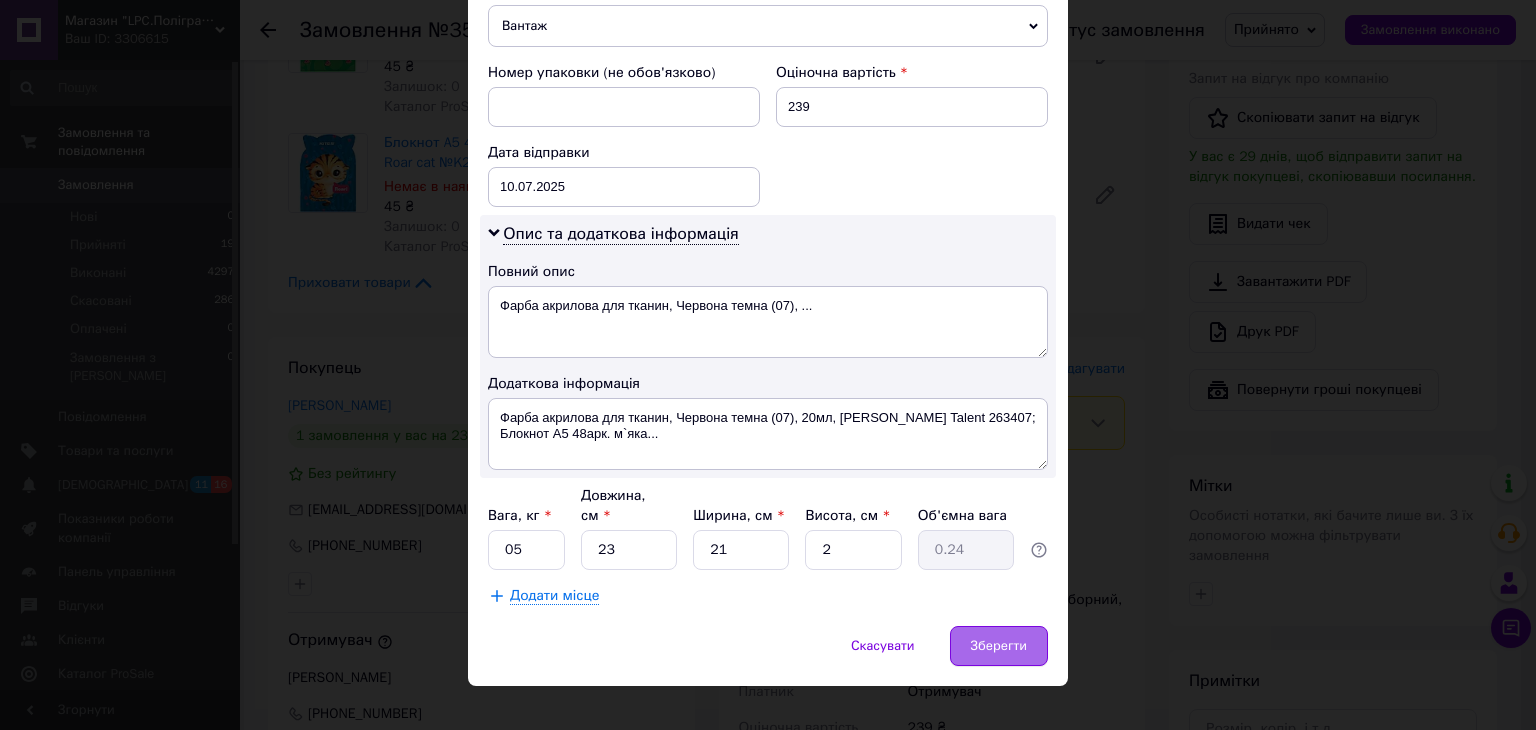 click on "Зберегти" at bounding box center [999, 646] 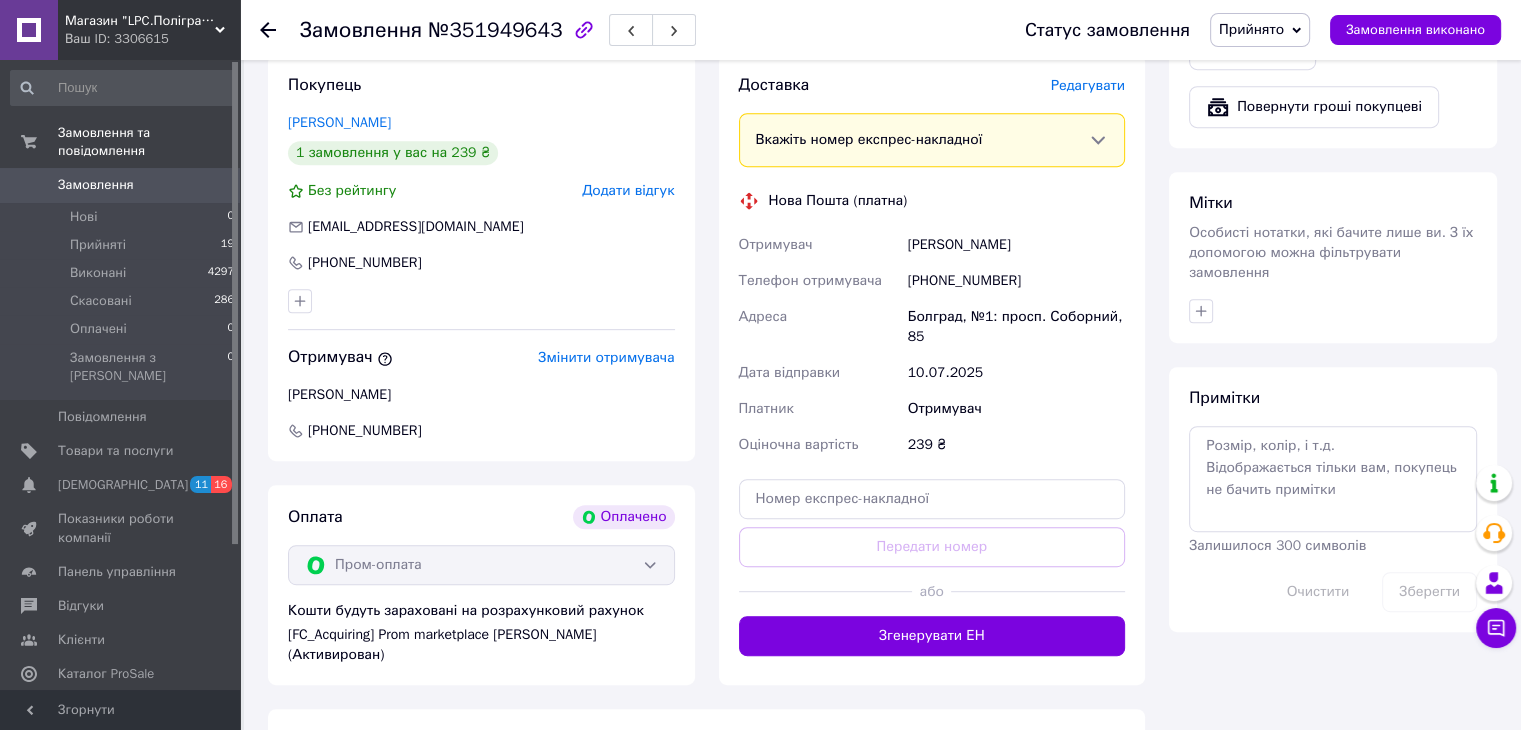 scroll, scrollTop: 900, scrollLeft: 0, axis: vertical 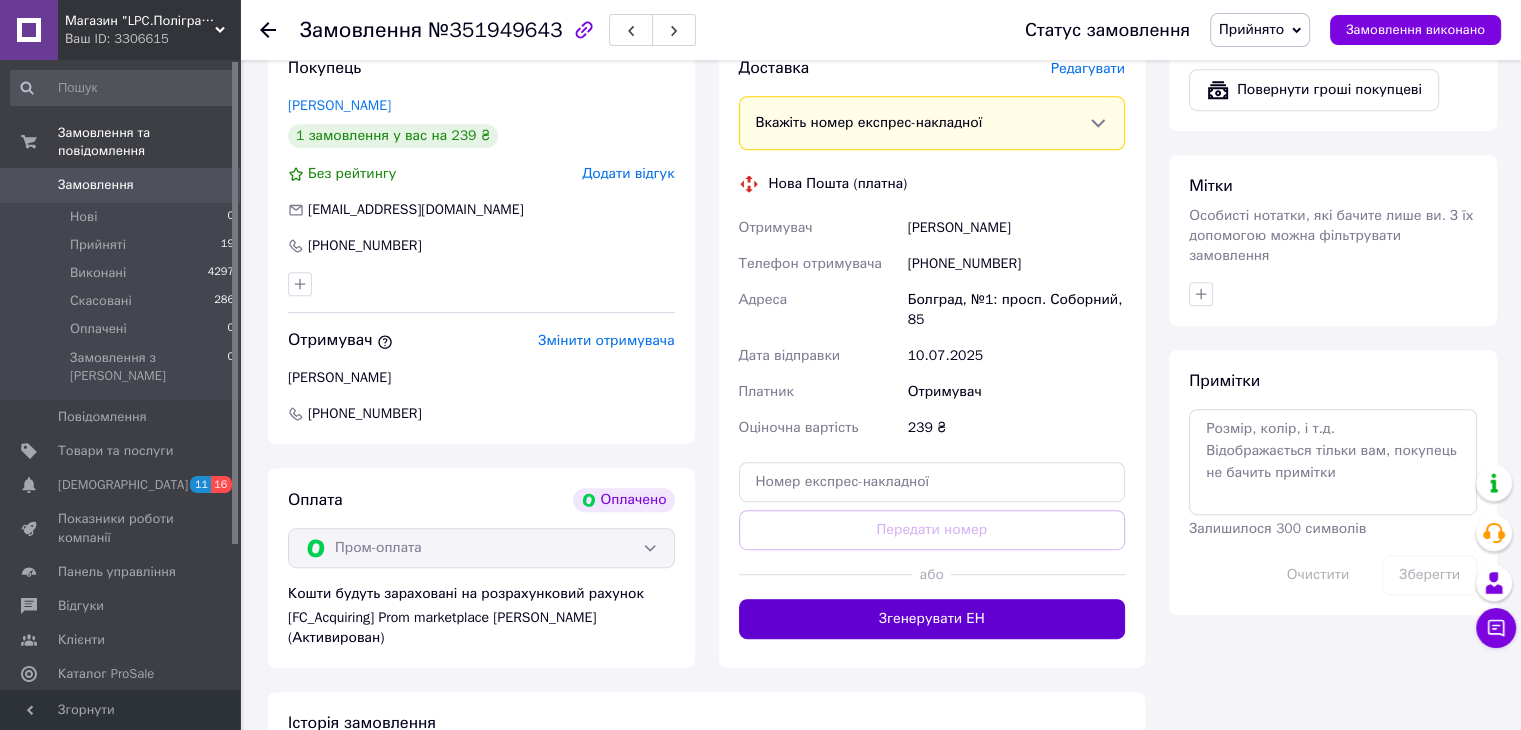 click on "Згенерувати ЕН" at bounding box center [932, 619] 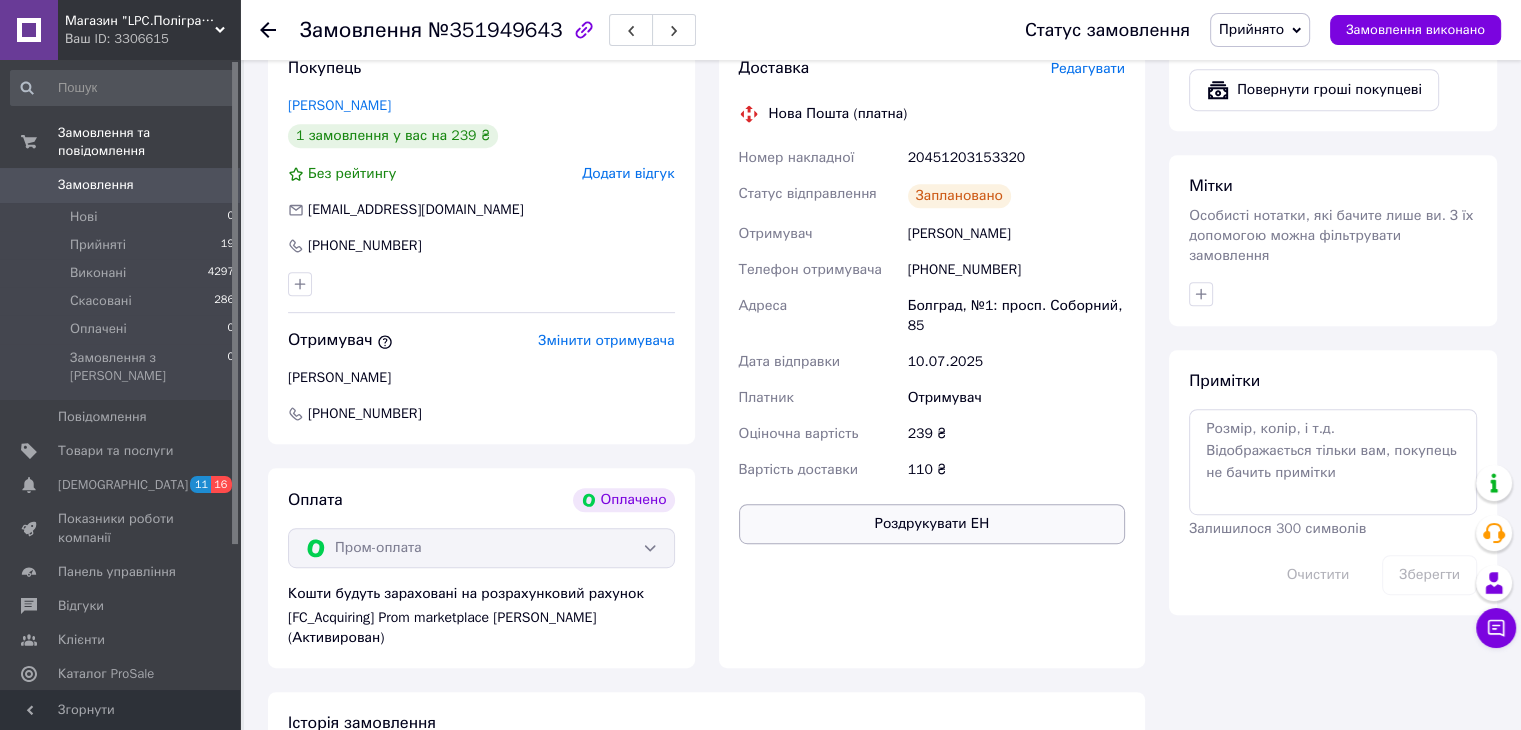 click on "Роздрукувати ЕН" at bounding box center [932, 524] 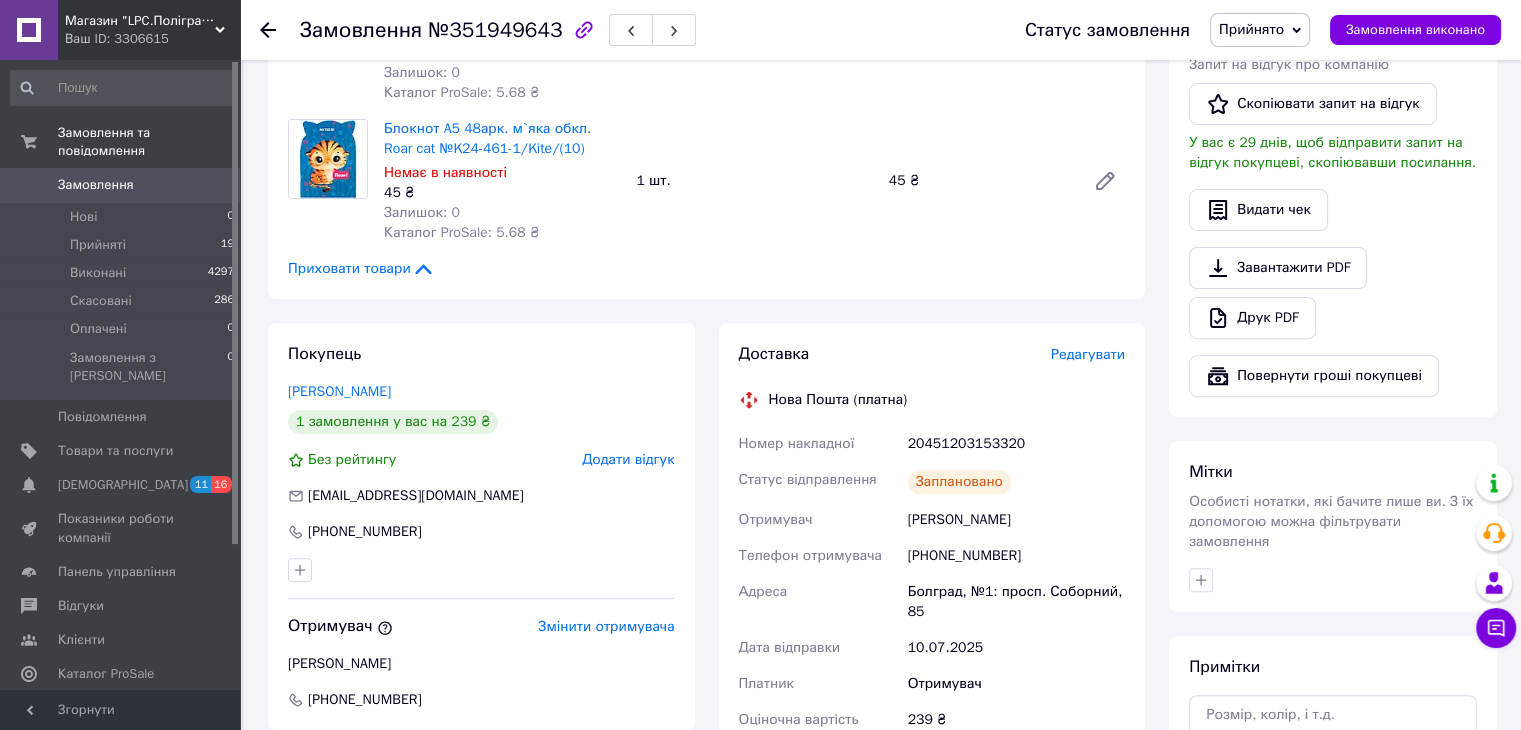 scroll, scrollTop: 600, scrollLeft: 0, axis: vertical 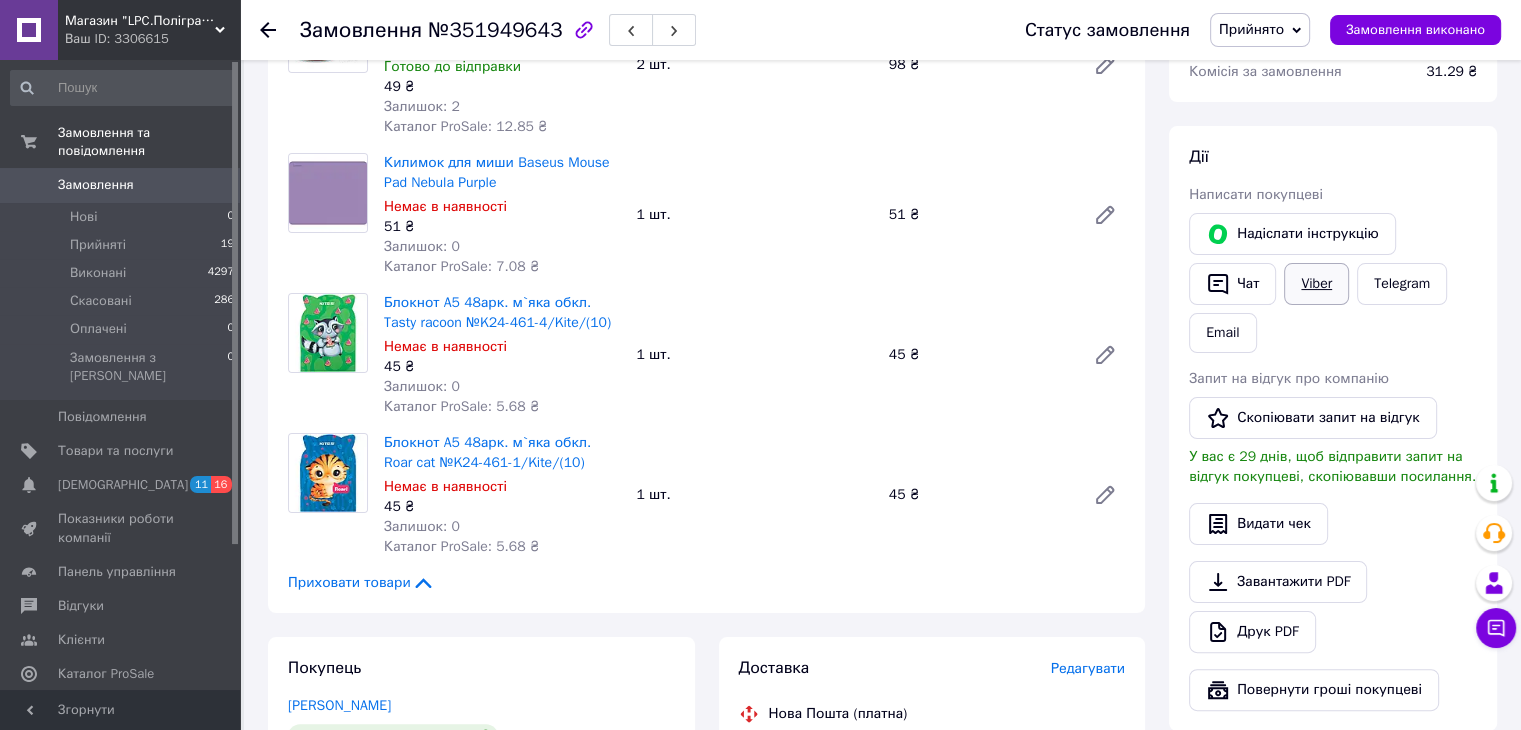 click on "Viber" at bounding box center (1316, 284) 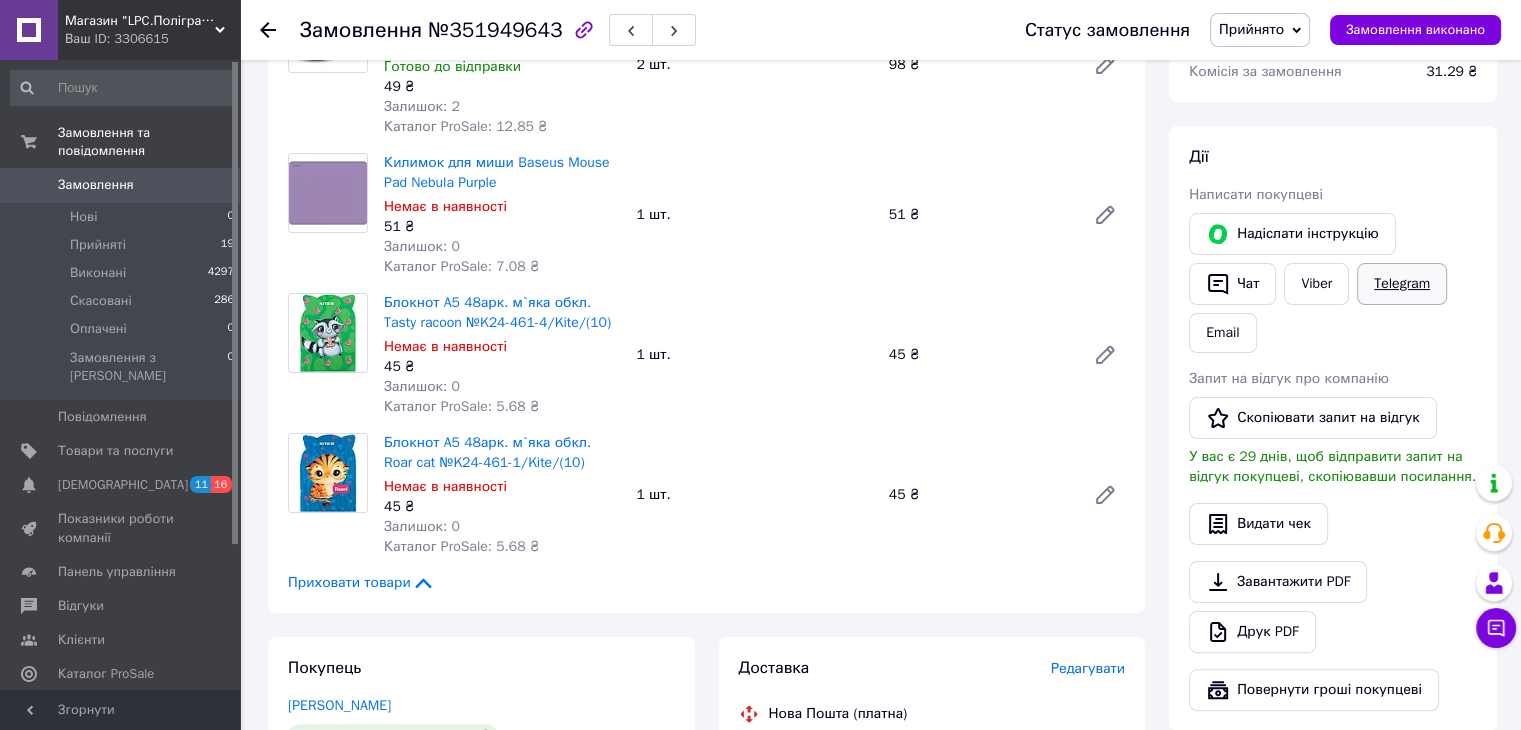 click on "Telegram" at bounding box center [1402, 284] 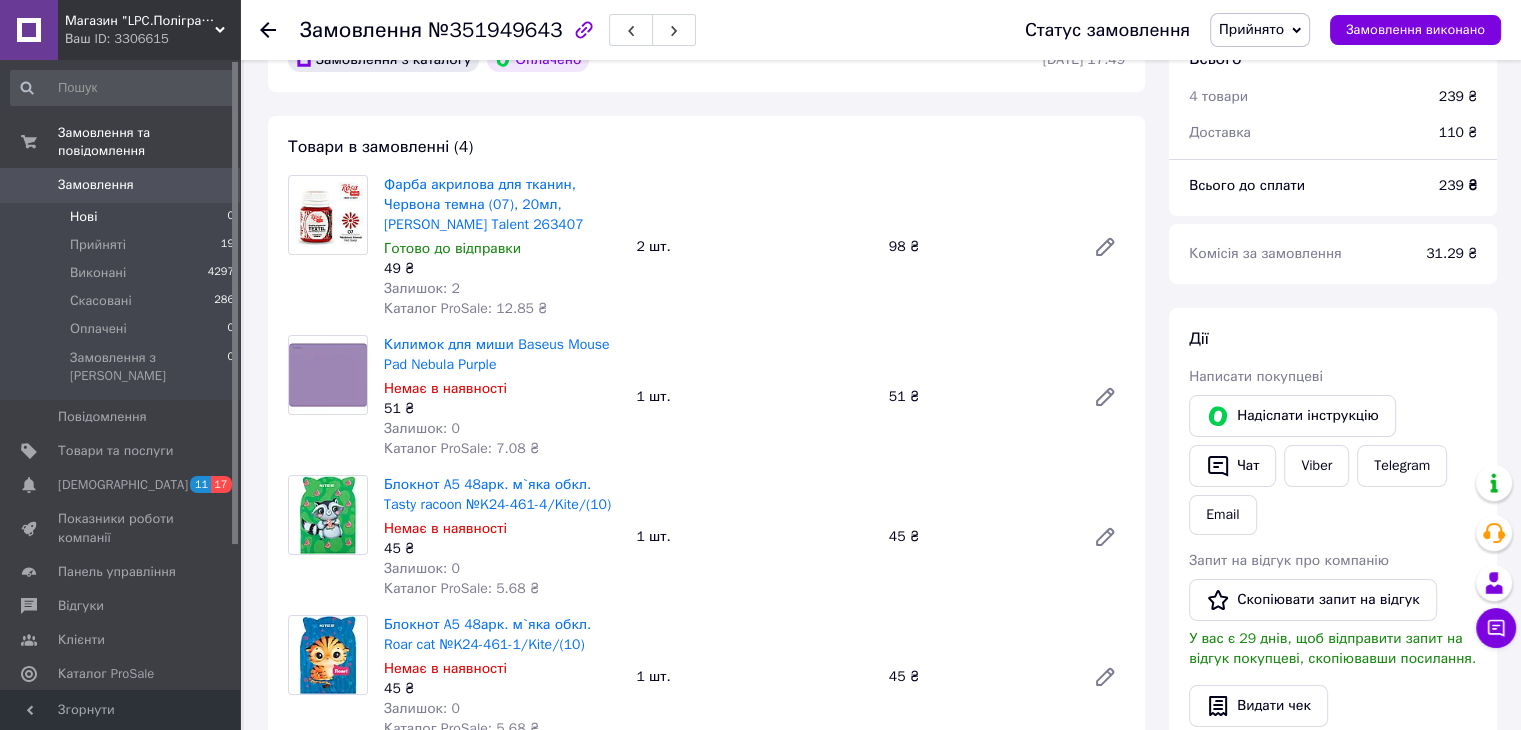 scroll, scrollTop: 0, scrollLeft: 0, axis: both 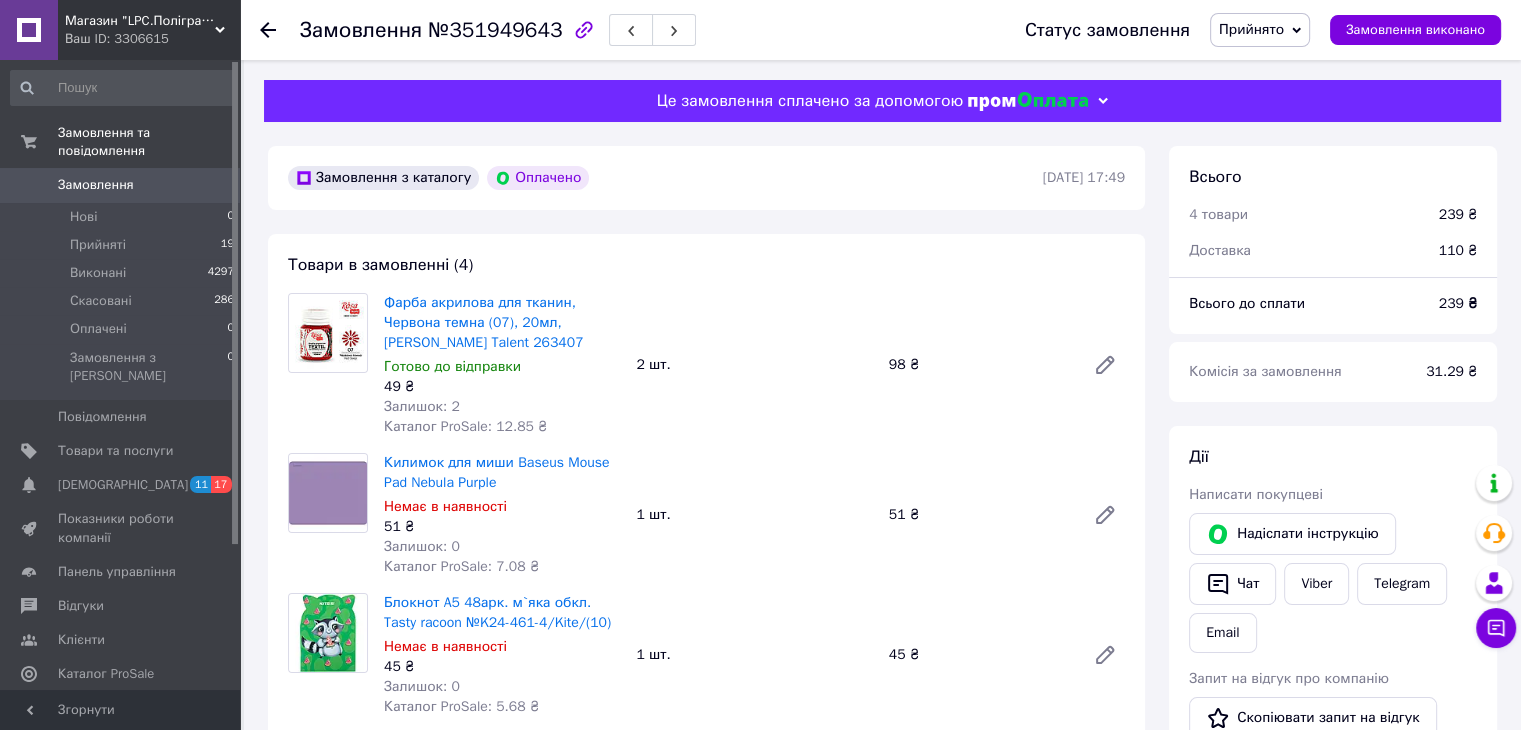 click on "Замовлення" at bounding box center (121, 185) 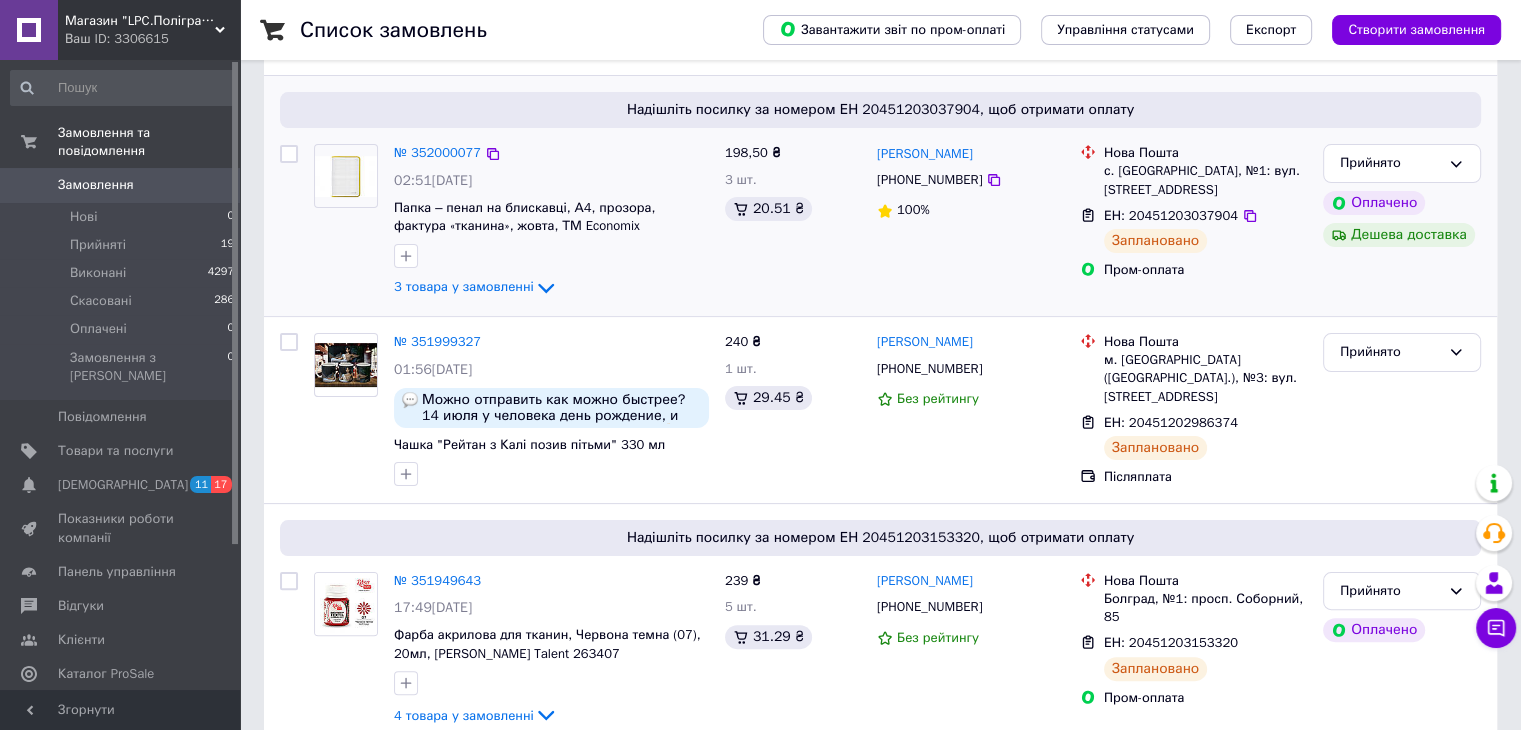 scroll, scrollTop: 400, scrollLeft: 0, axis: vertical 